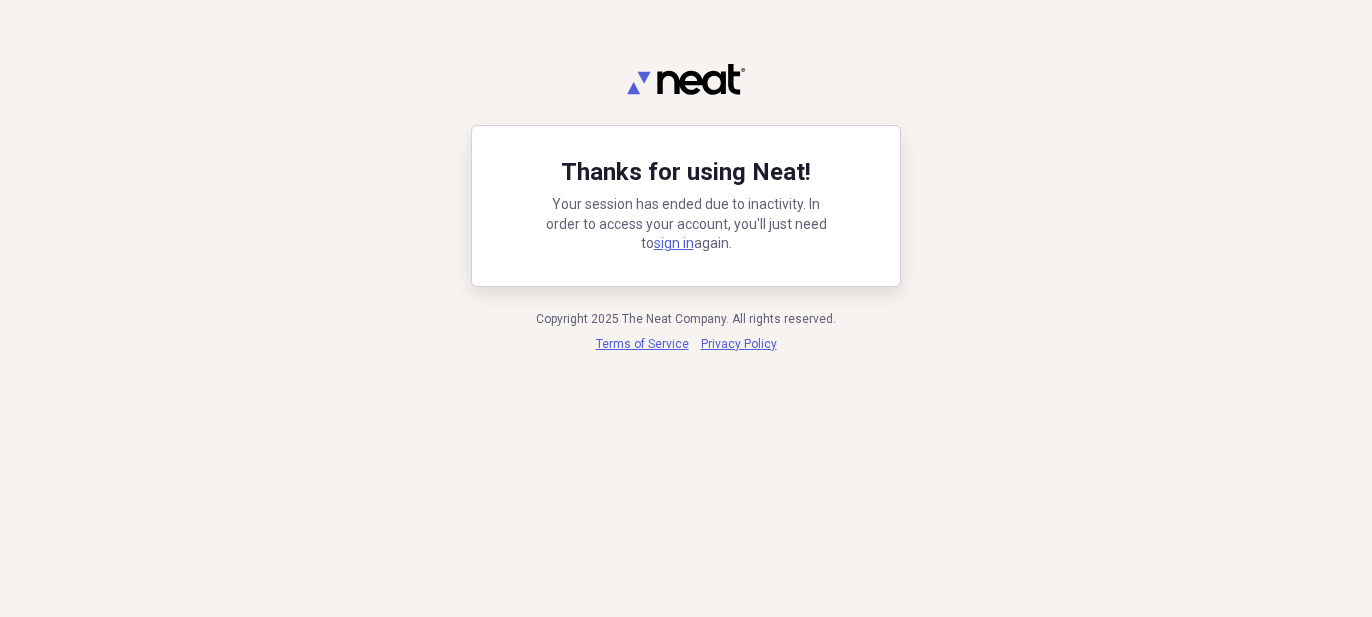 scroll, scrollTop: 0, scrollLeft: 0, axis: both 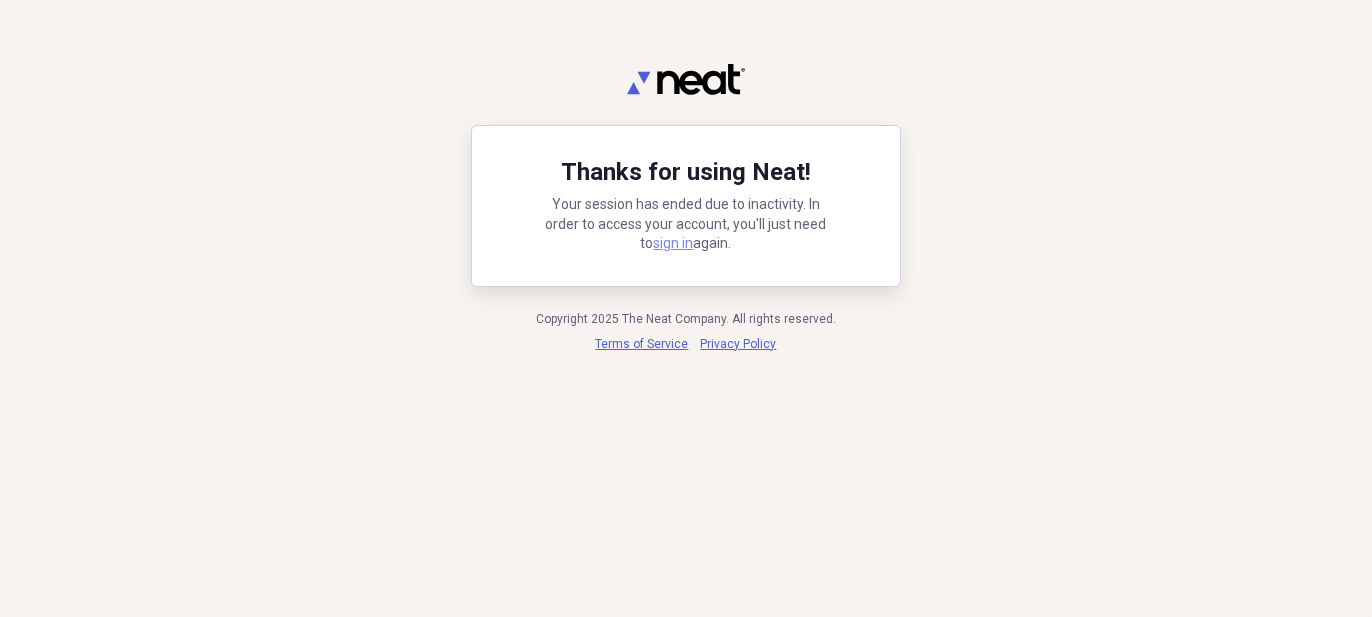 click on "sign in" at bounding box center (674, 243) 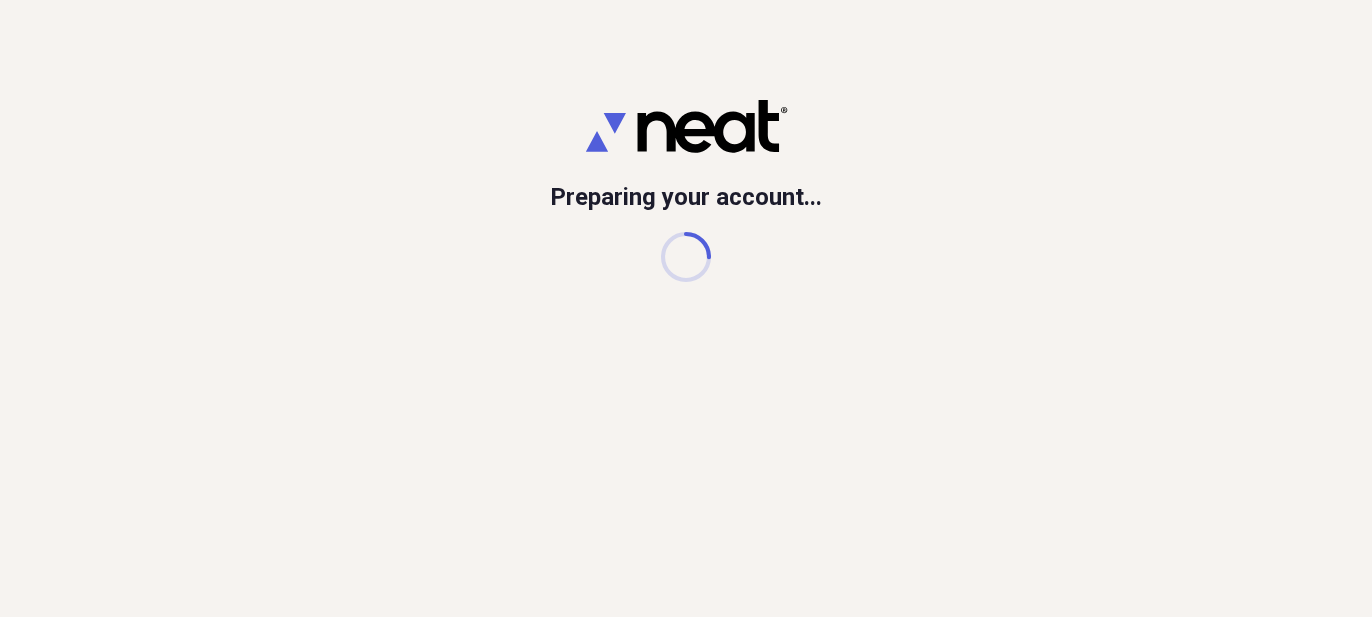 scroll, scrollTop: 0, scrollLeft: 0, axis: both 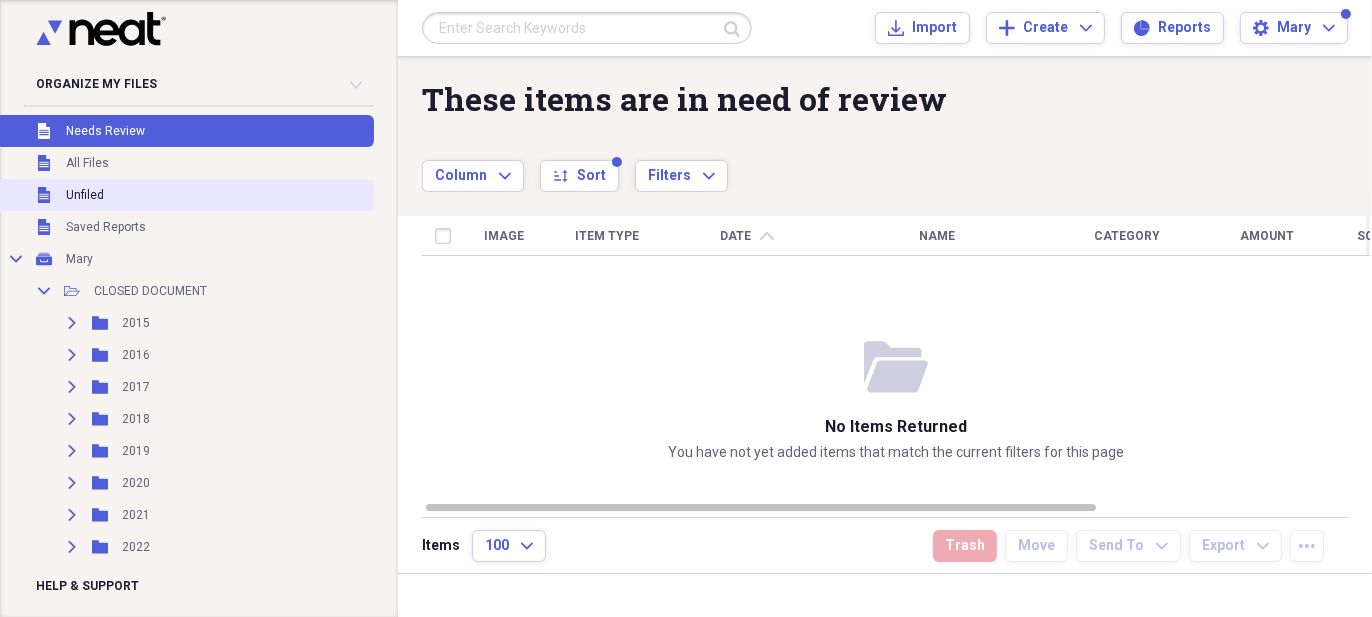 click on "Unfiled Unfiled" at bounding box center (185, 195) 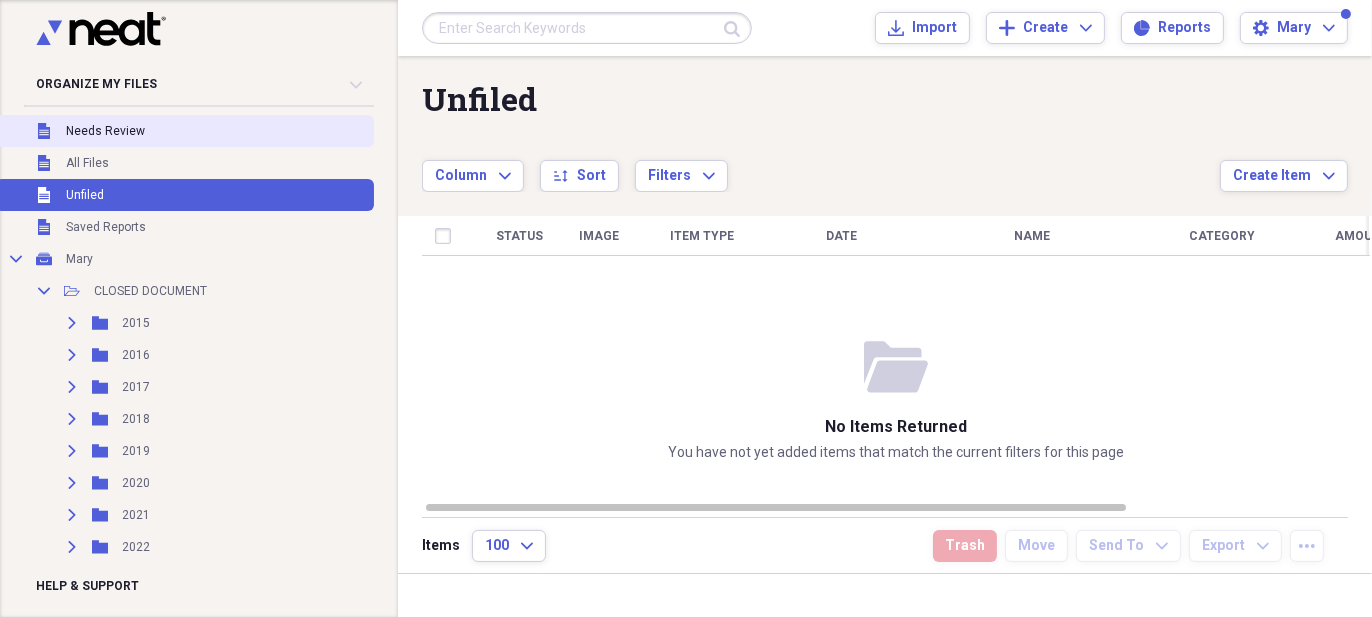 click on "Unfiled Needs Review" at bounding box center (185, 131) 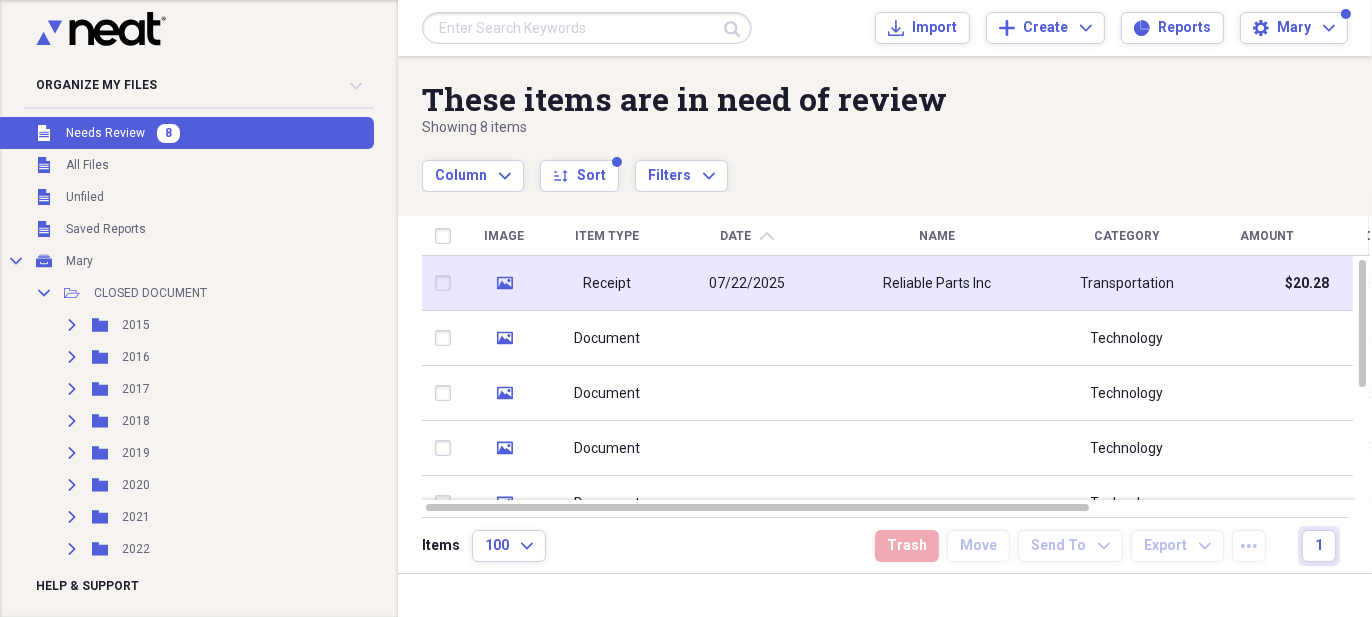 click on "07/22/2025" at bounding box center (747, 284) 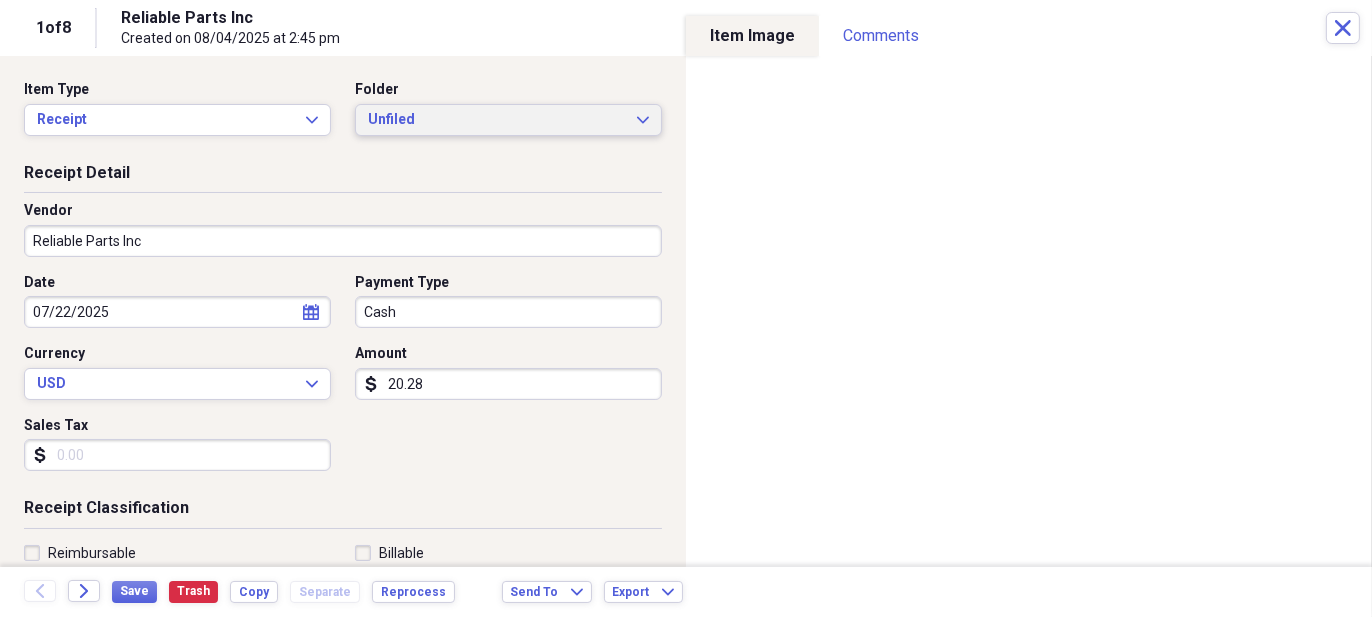 click on "Unfiled" at bounding box center (496, 120) 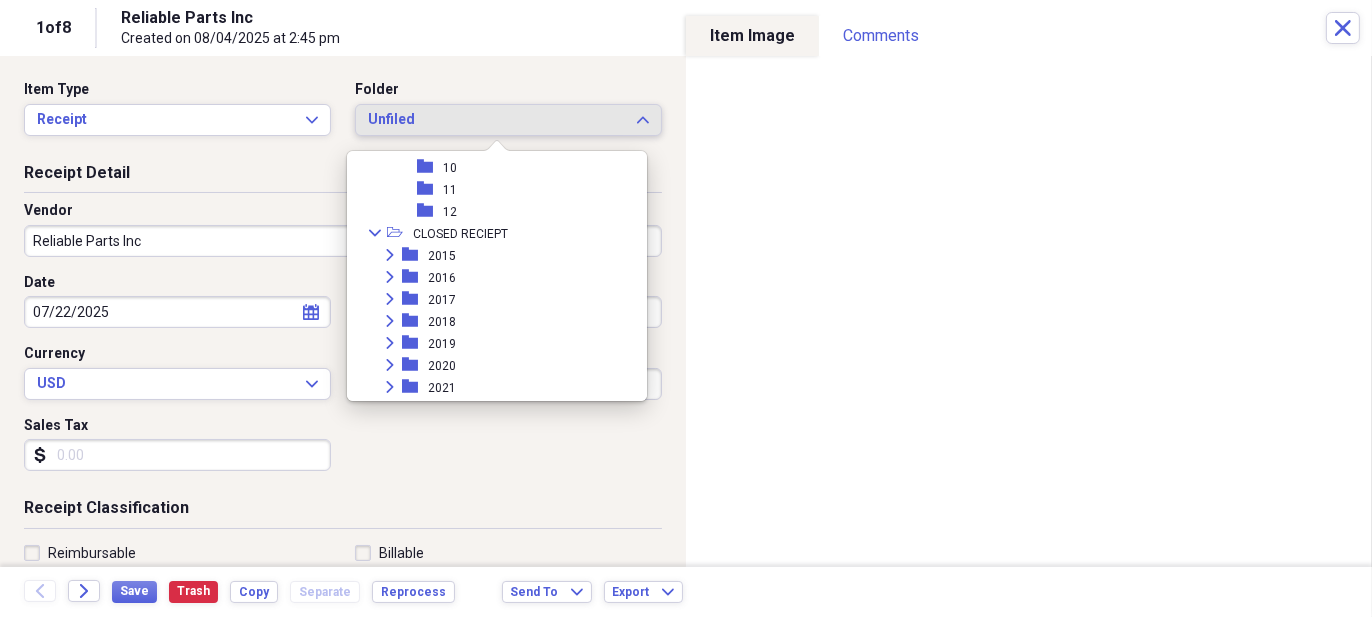 scroll, scrollTop: 1400, scrollLeft: 0, axis: vertical 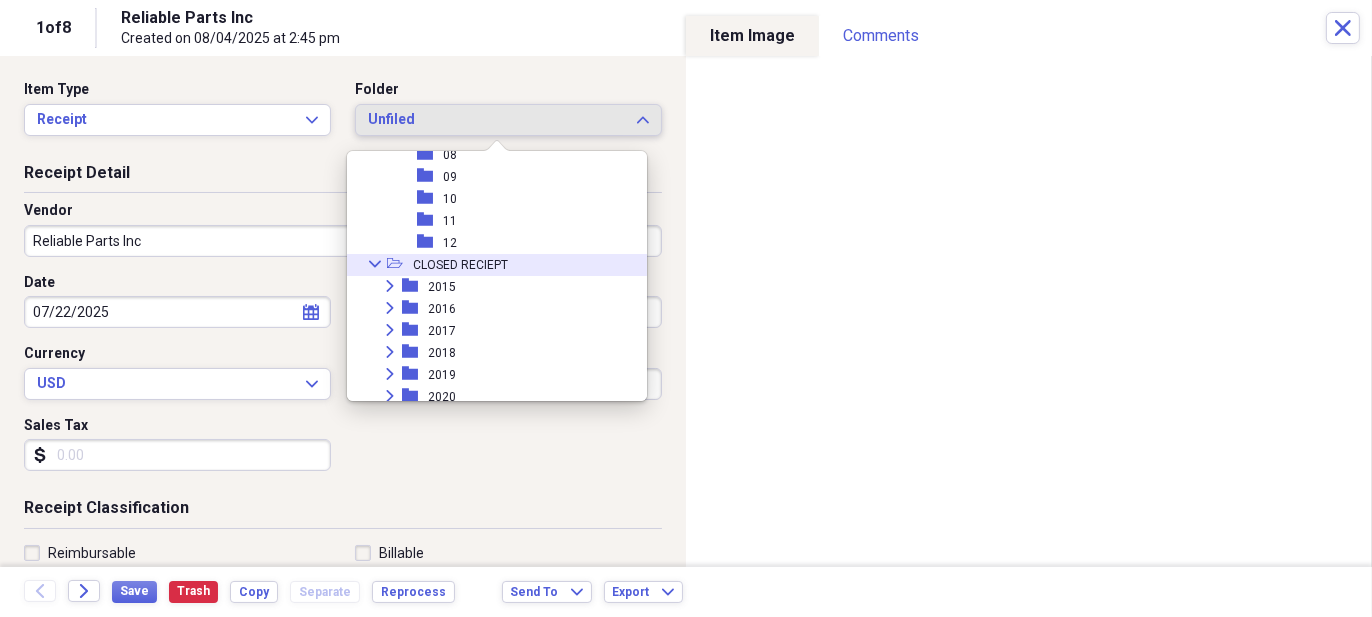 click on "Collapse" 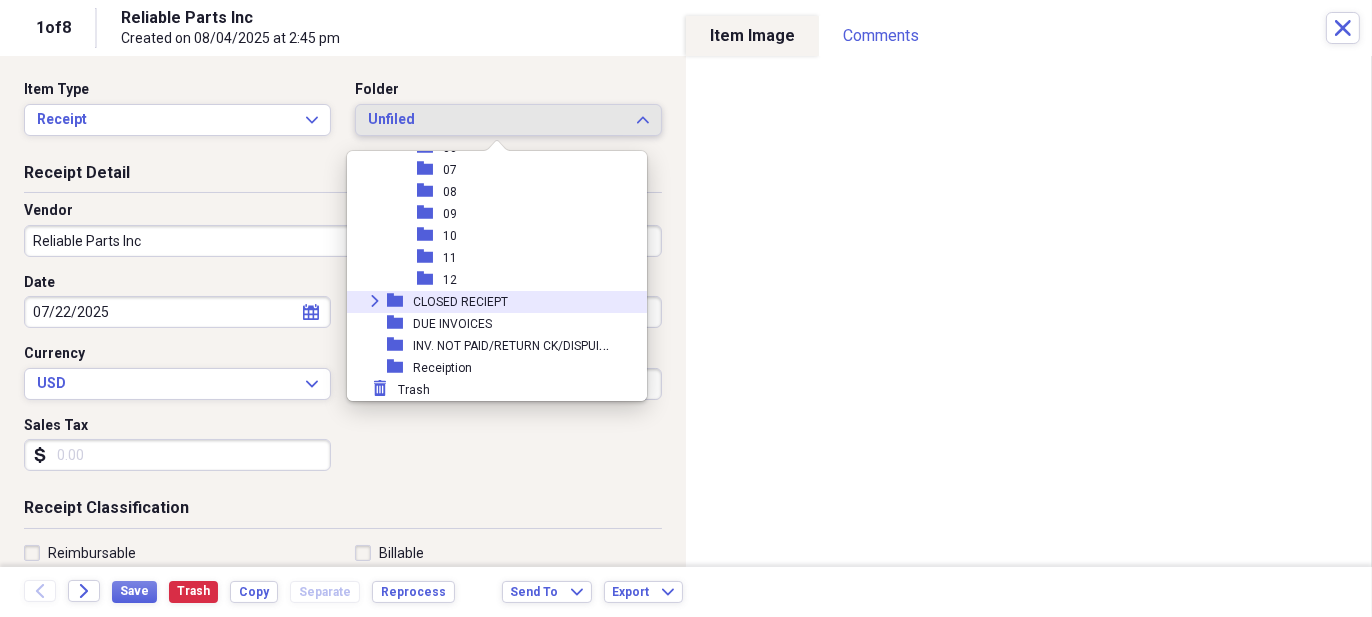 scroll, scrollTop: 1238, scrollLeft: 0, axis: vertical 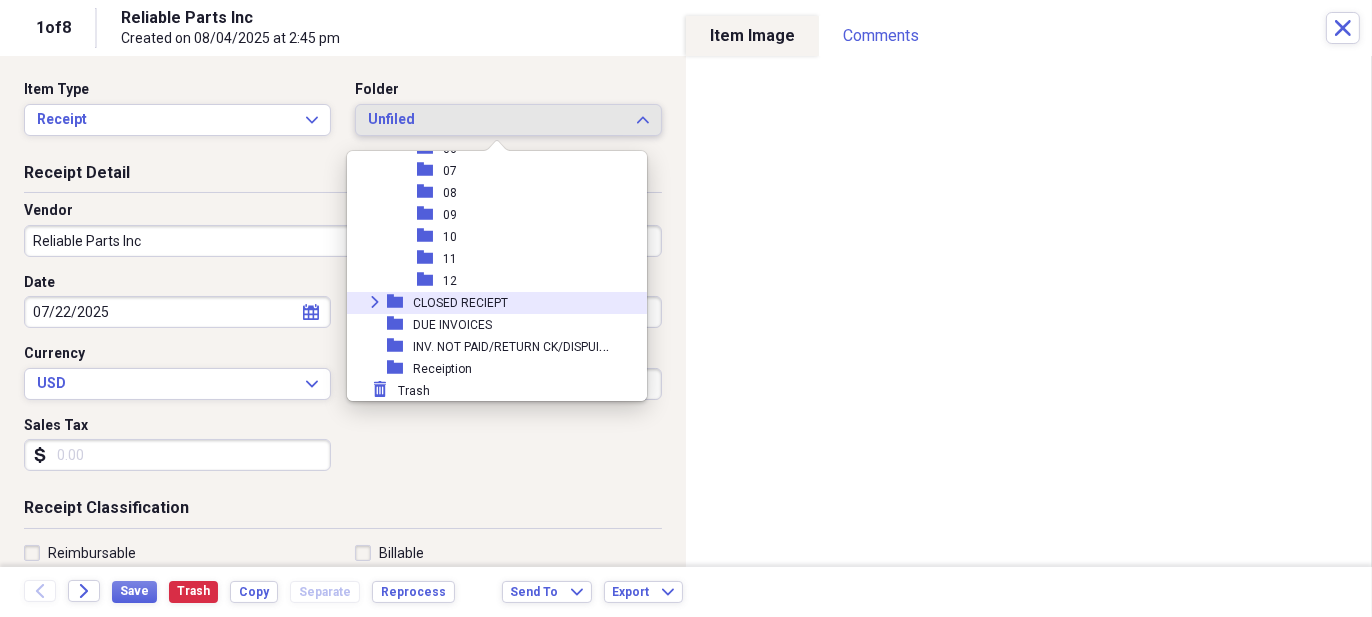 click on "CLOSED RECIEPT" at bounding box center [460, 303] 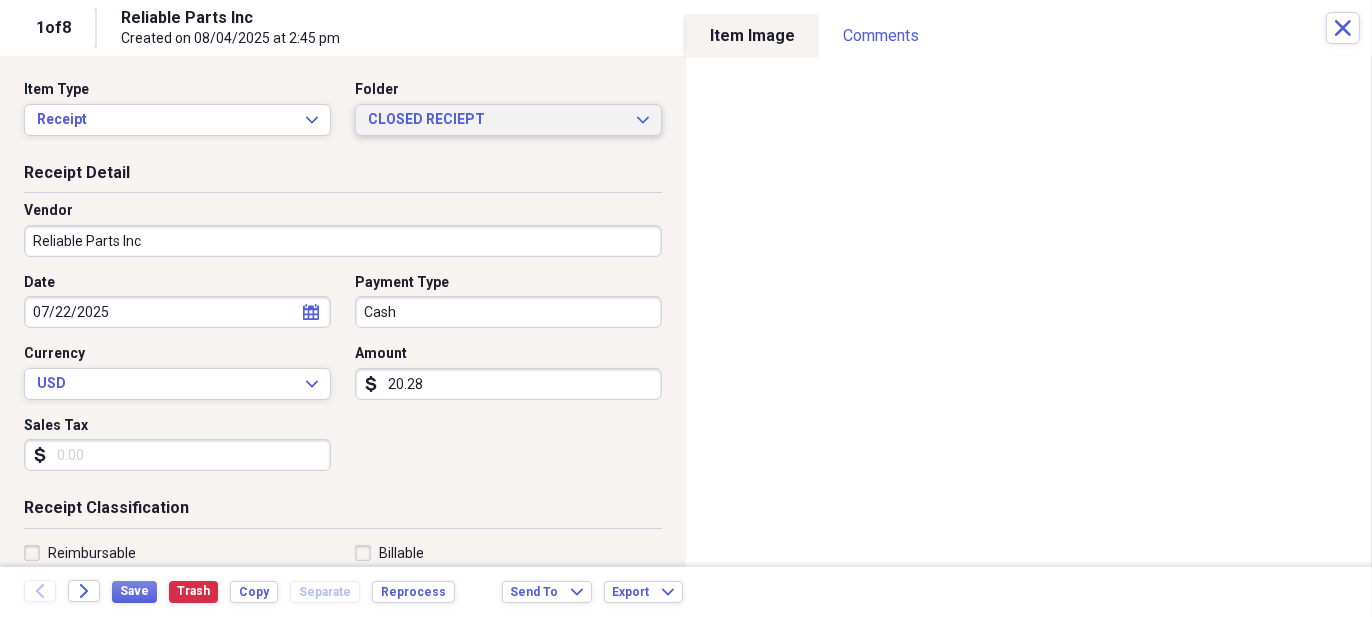click on "CLOSED RECIEPT Expand" at bounding box center (508, 120) 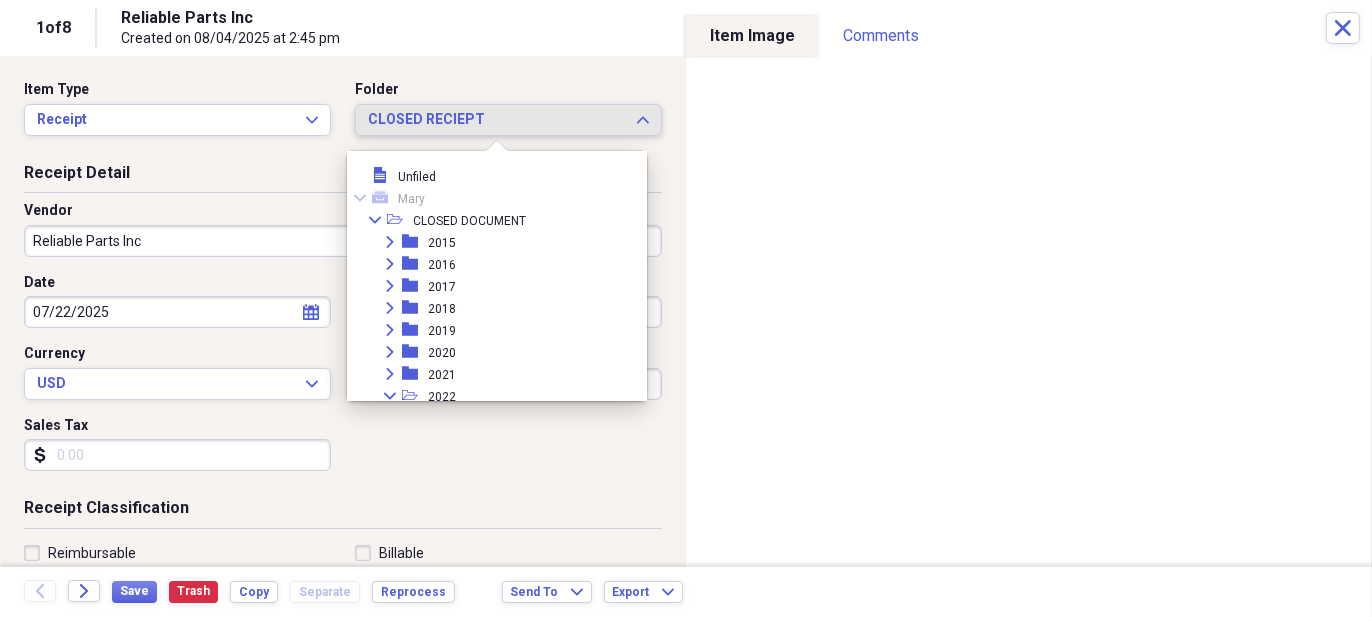 scroll, scrollTop: 1238, scrollLeft: 0, axis: vertical 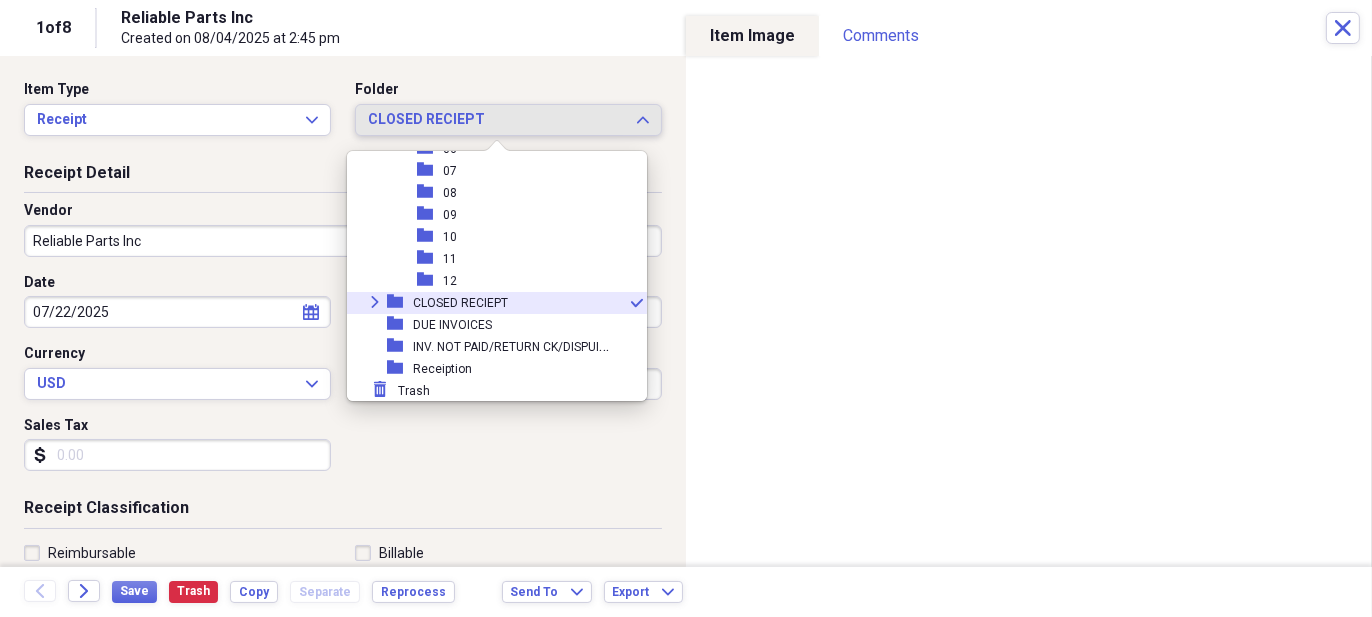 click on "Expand" 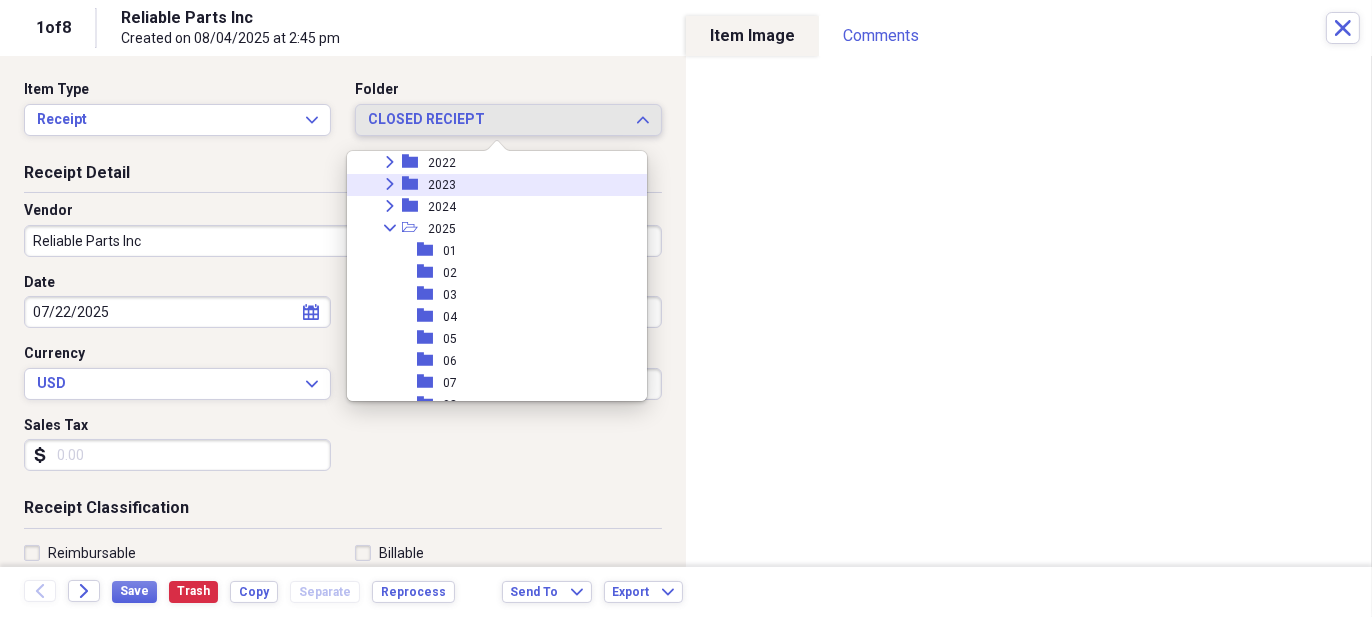 scroll, scrollTop: 1638, scrollLeft: 0, axis: vertical 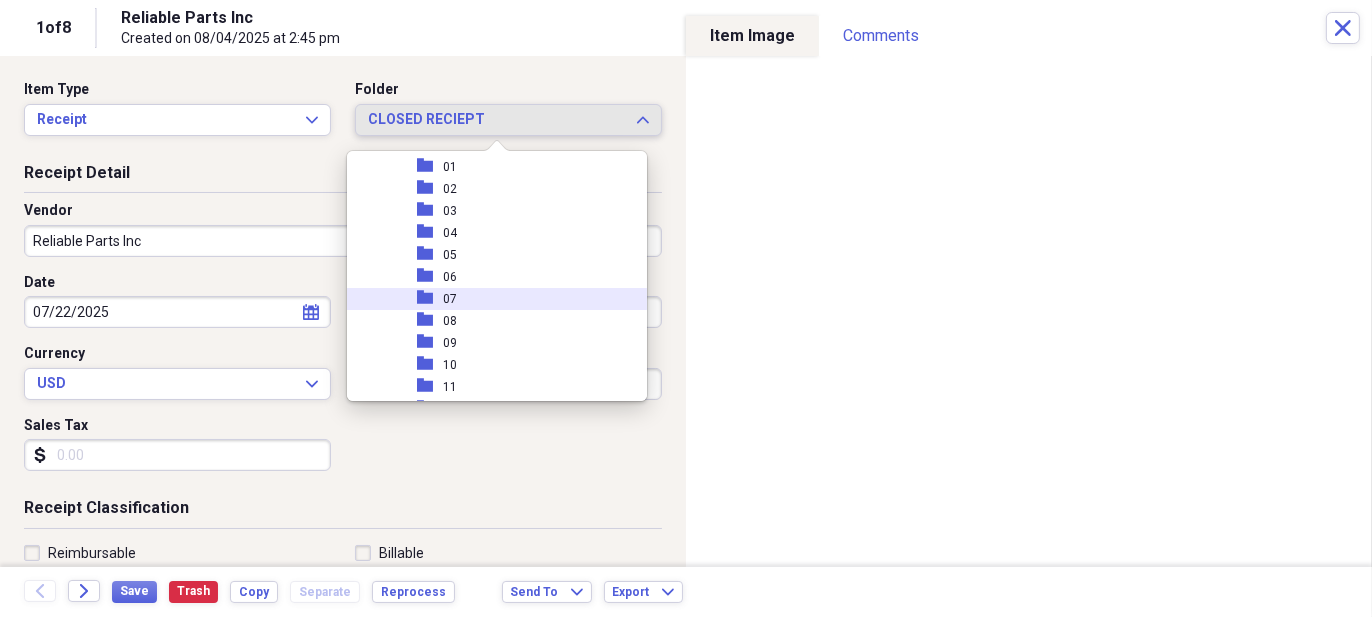 click on "folder 07" at bounding box center [489, 299] 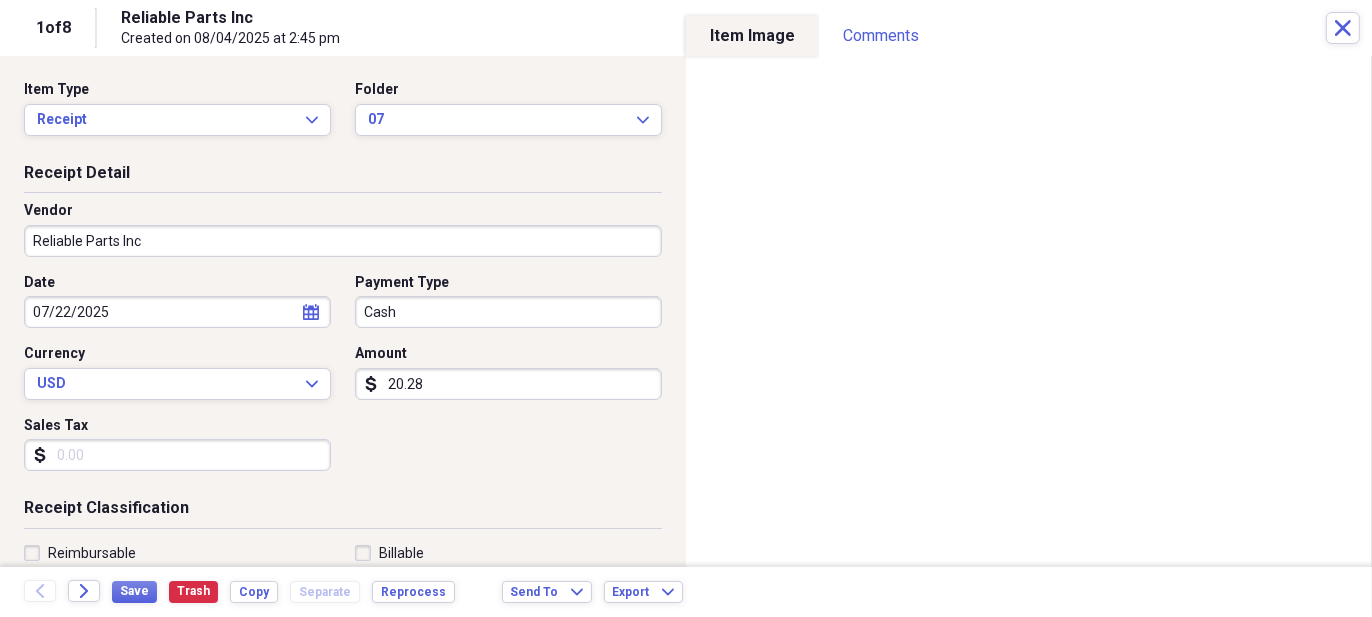 click on "Organize My Files 7 Collapse Unfiled Needs Review 7 Unfiled All Files Unfiled Unfiled Unfiled Saved Reports Collapse My Cabinet Mary Add Folder Collapse Open Folder CLOSED DOCUMENT Add Folder Expand Folder 2015 Add Folder Expand Folder 2016 Add Folder Expand Folder 2017 Add Folder Expand Folder 2018 Add Folder Expand Folder 2019 Add Folder Expand Folder 2020 Add Folder Expand Folder 2021 Add Folder Expand Folder 2022 Add Folder Expand Folder 2023 Add Folder Expand Folder 2024 Add Folder Expand Folder 2025 Add Folder Collapse Open Folder CLOSED RECIEPT Add Folder Expand Folder 2015 Add Folder Expand Folder 2016 Add Folder Expand Folder 2017 Add Folder Expand Folder 2018 Add Folder Expand Folder 2019 Add Folder Expand Folder 2020 Add Folder Expand Folder 2021 Add Folder Expand Folder 2022 Add Folder Expand Folder 2023 Add Folder Expand Folder 2024 Add Folder Collapse Open Folder 2025 Add Folder Folder 01 Add Folder Folder 02 Add Folder Folder 03 Add Folder Folder 04 Add Folder Folder 05 Add Folder Folder 06 07" at bounding box center (686, 308) 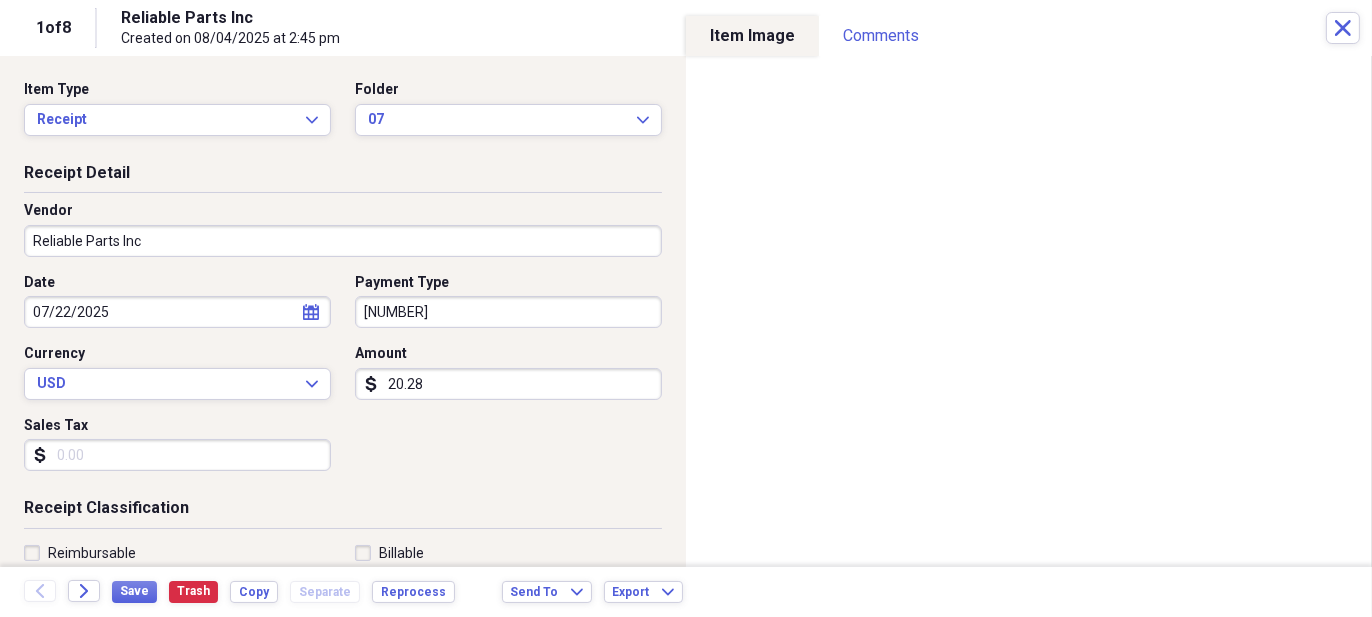 type on "8765375" 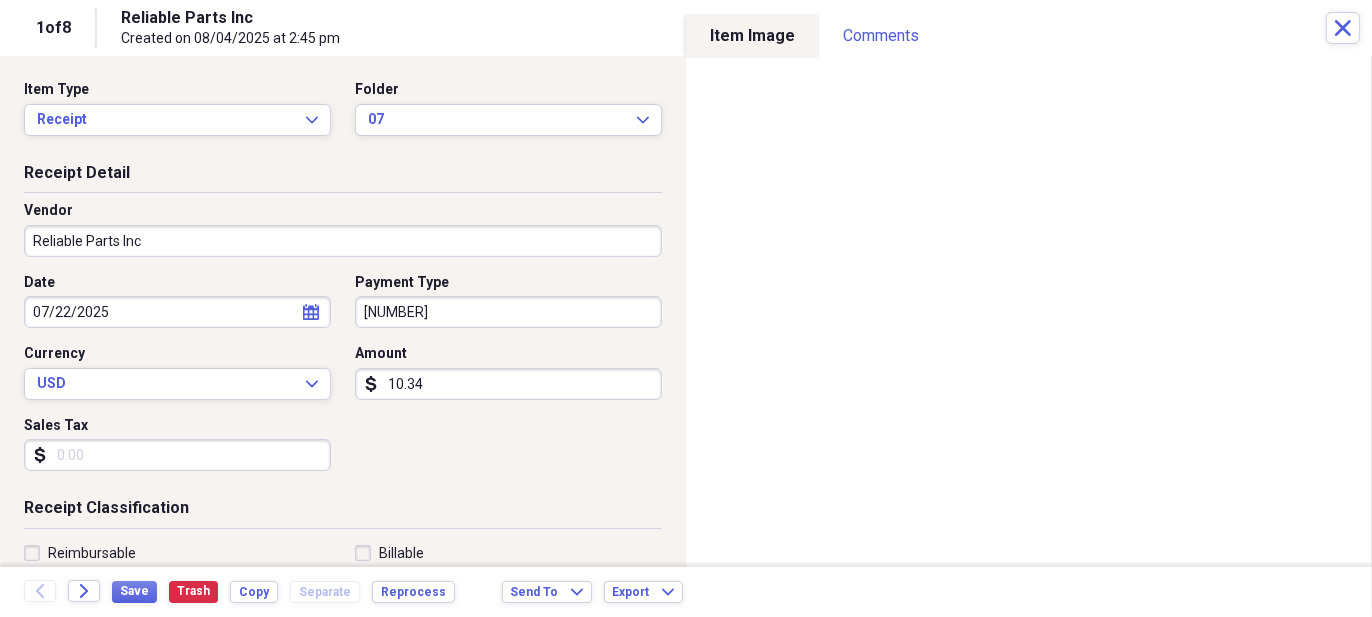 type on "10.34" 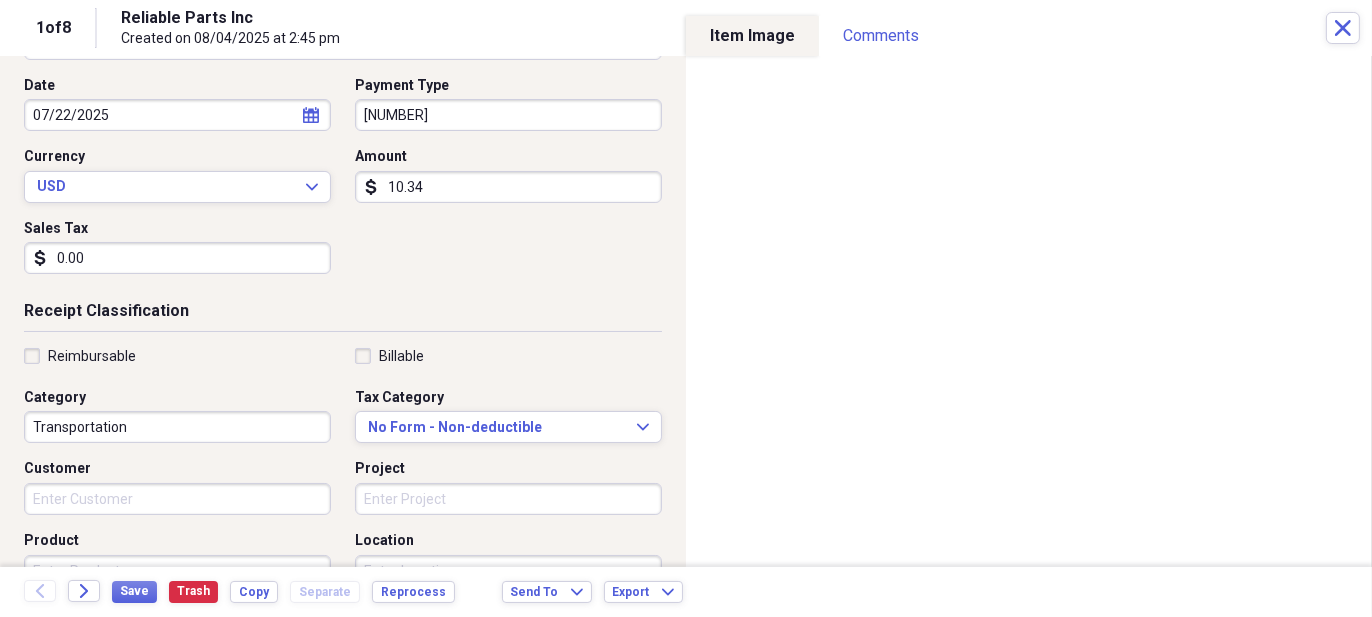 scroll, scrollTop: 507, scrollLeft: 0, axis: vertical 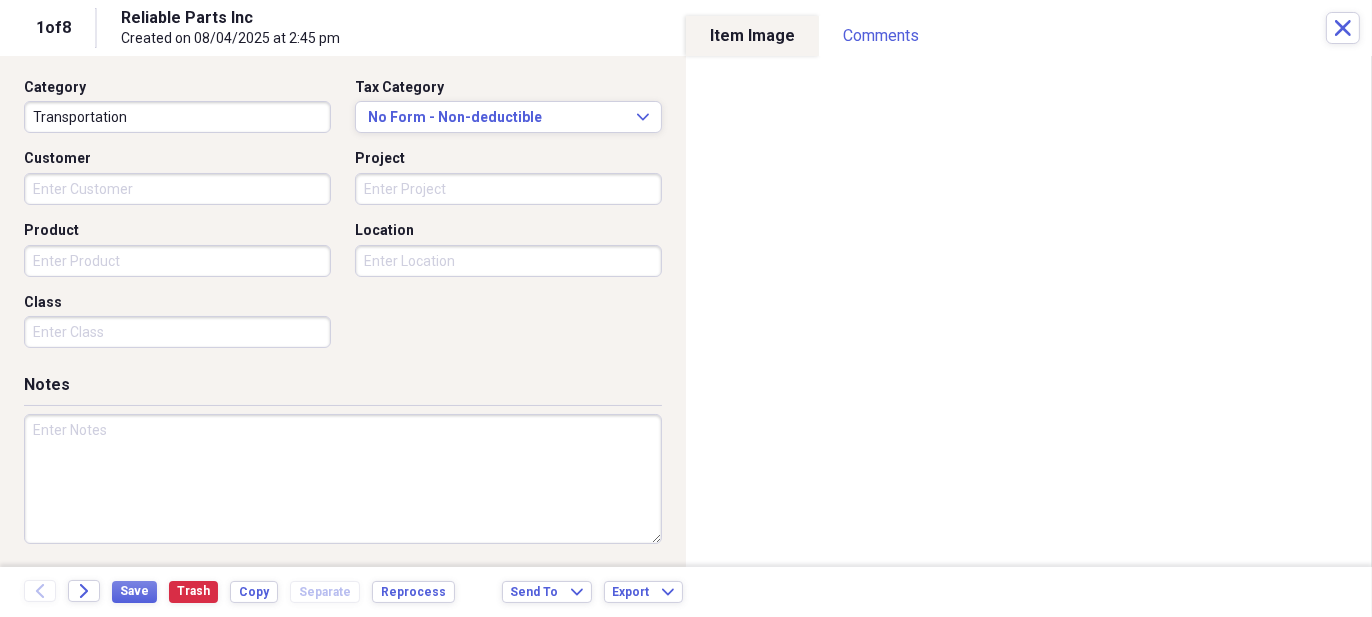 type on "0.00" 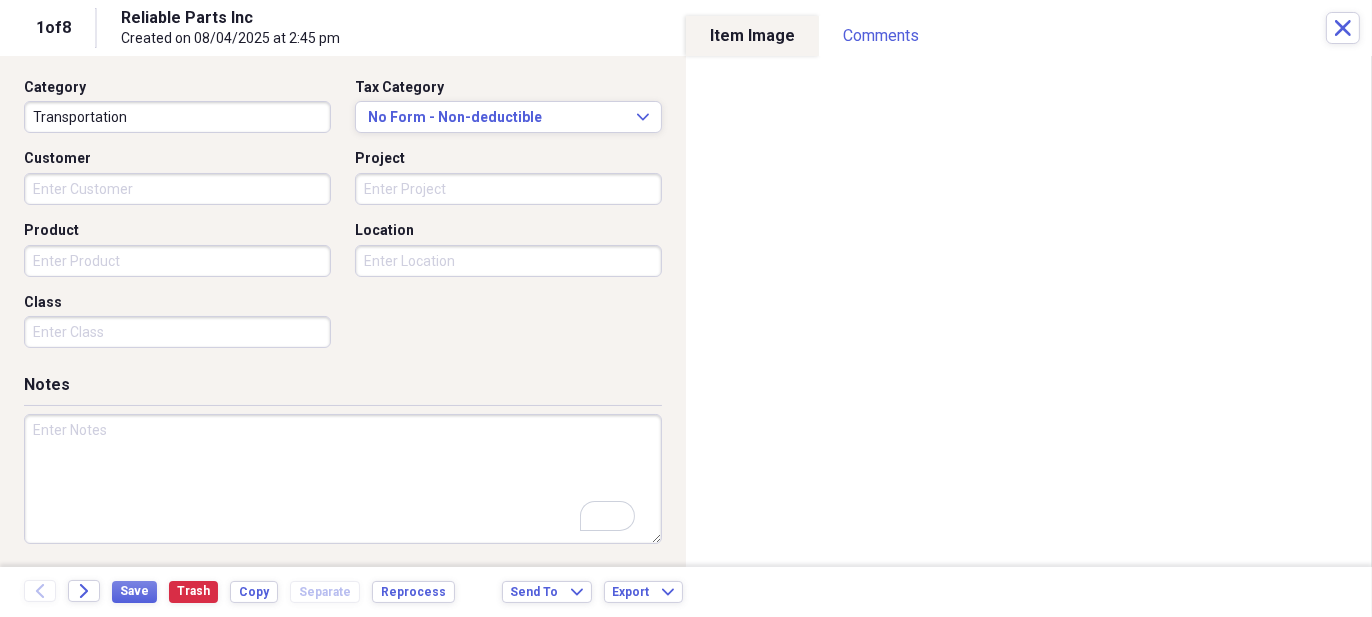 scroll, scrollTop: 507, scrollLeft: 0, axis: vertical 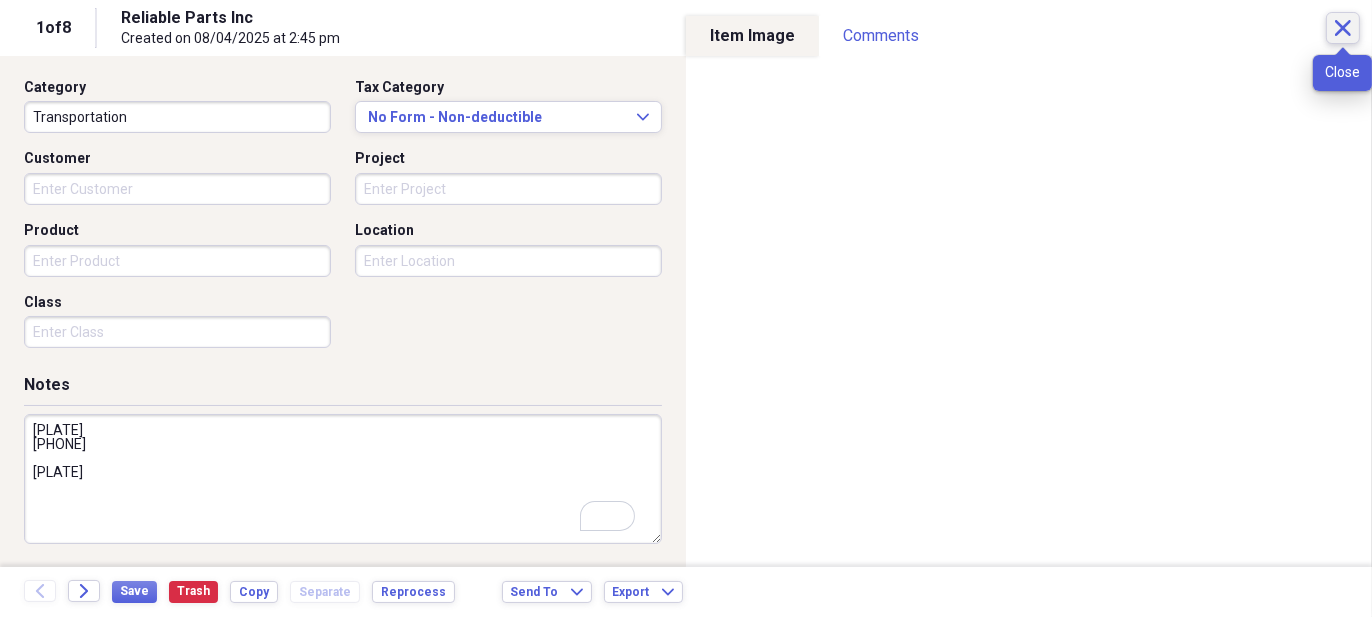 type on "5Z
2146733770
SM999" 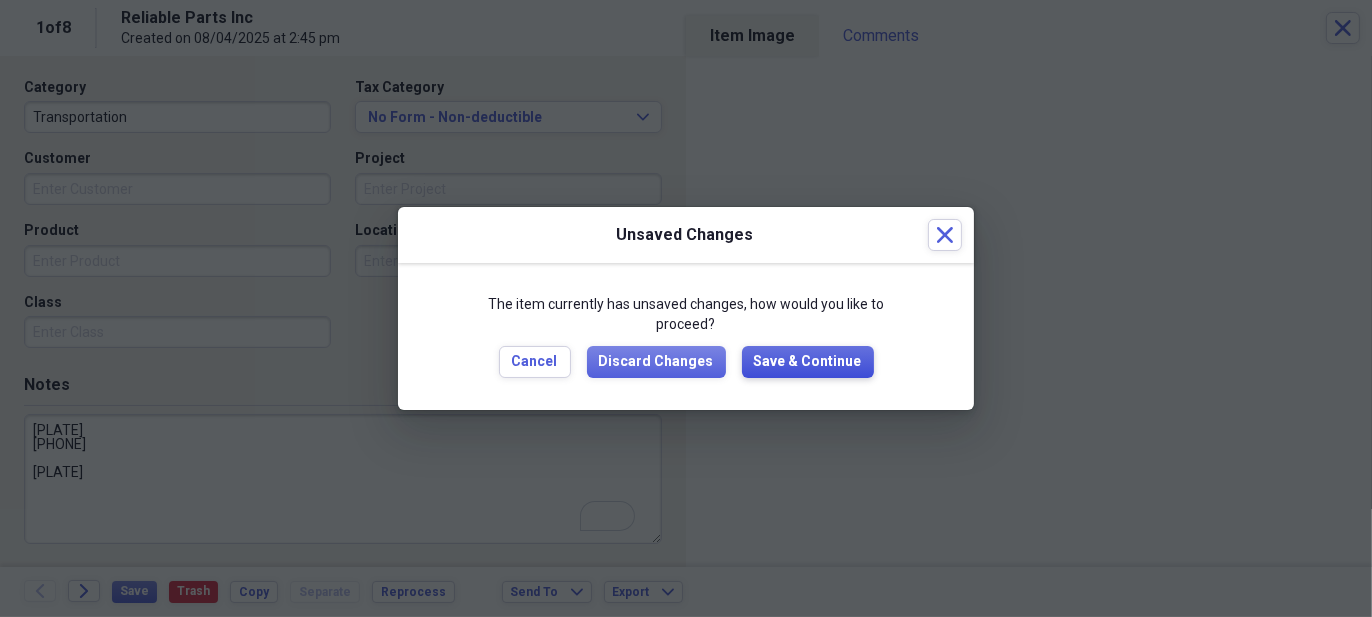 click on "Save & Continue" at bounding box center [808, 362] 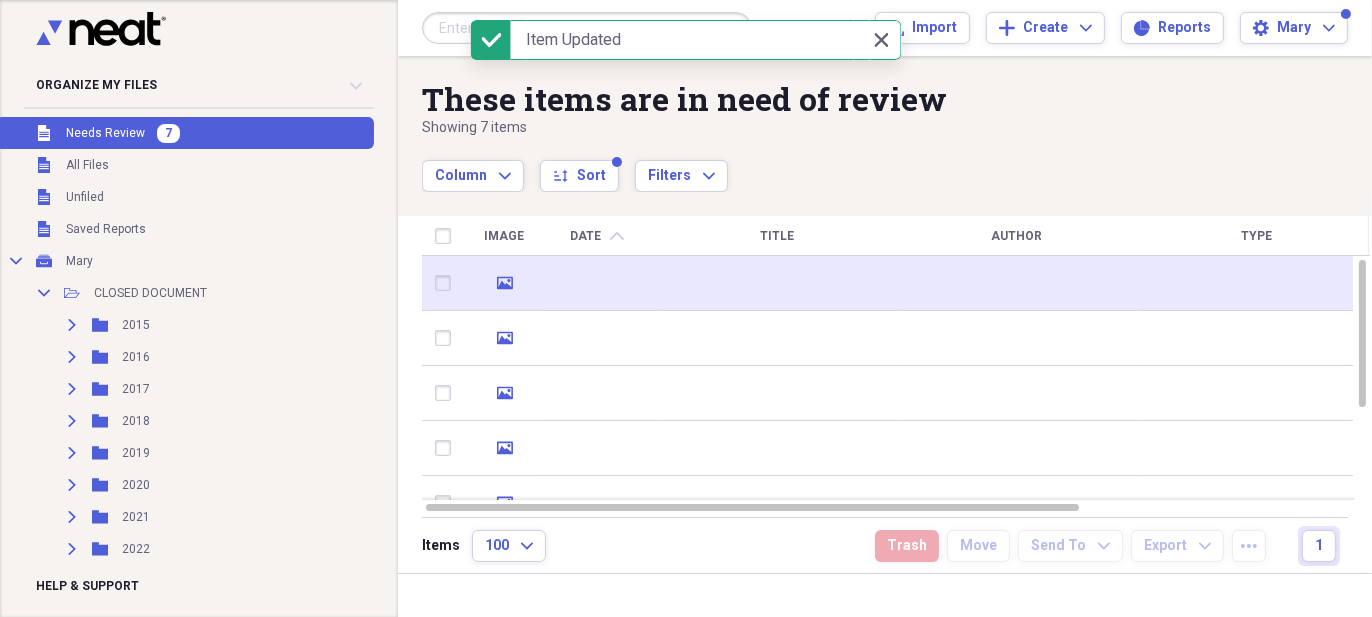 click at bounding box center [597, 283] 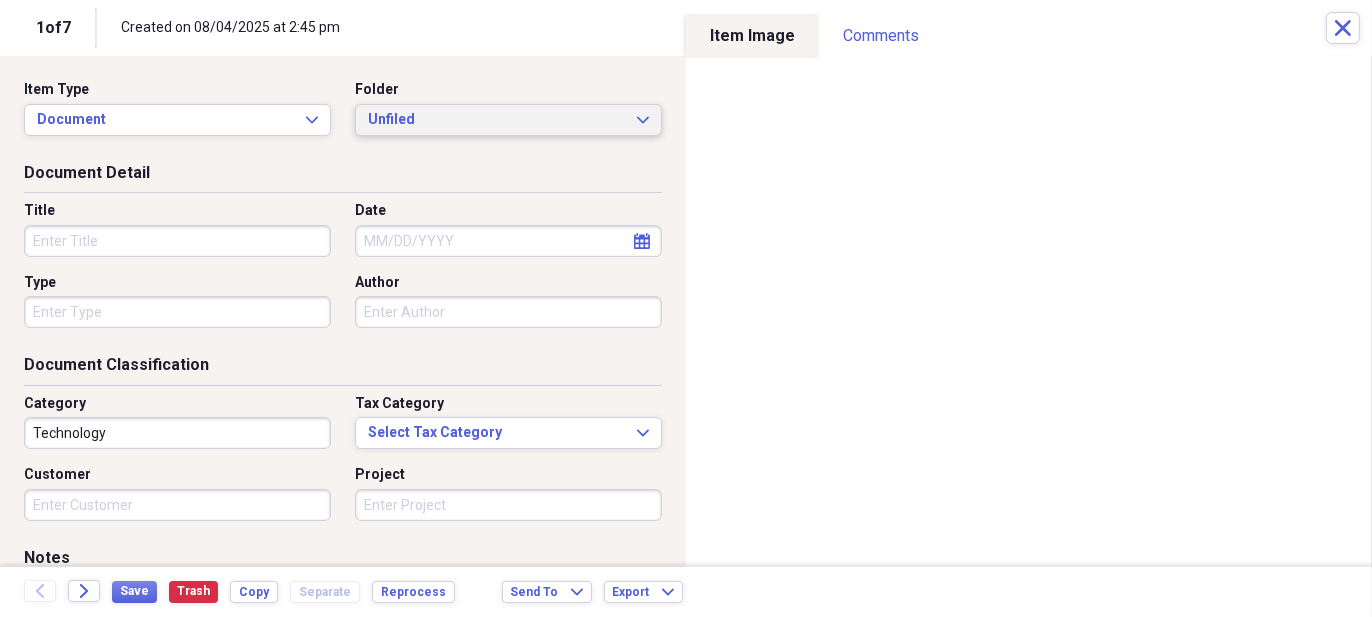 click on "Unfiled Expand" at bounding box center (508, 120) 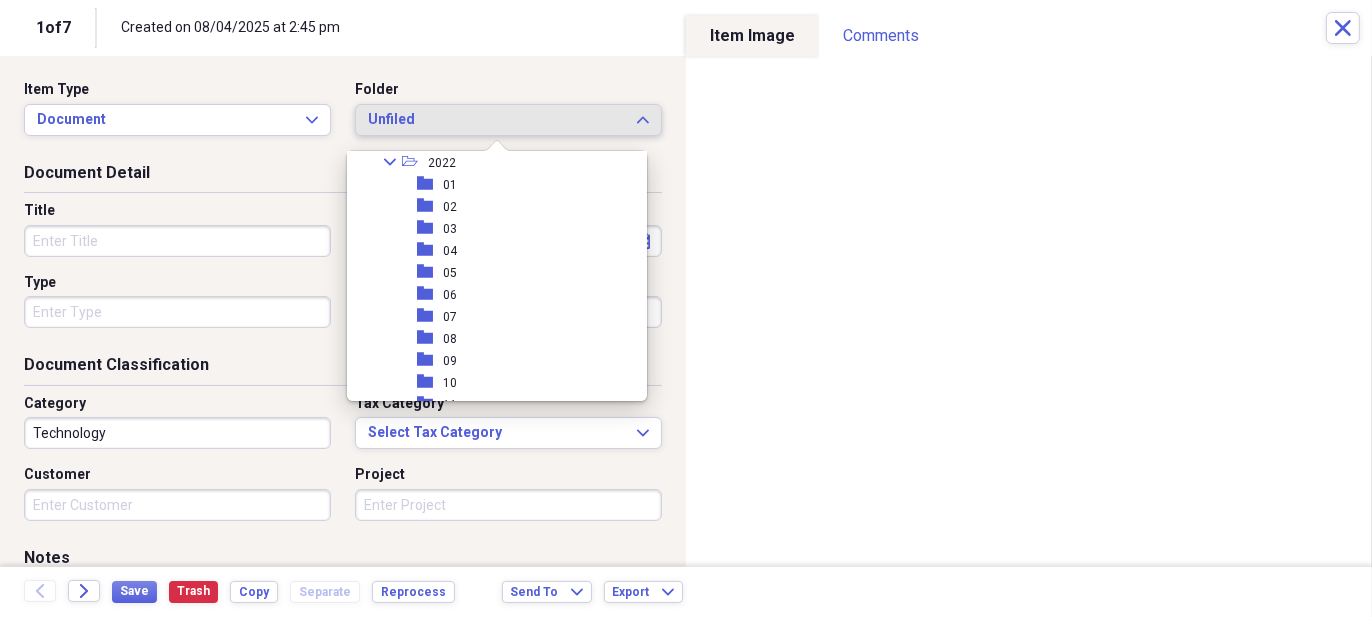 scroll, scrollTop: 300, scrollLeft: 0, axis: vertical 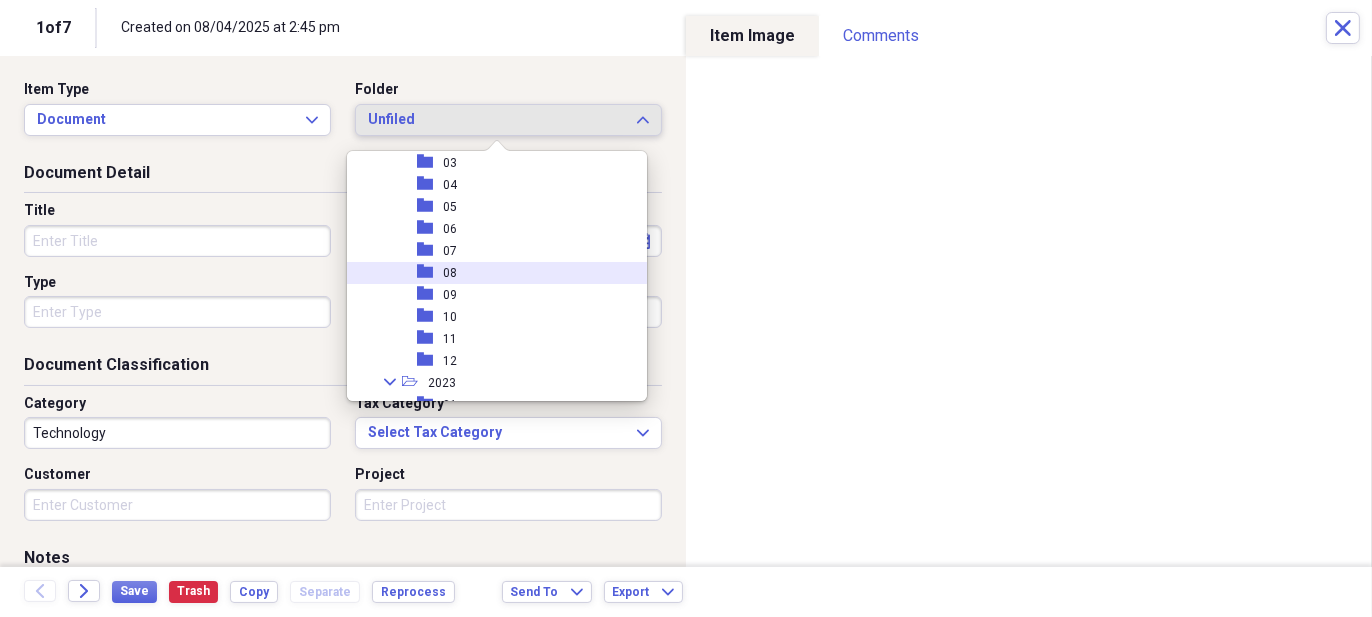 click on "folder 08" at bounding box center (489, 273) 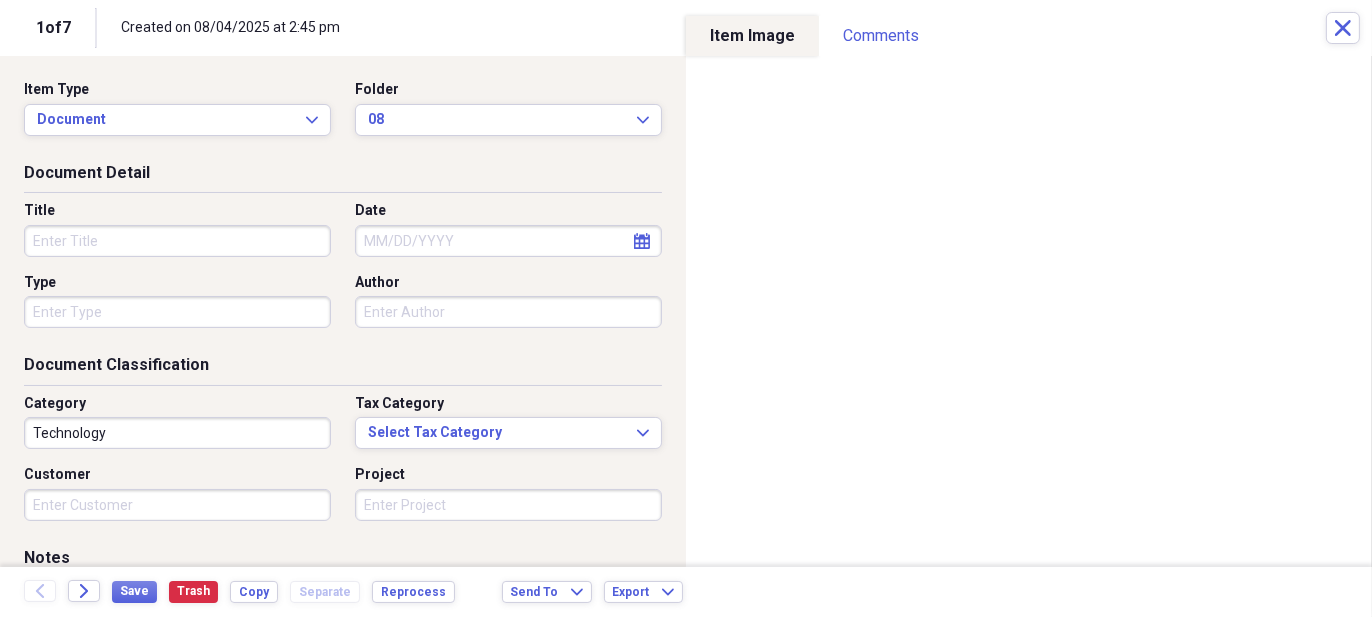 click on "calendar Calendar" at bounding box center [642, 241] 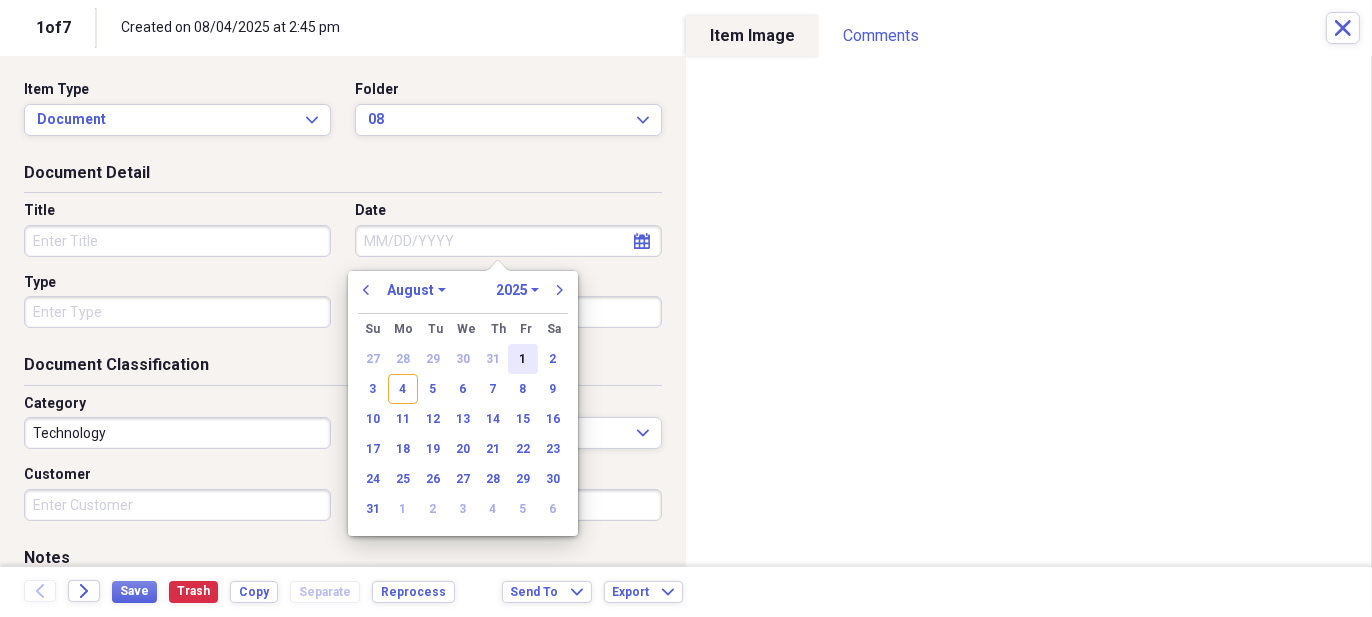 click on "1" at bounding box center [523, 359] 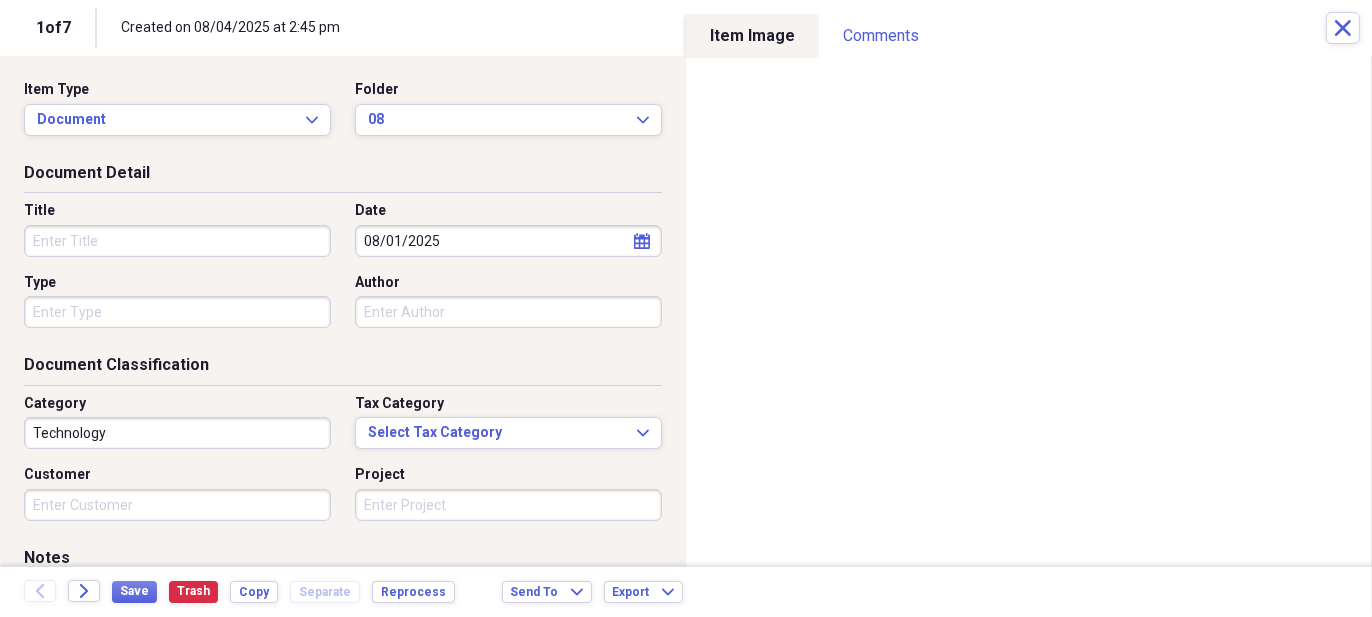 click on "Title" at bounding box center [177, 241] 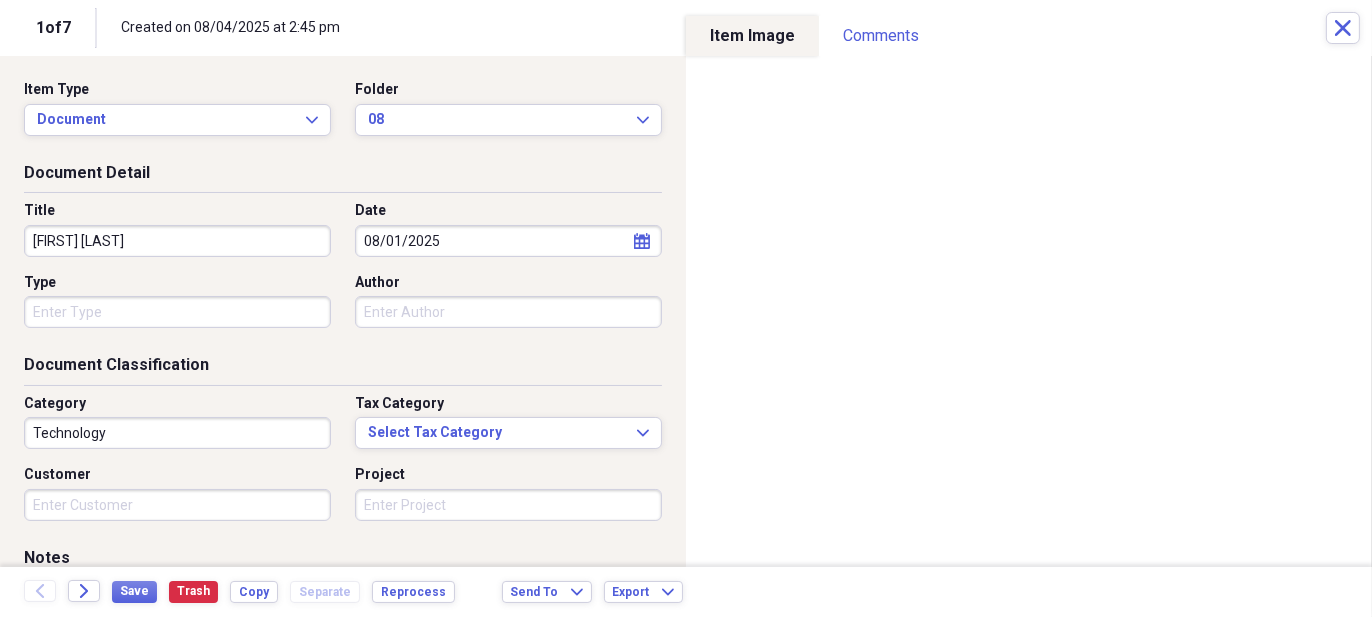 type on "BETTE L. BARRADOUGH" 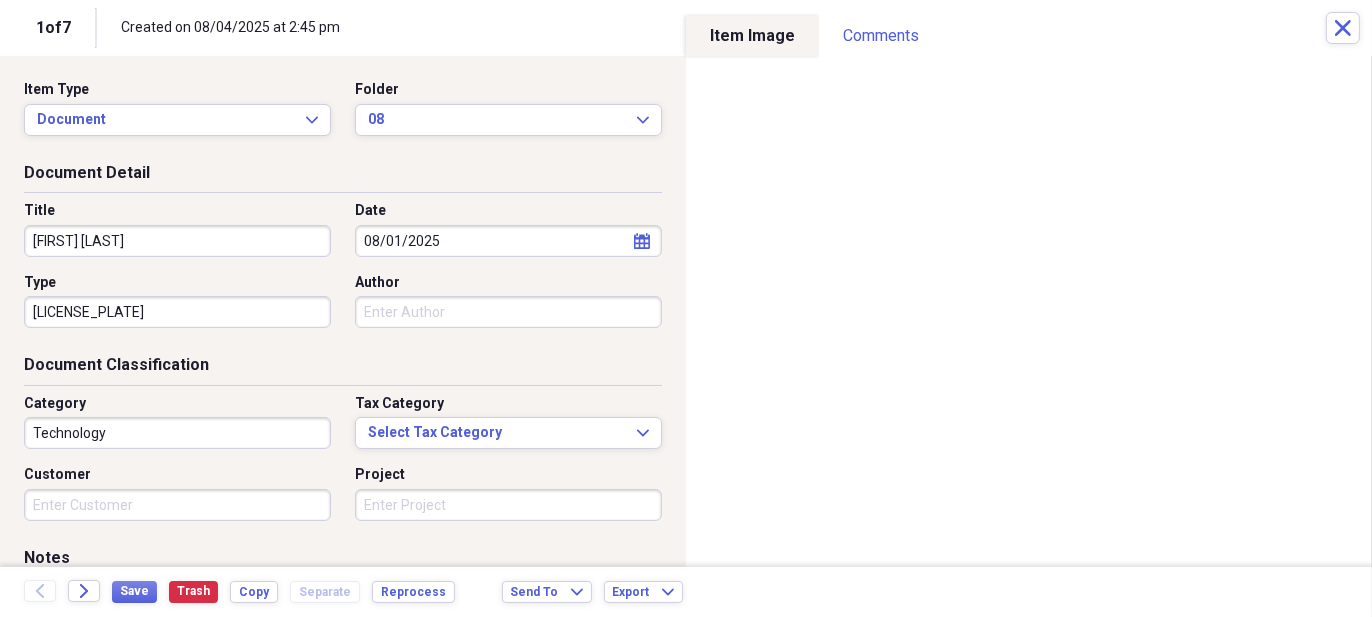 type on "[NUMBER] [ALPHANUMERIC]" 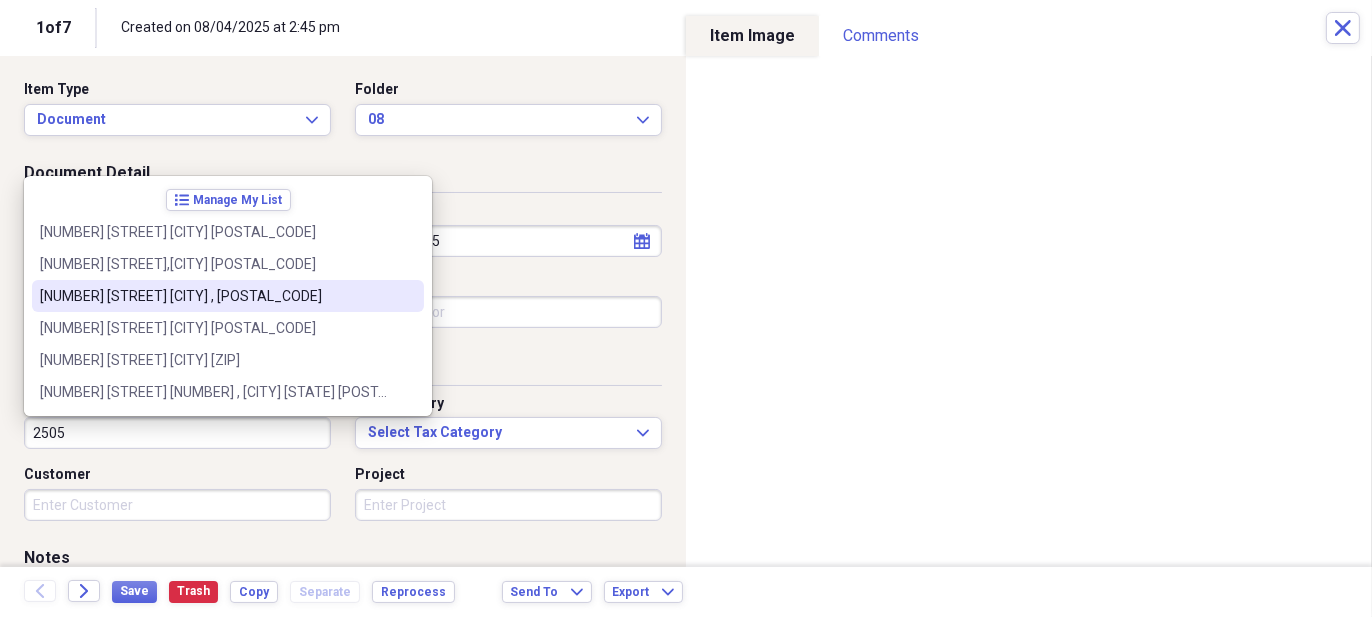 click on "[NUMBER] [STREET] [CITY] , [POSTAL_CODE]" at bounding box center (216, 296) 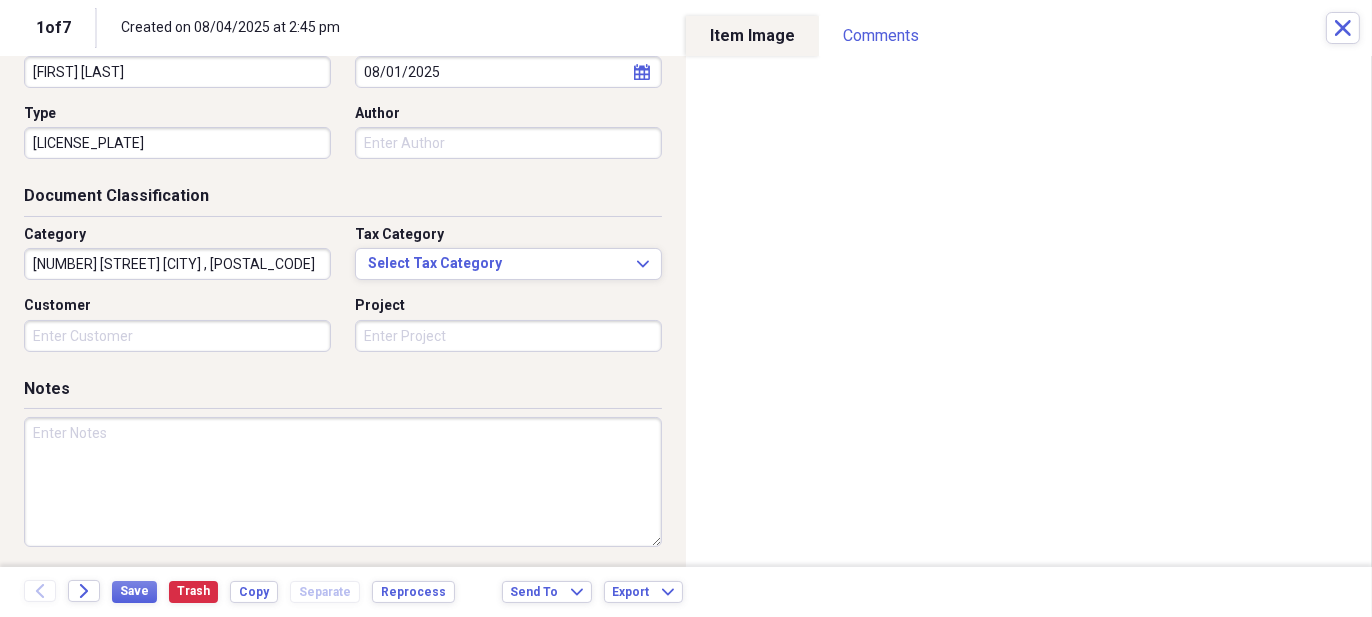 scroll, scrollTop: 171, scrollLeft: 0, axis: vertical 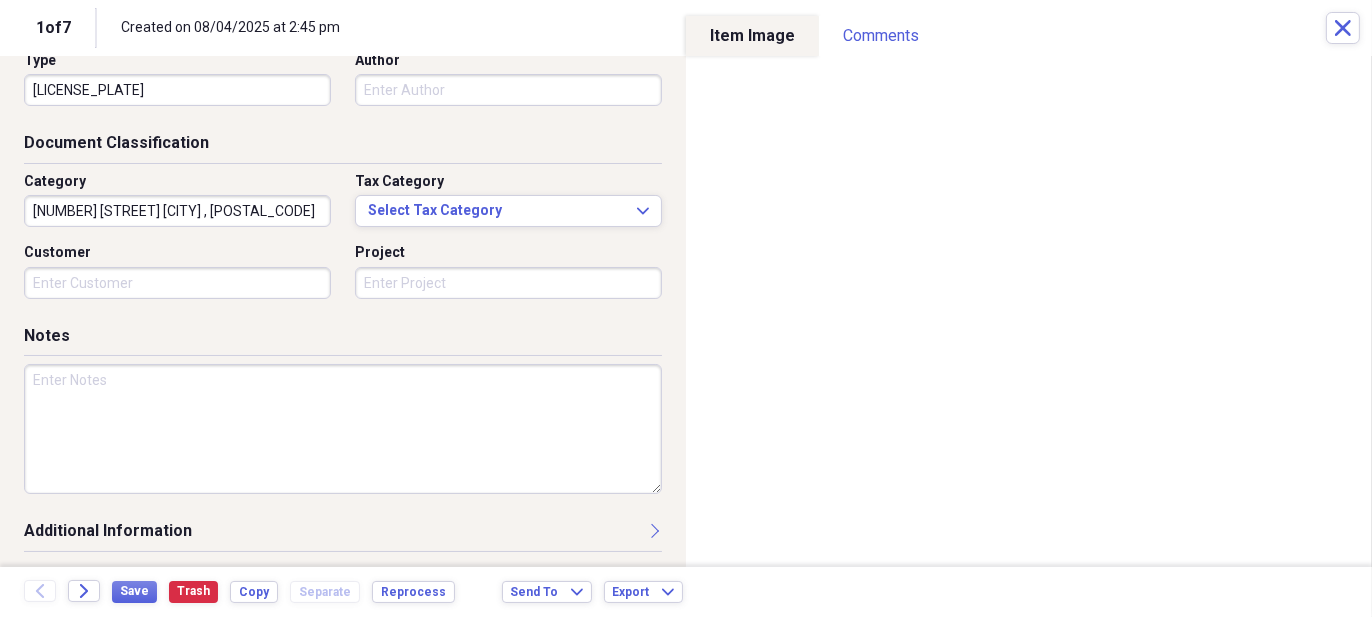 click on "Additional Information" at bounding box center [343, 535] 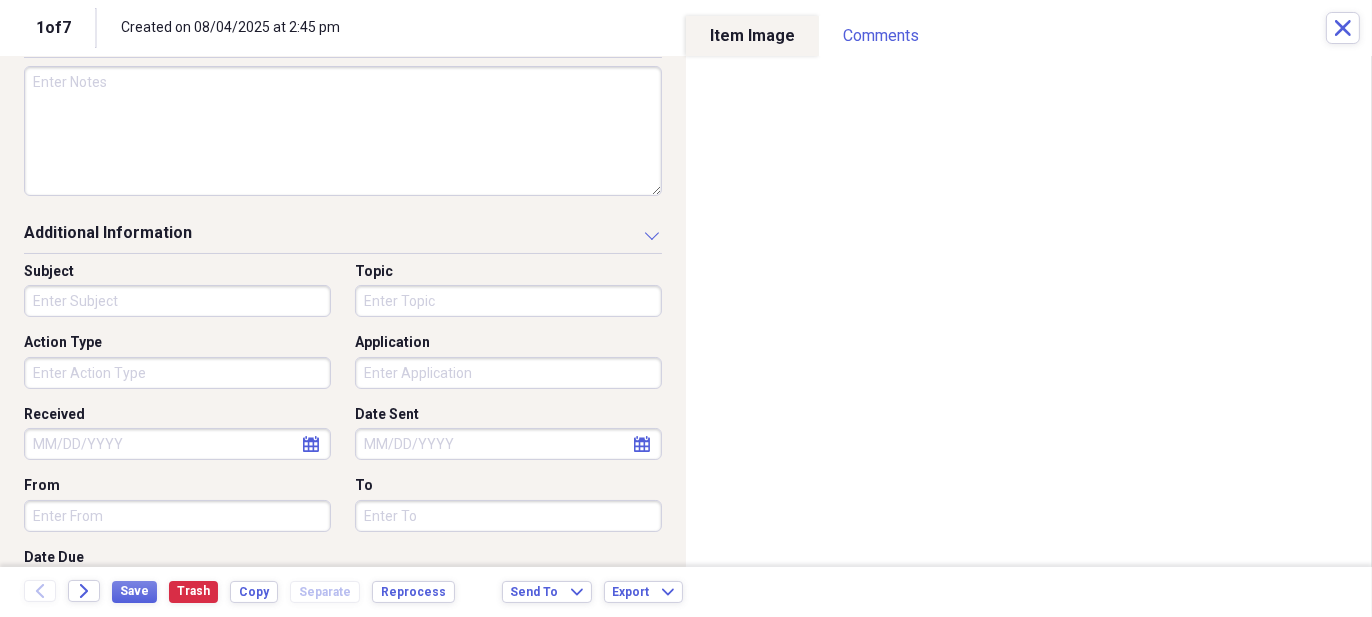 scroll, scrollTop: 522, scrollLeft: 0, axis: vertical 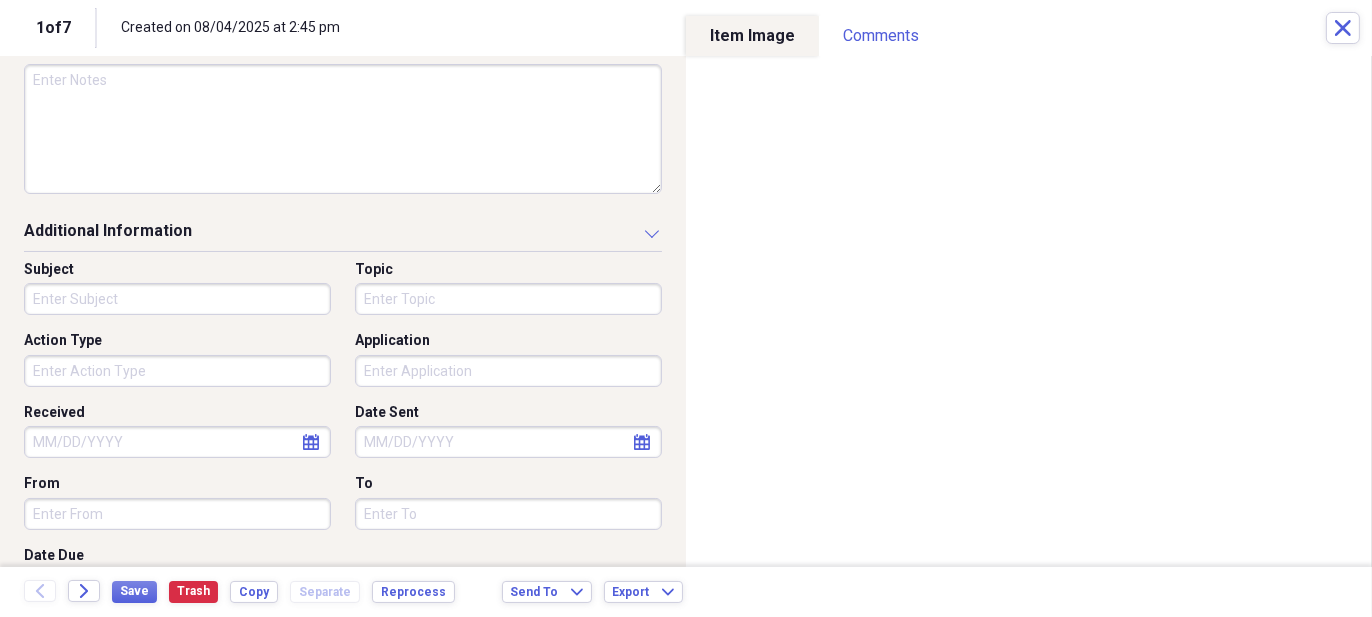 click on "Action Type" at bounding box center (177, 371) 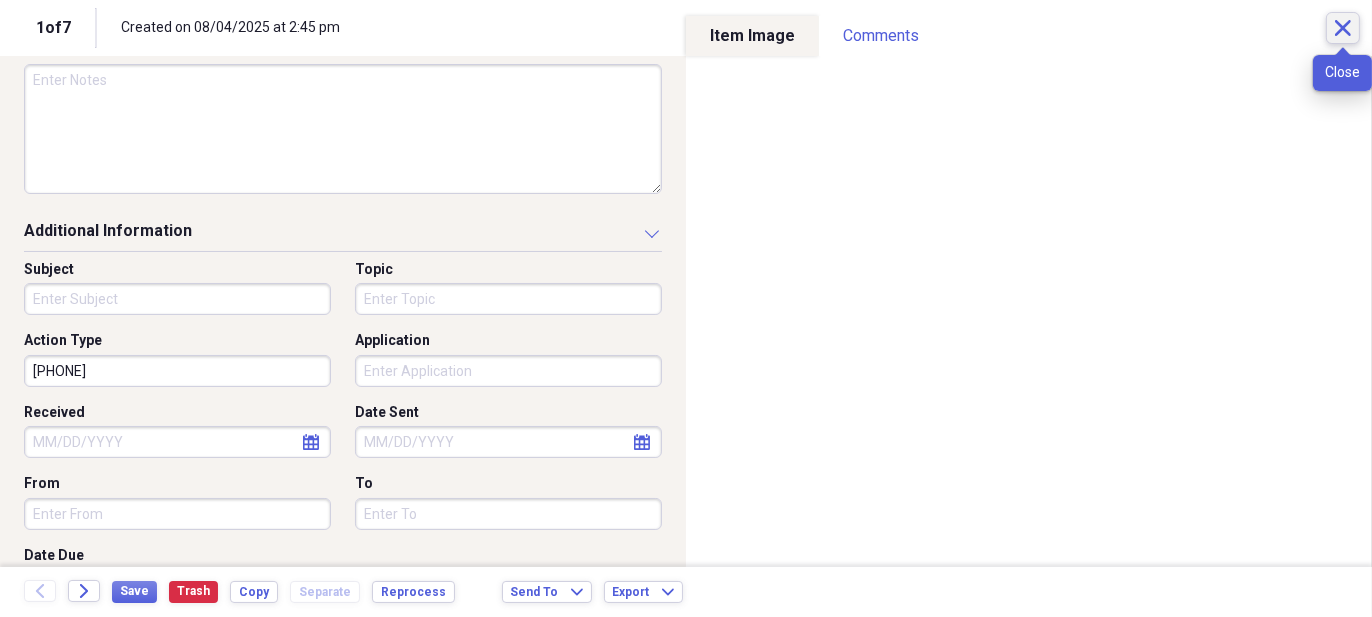 type on "9729834675" 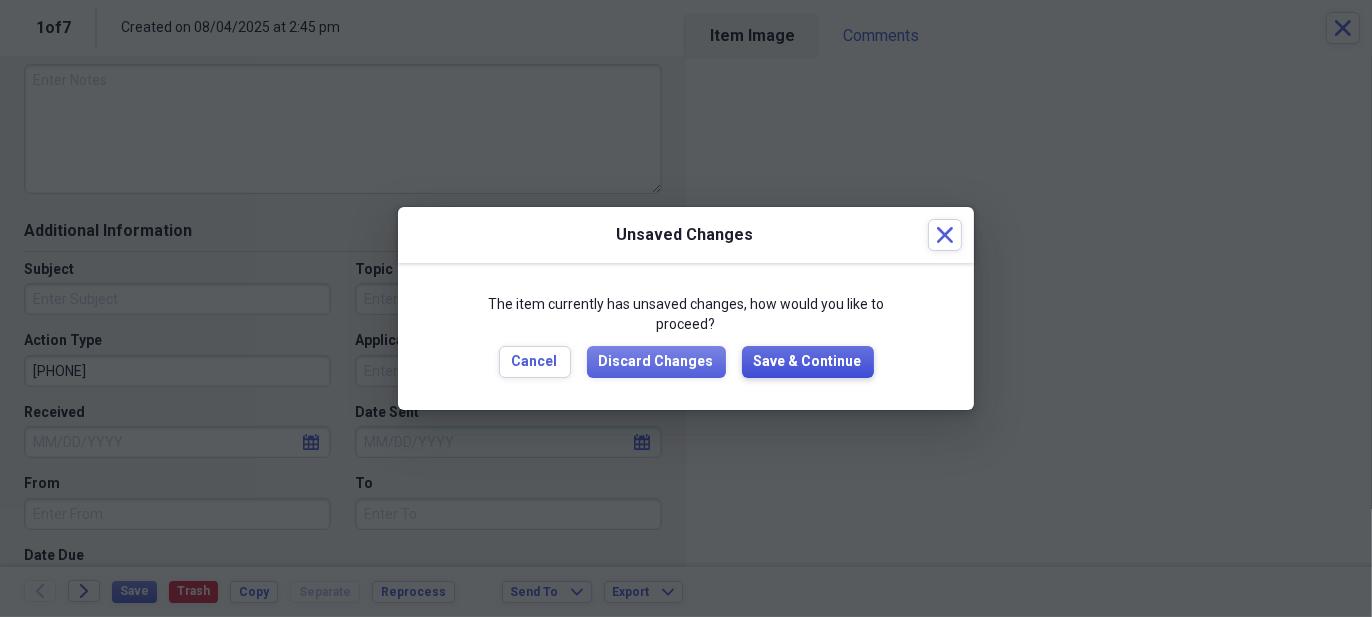 click on "Save & Continue" at bounding box center [808, 362] 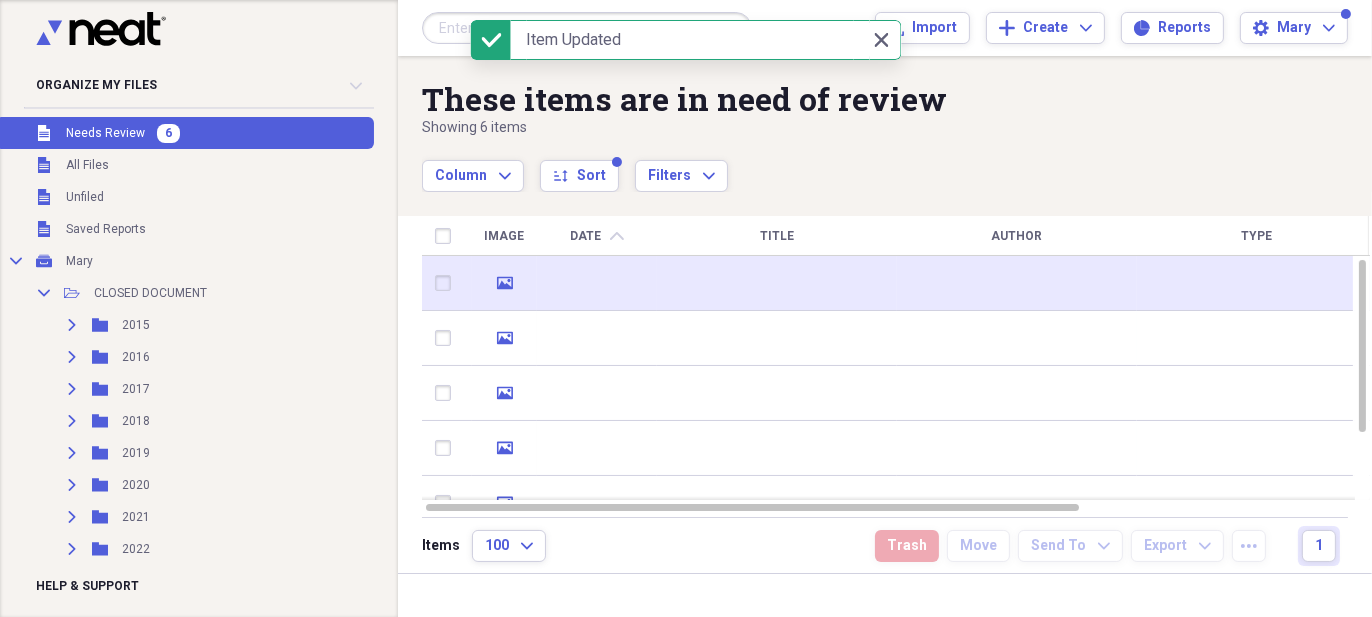 click at bounding box center (777, 283) 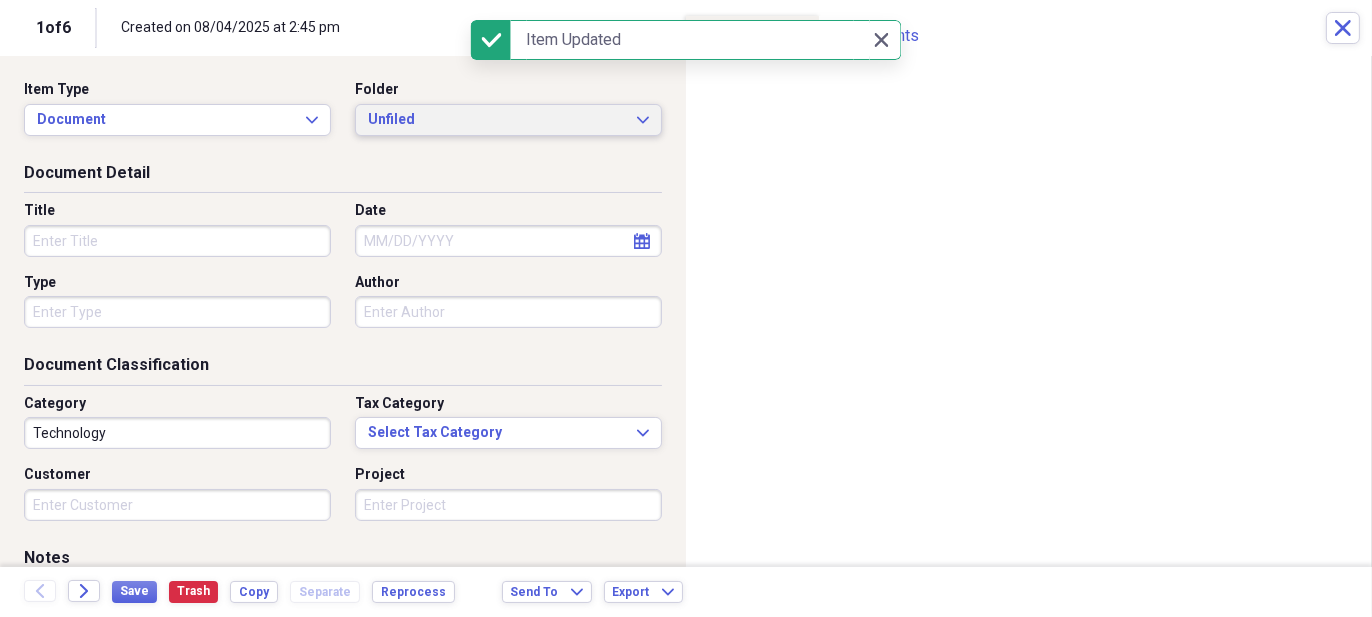 click on "Expand" 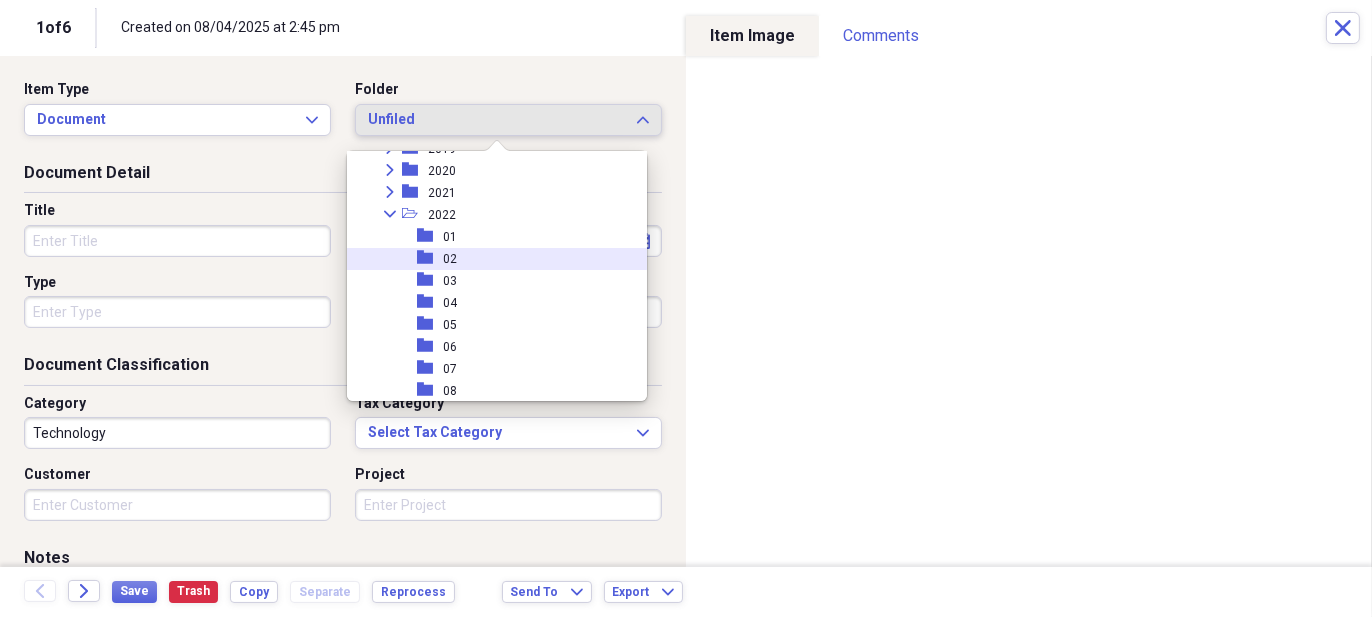 scroll, scrollTop: 200, scrollLeft: 0, axis: vertical 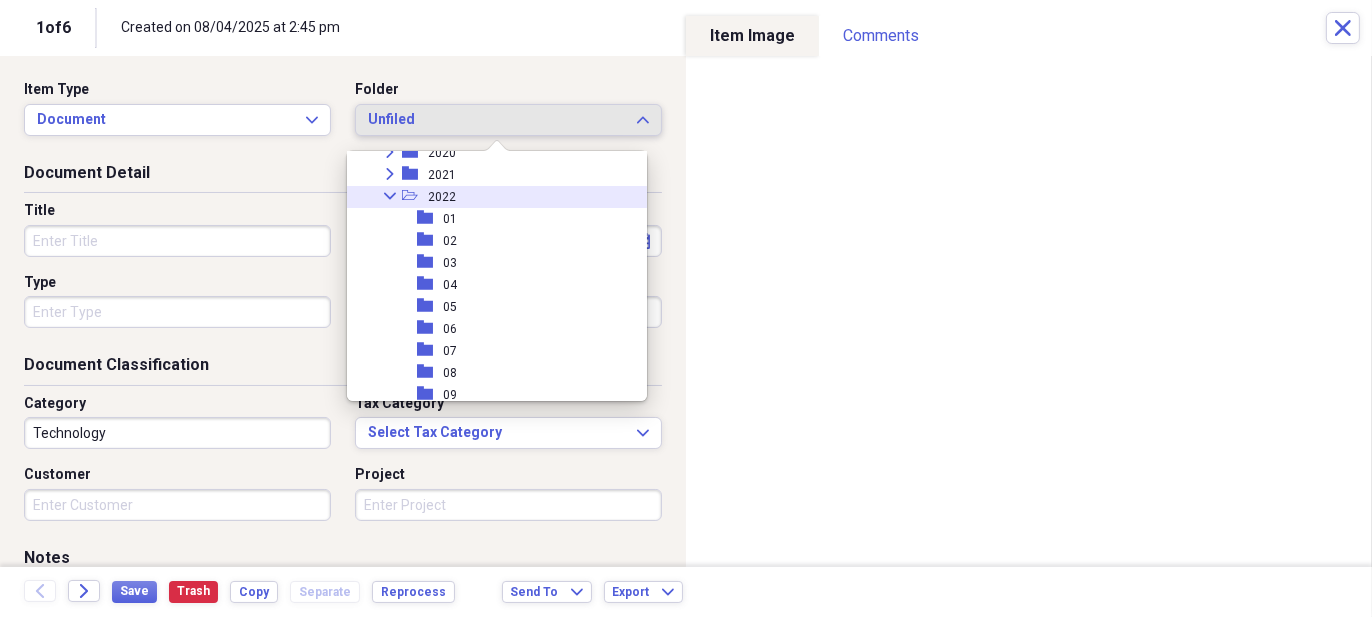 click on "Collapse" 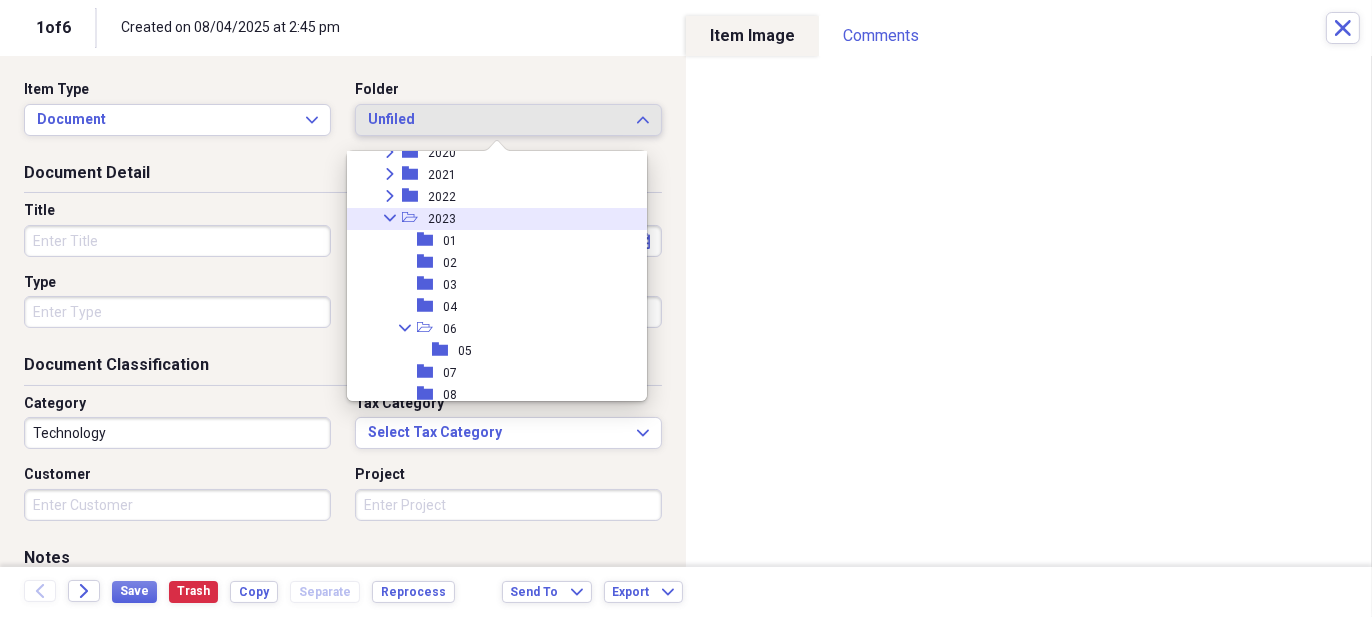 click 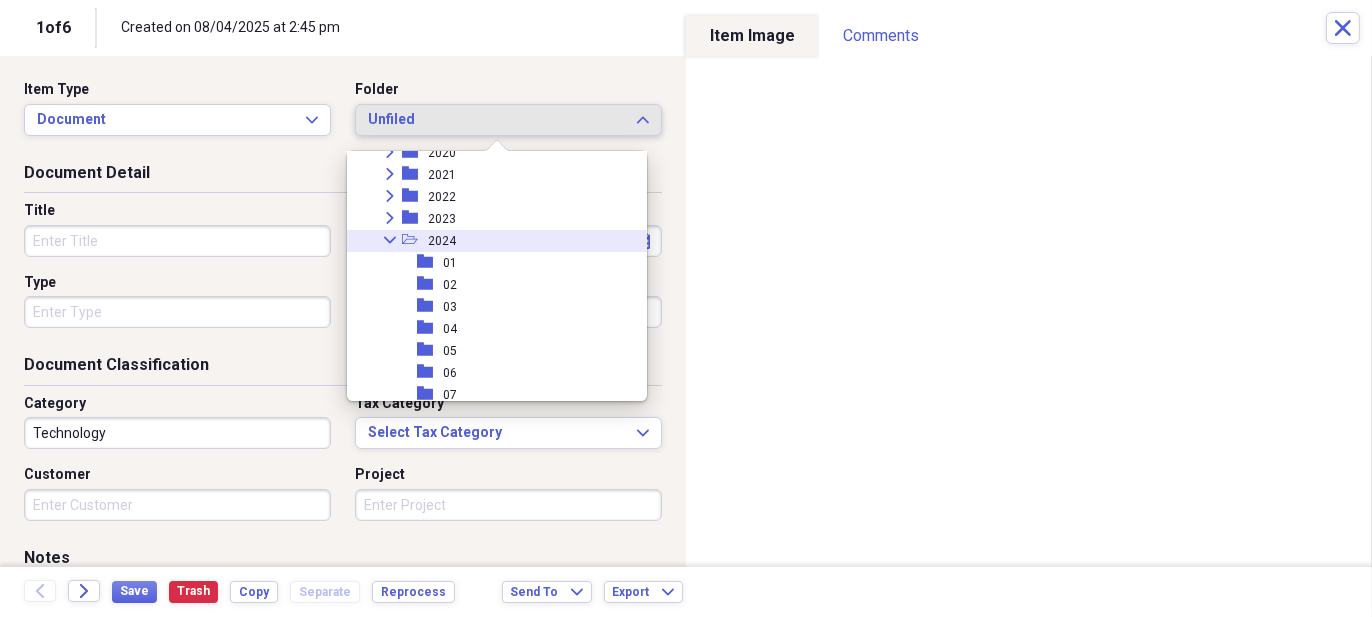 click 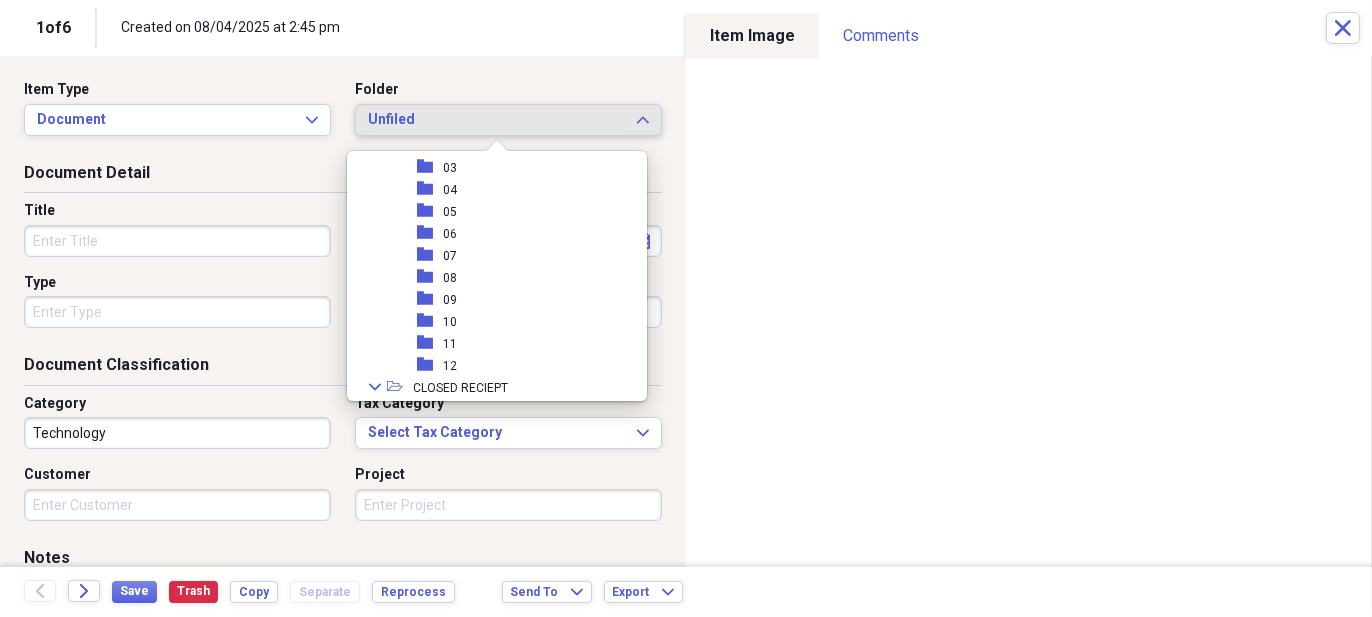 scroll, scrollTop: 365, scrollLeft: 0, axis: vertical 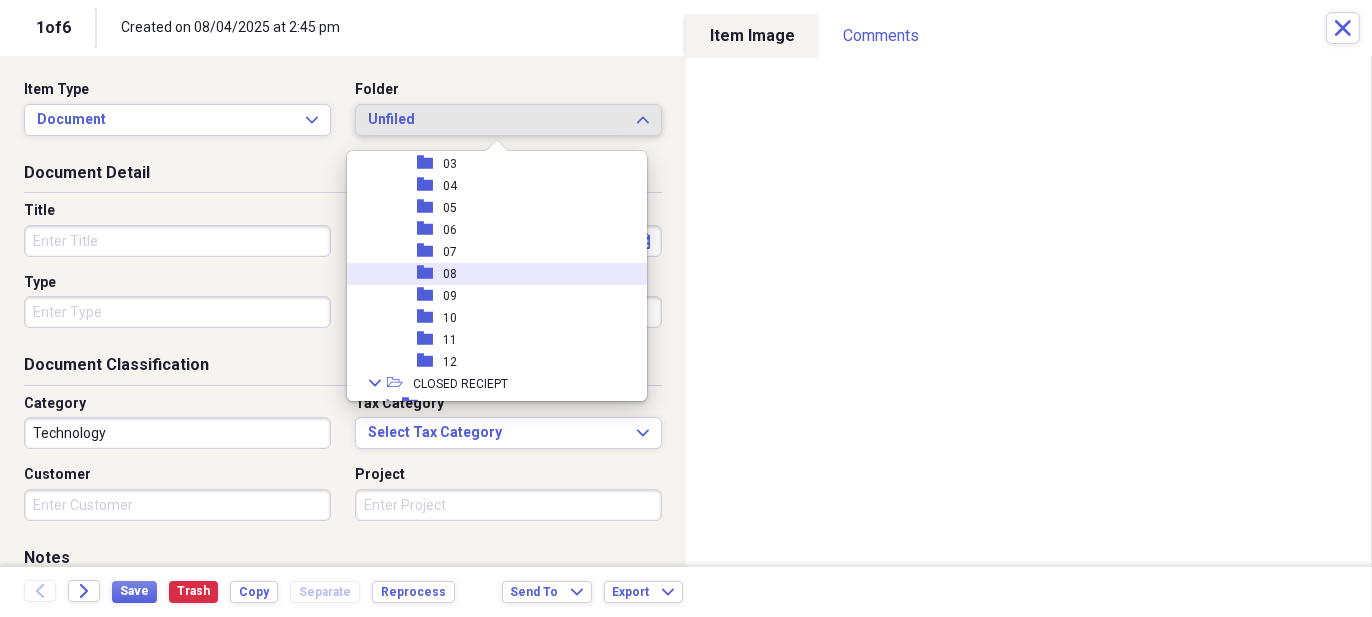 click on "folder 08" at bounding box center [489, 274] 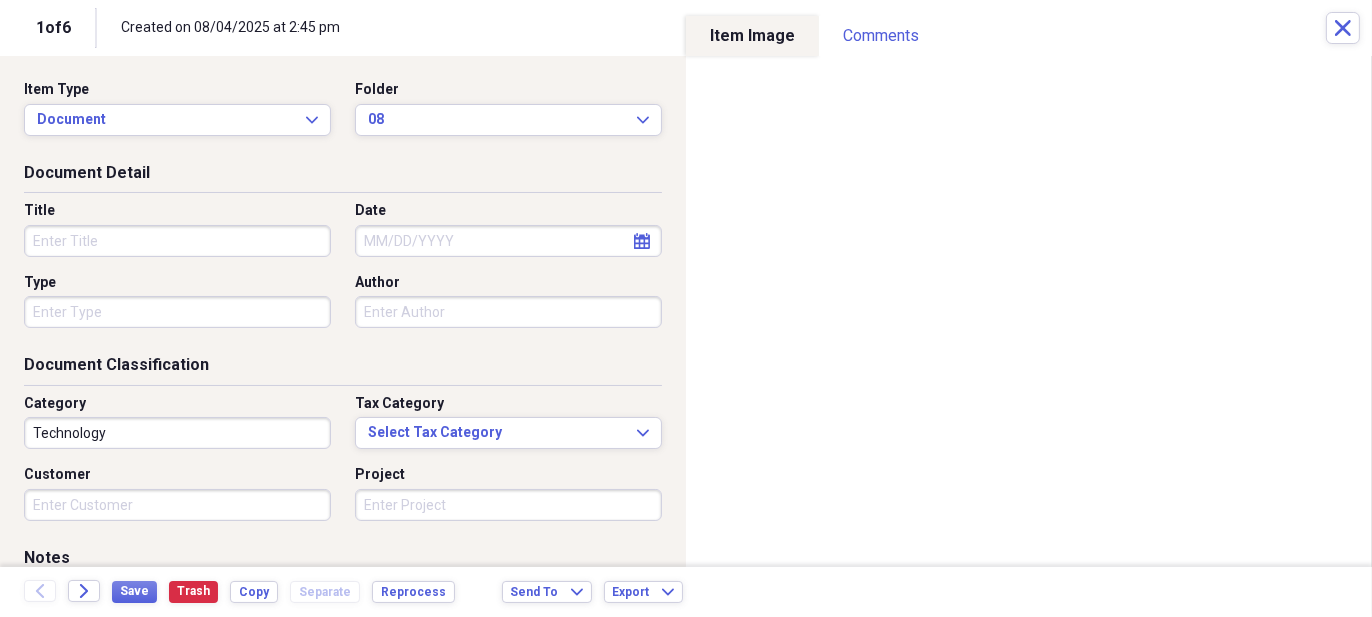select on "7" 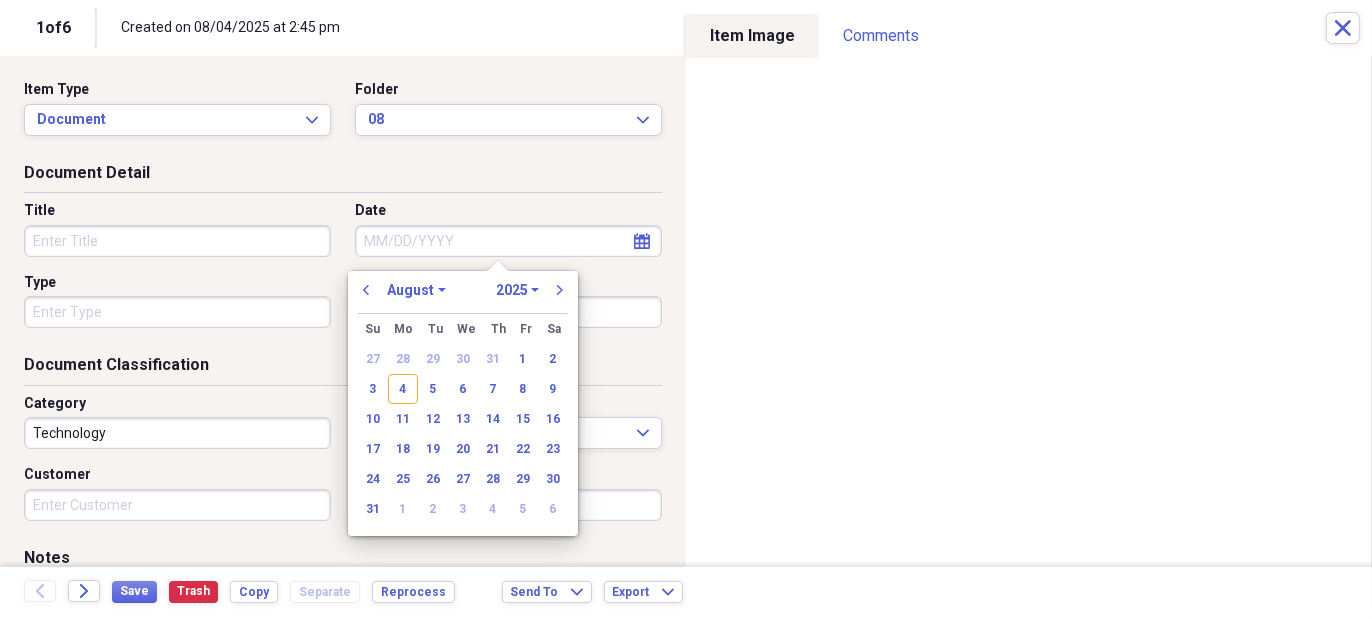 click on "calendar Calendar" at bounding box center [508, 241] 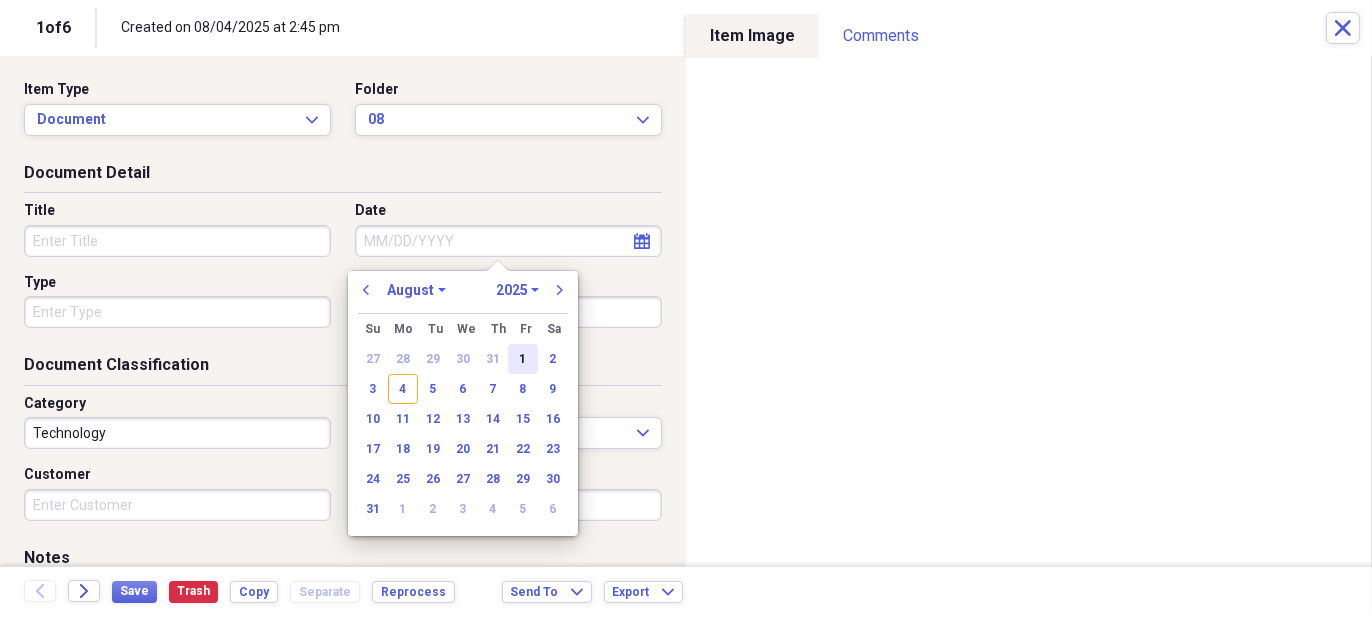 click on "1" at bounding box center [523, 359] 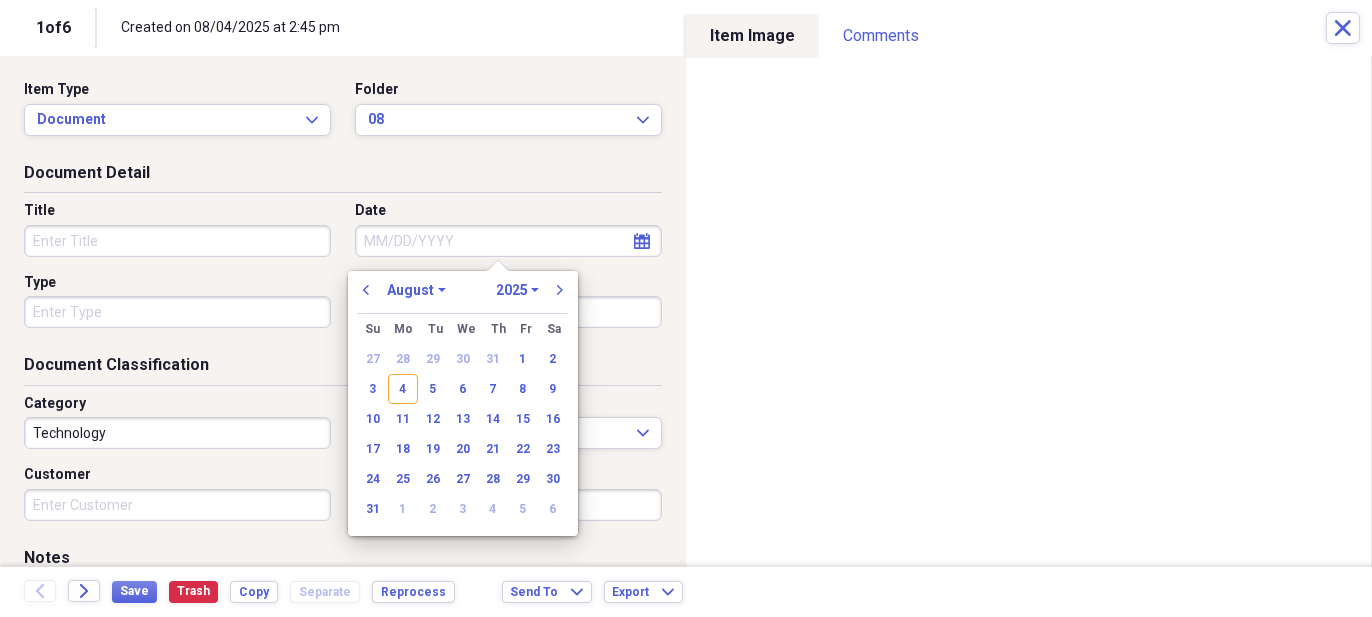 type on "08/01/2025" 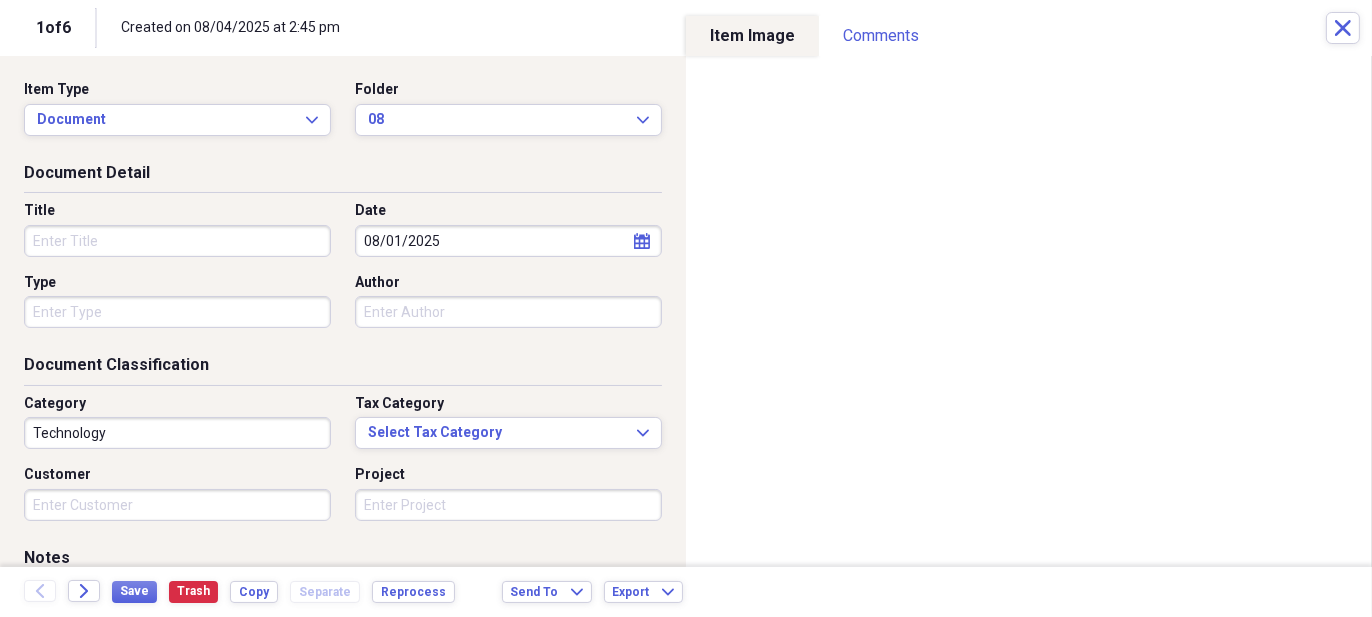 click on "Title" at bounding box center [177, 241] 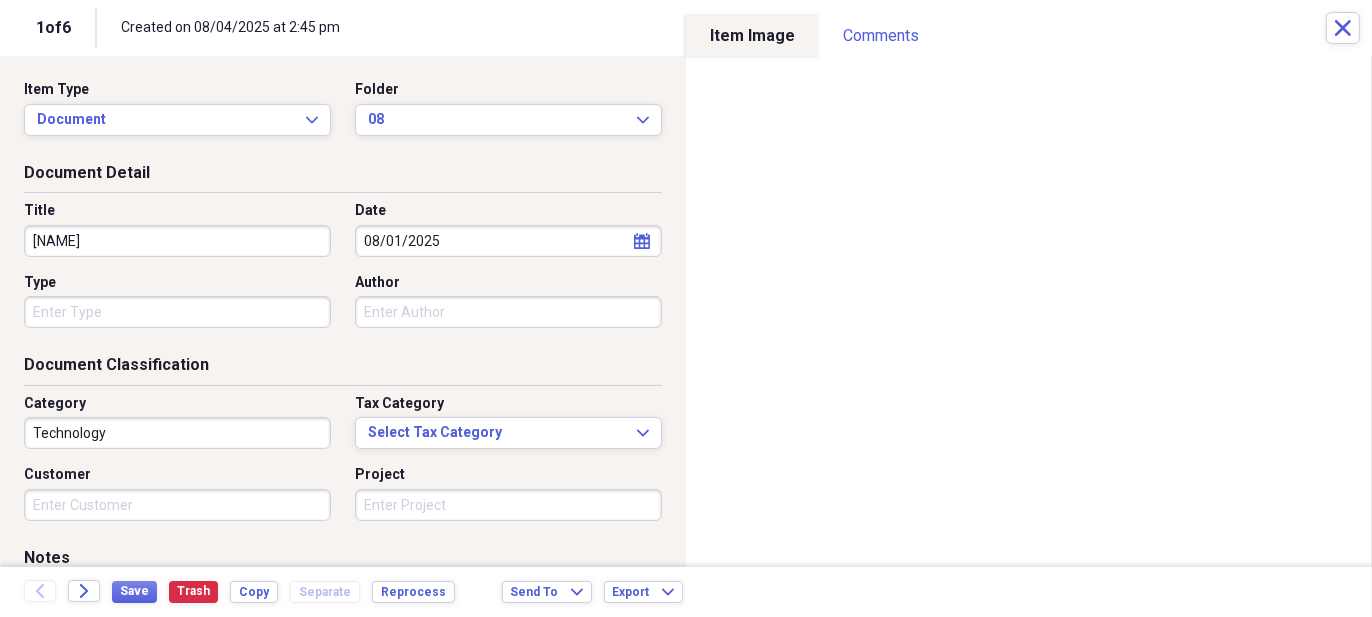 type on "AFRON" 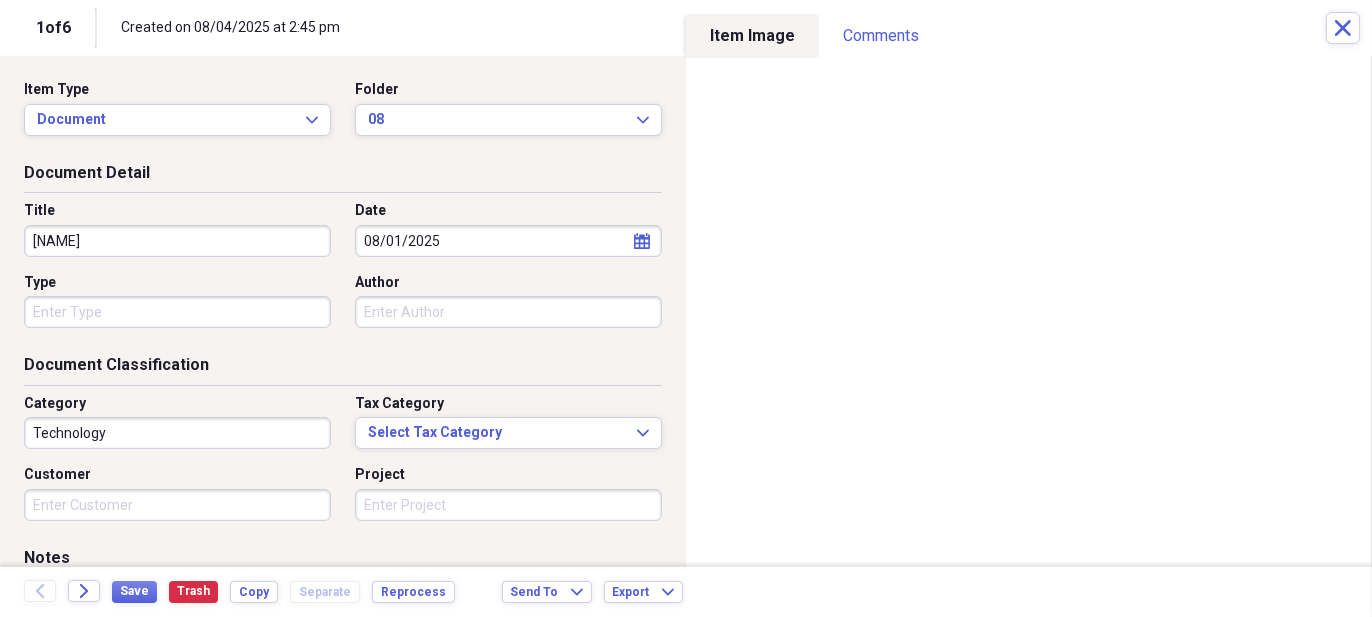 click on "Organize My Files 5 Collapse Unfiled Needs Review 5 Unfiled All Files Unfiled Unfiled Unfiled Saved Reports Collapse My Cabinet Mary Add Folder Collapse Open Folder CLOSED DOCUMENT Add Folder Expand Folder 2015 Add Folder Expand Folder 2016 Add Folder Expand Folder 2017 Add Folder Expand Folder 2018 Add Folder Expand Folder 2019 Add Folder Expand Folder 2020 Add Folder Expand Folder 2021 Add Folder Expand Folder 2022 Add Folder Expand Folder 2023 Add Folder Expand Folder 2024 Add Folder Expand Folder 2025 Add Folder Collapse Open Folder CLOSED RECIEPT Add Folder Expand Folder 2015 Add Folder Expand Folder 2016 Add Folder Expand Folder 2017 Add Folder Expand Folder 2018 Add Folder Expand Folder 2019 Add Folder Expand Folder 2020 Add Folder Expand Folder 2021 Add Folder Expand Folder 2022 Add Folder Expand Folder 2023 Add Folder Expand Folder 2024 Add Folder Collapse Open Folder 2025 Add Folder Folder 01 Add Folder Folder 02 Add Folder Folder 03 Add Folder Folder 04 Add Folder Folder 05 Add Folder Folder 06 07" at bounding box center [686, 308] 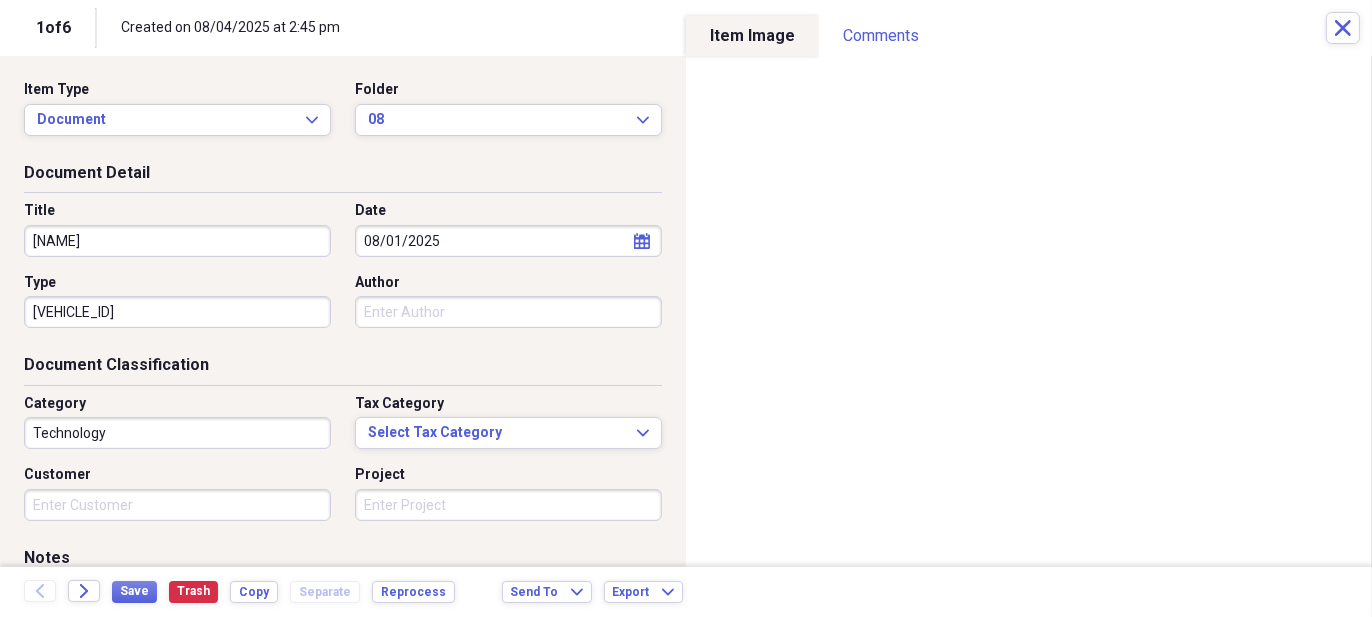 type on "5P       SA4378" 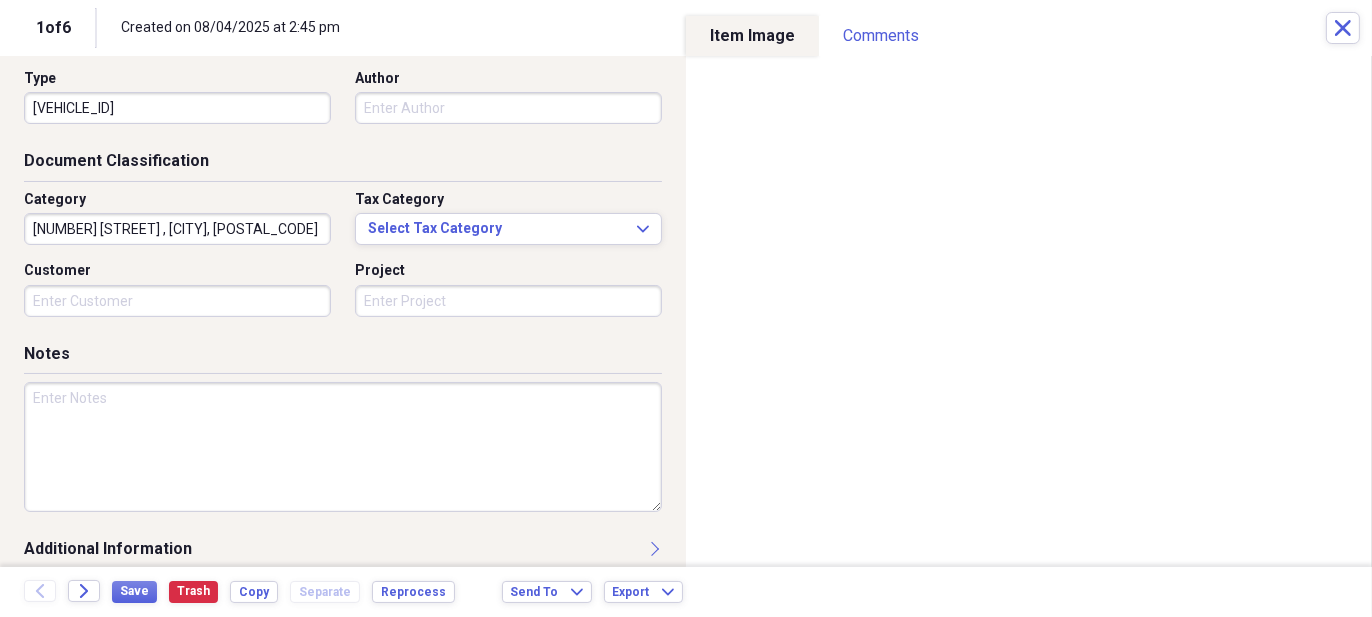 scroll, scrollTop: 222, scrollLeft: 0, axis: vertical 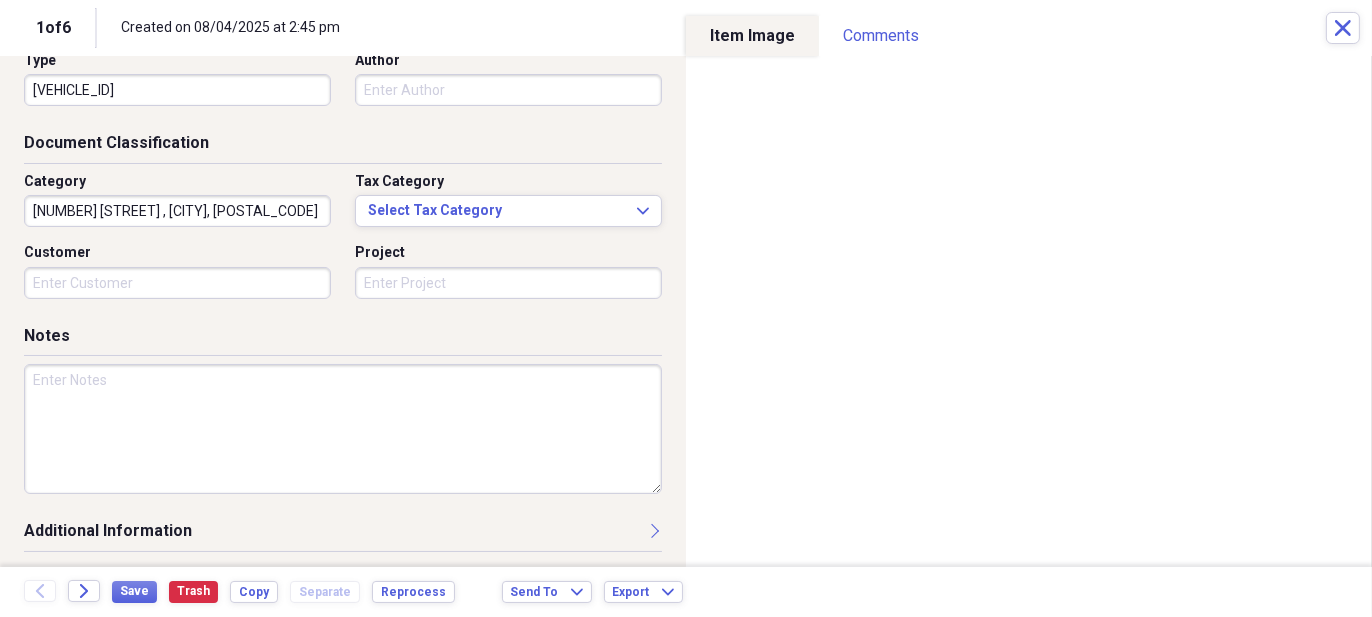 type on "[NUMBER] [STREET] , [CITY] ,[POSTAL_CODE]" 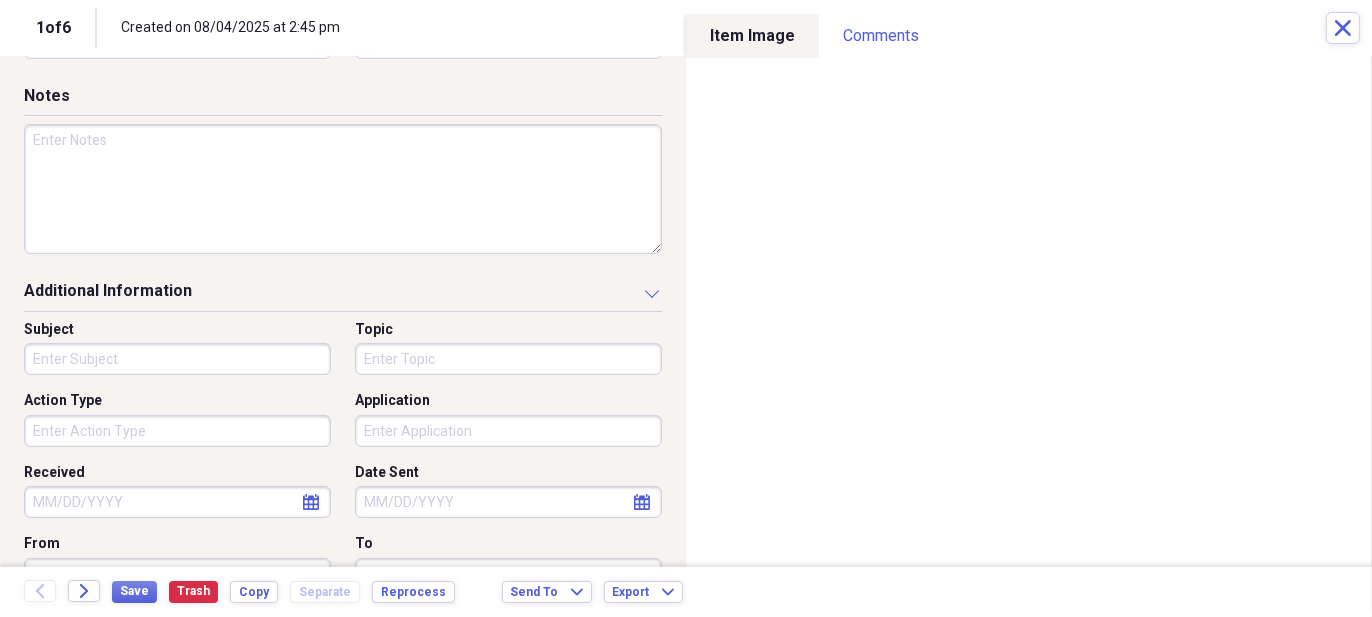 scroll, scrollTop: 522, scrollLeft: 0, axis: vertical 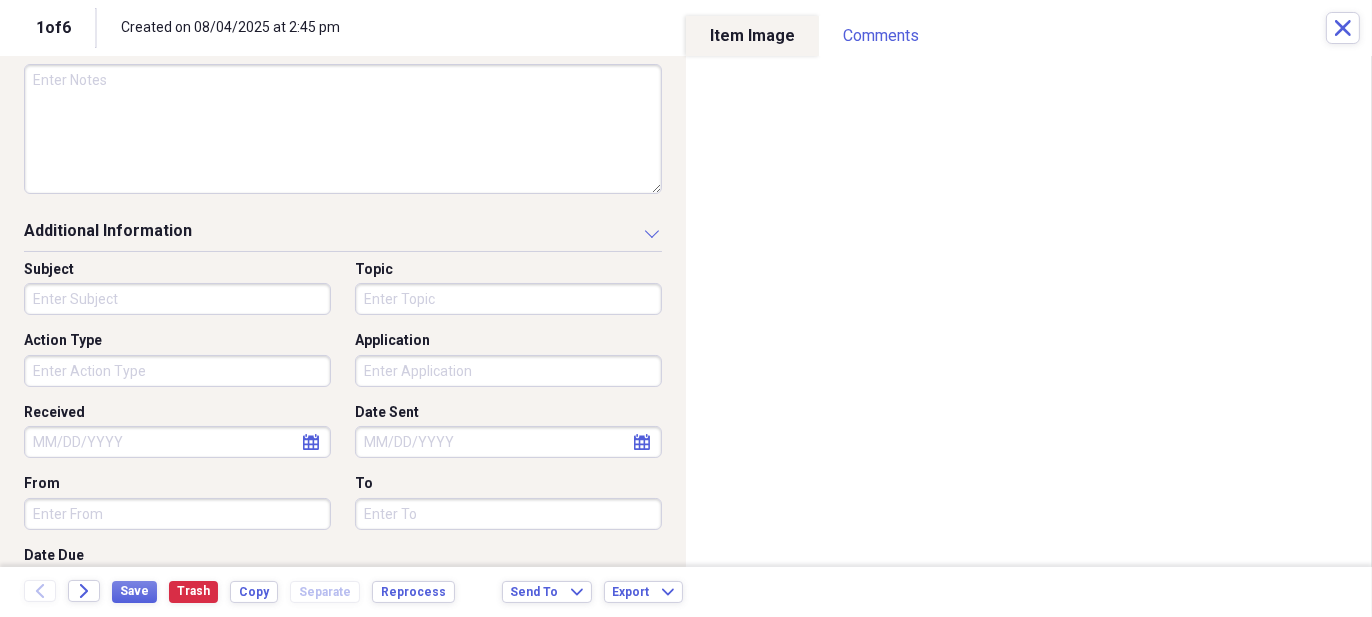 click on "Subject Topic Action Type Application Received calendar Calendar Date Sent calendar Calendar From To Date Due calendar Calendar" at bounding box center [343, 439] 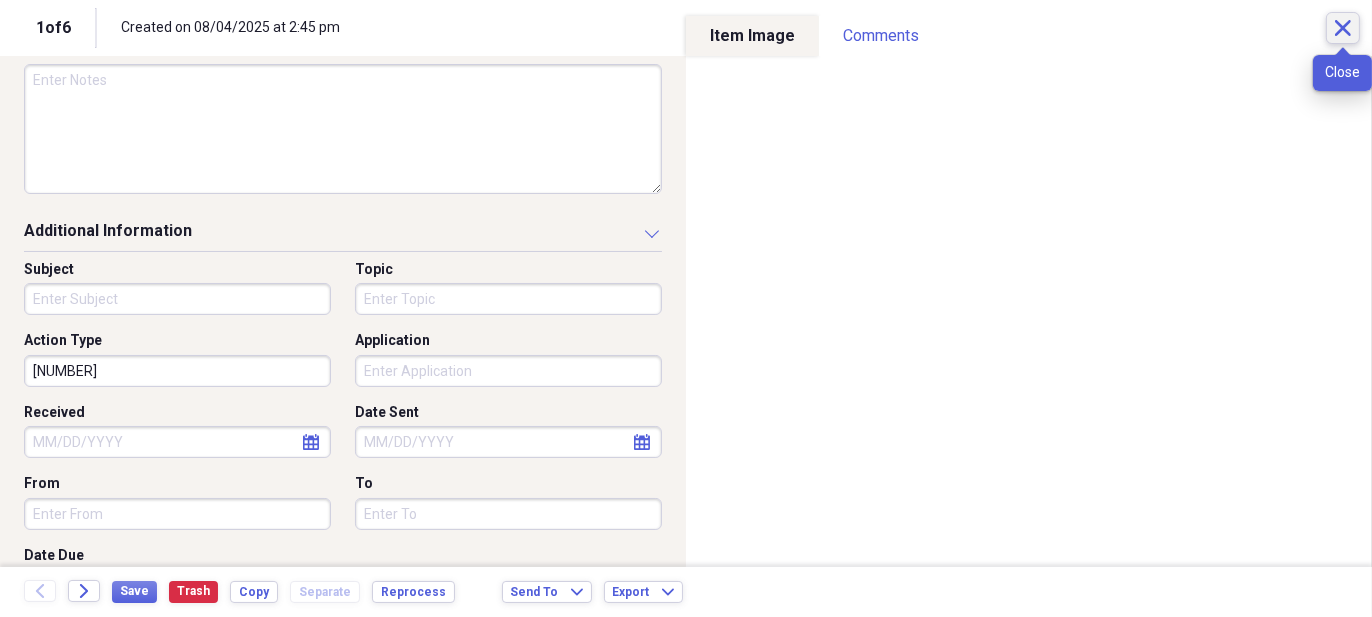 type on "2149094378" 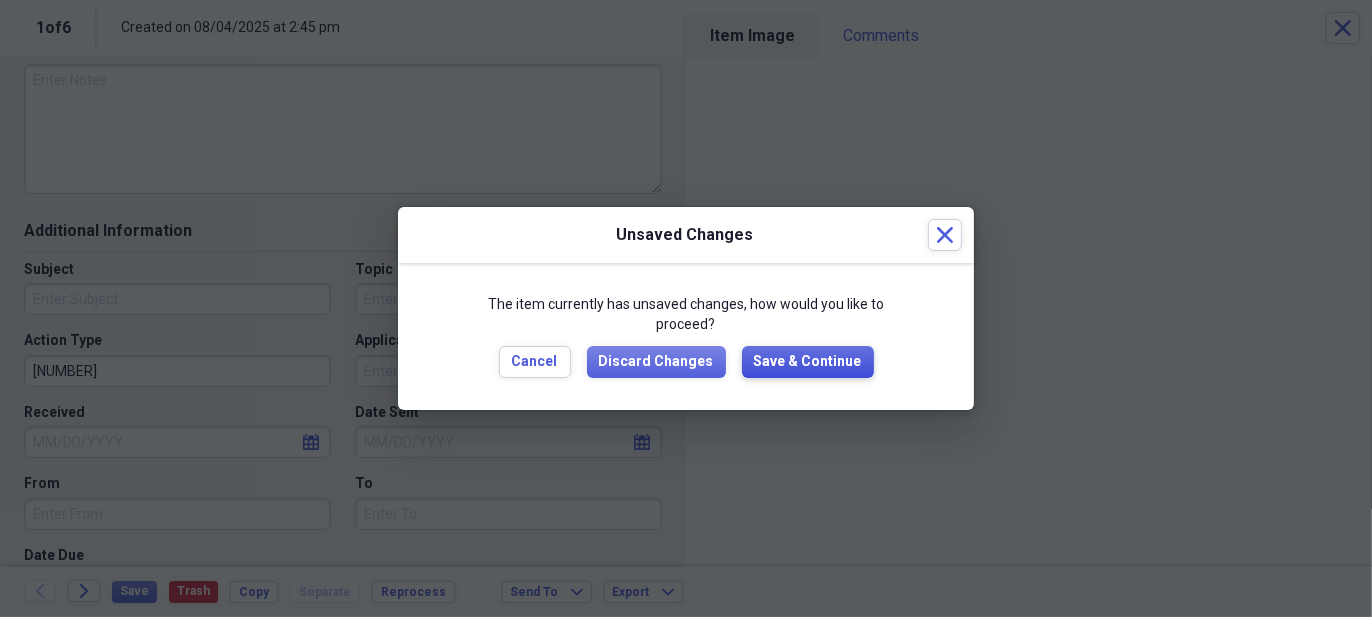 click on "Save & Continue" at bounding box center [808, 362] 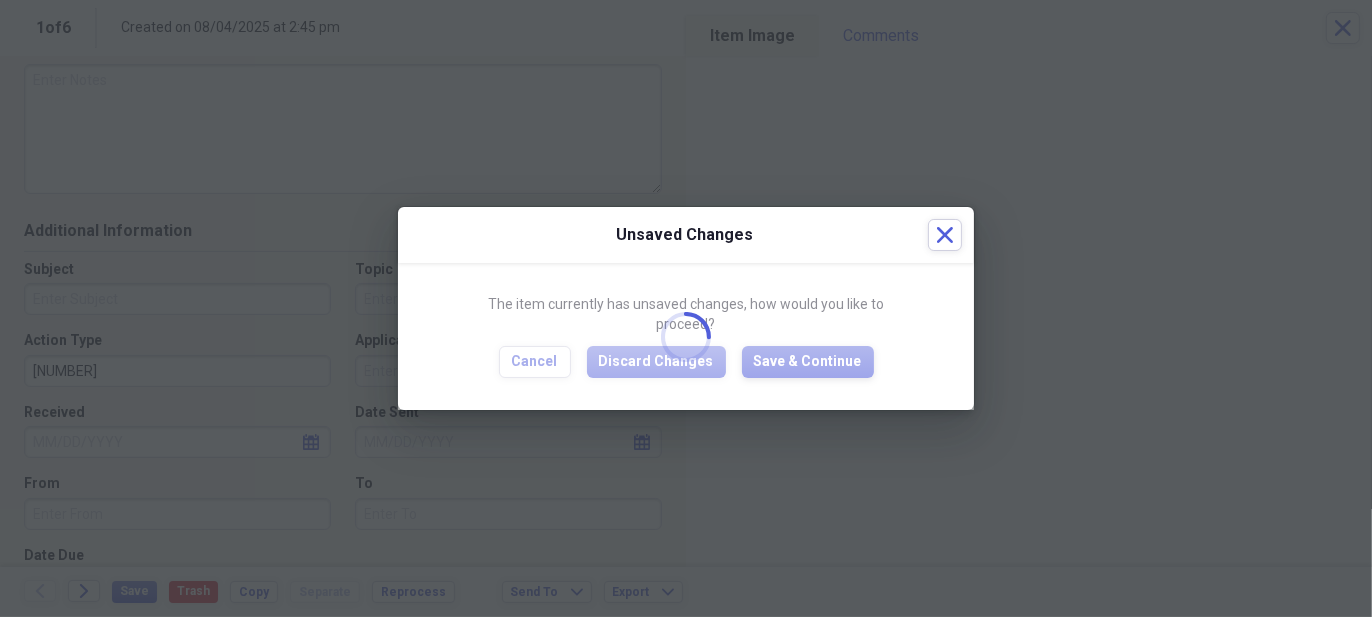 type on "AFRON" 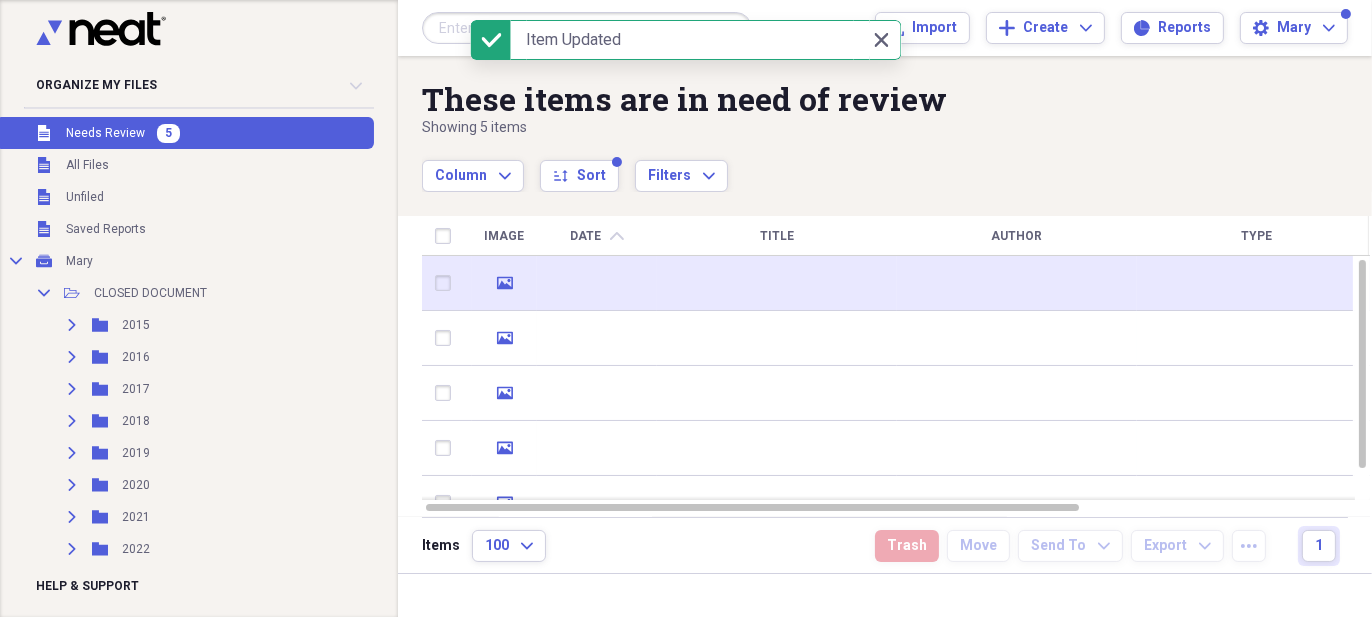 click at bounding box center (777, 283) 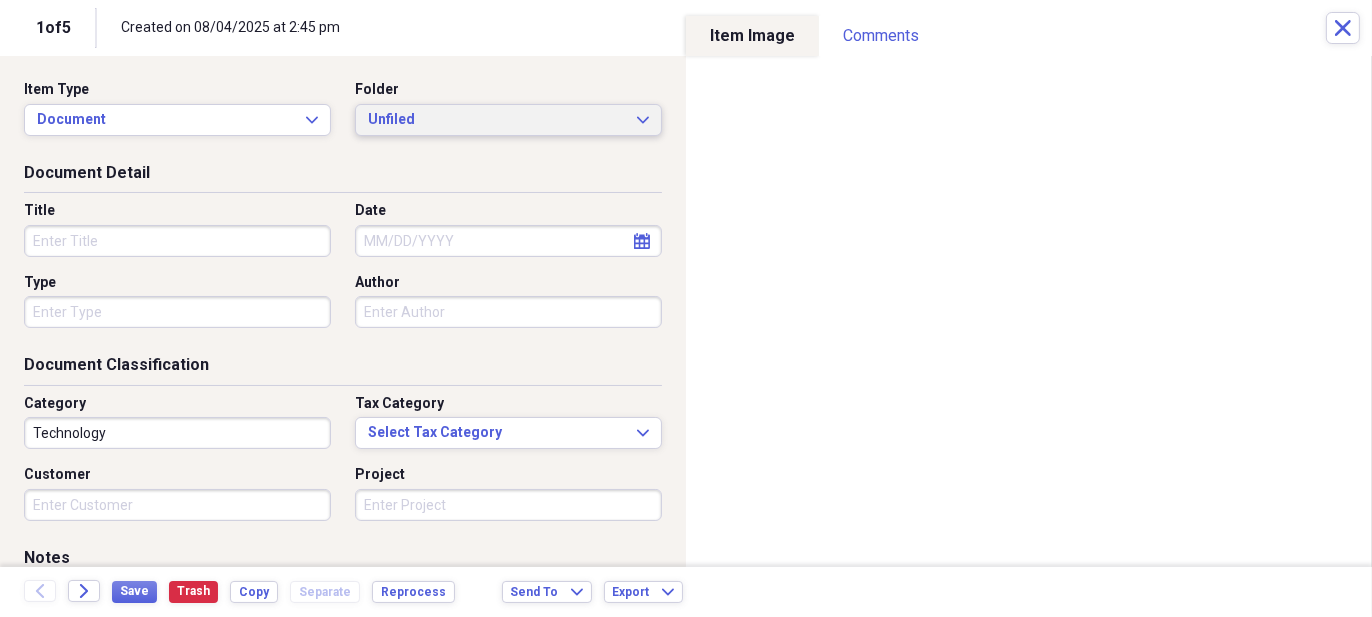 click on "Unfiled Expand" at bounding box center (508, 120) 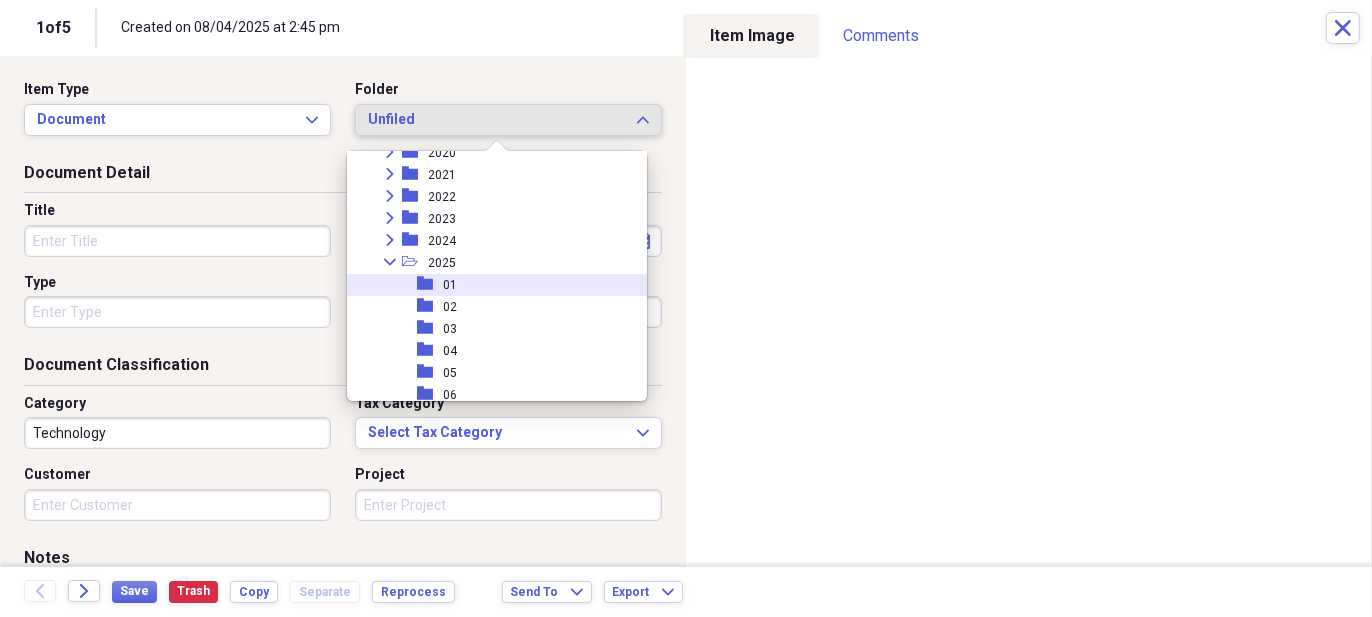 scroll, scrollTop: 400, scrollLeft: 0, axis: vertical 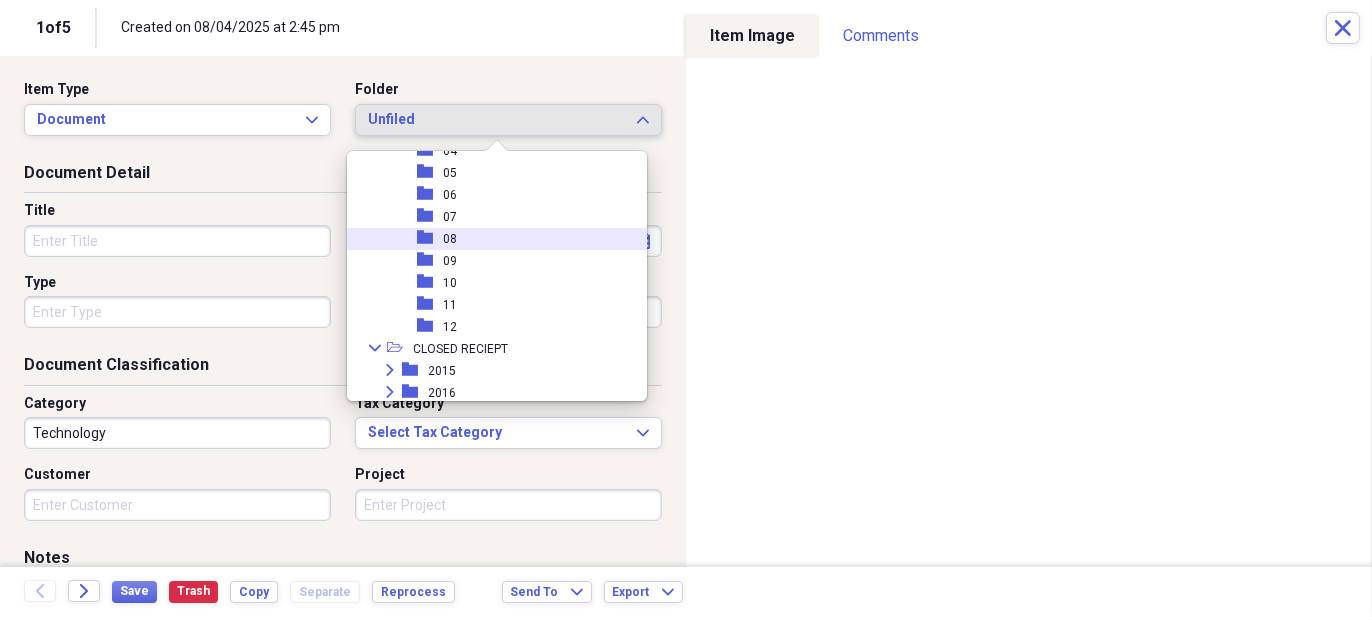 click on "folder 08" at bounding box center (489, 239) 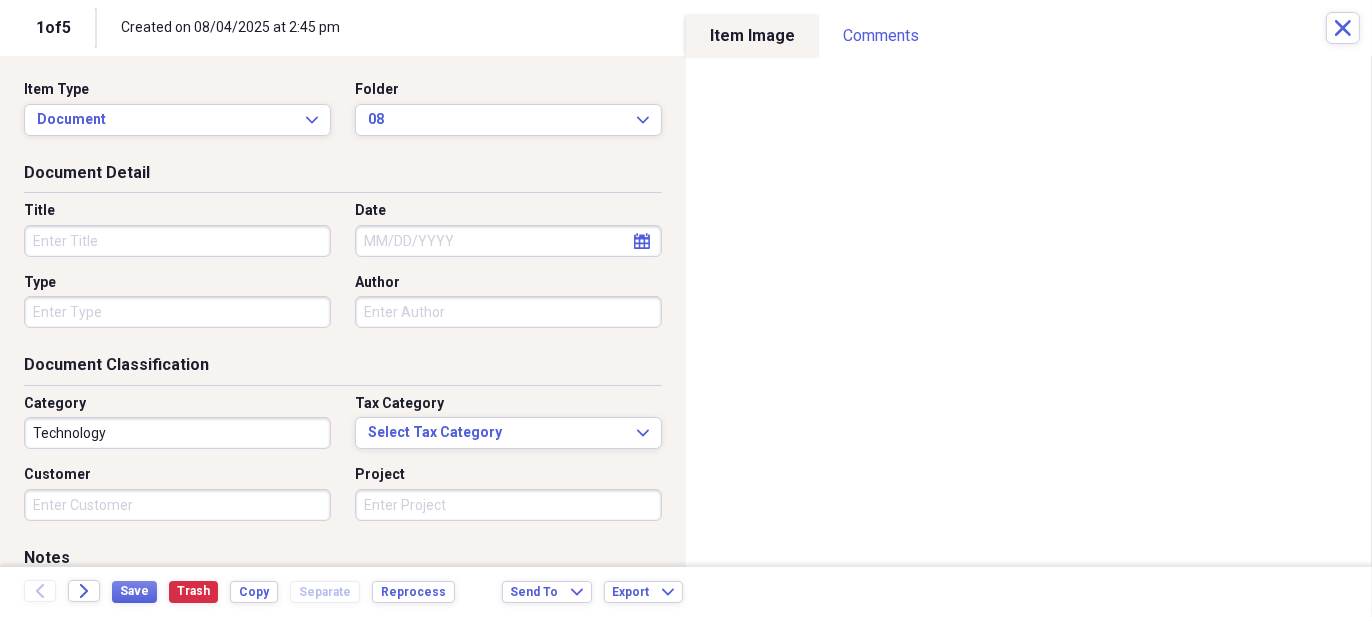 click on "calendar" 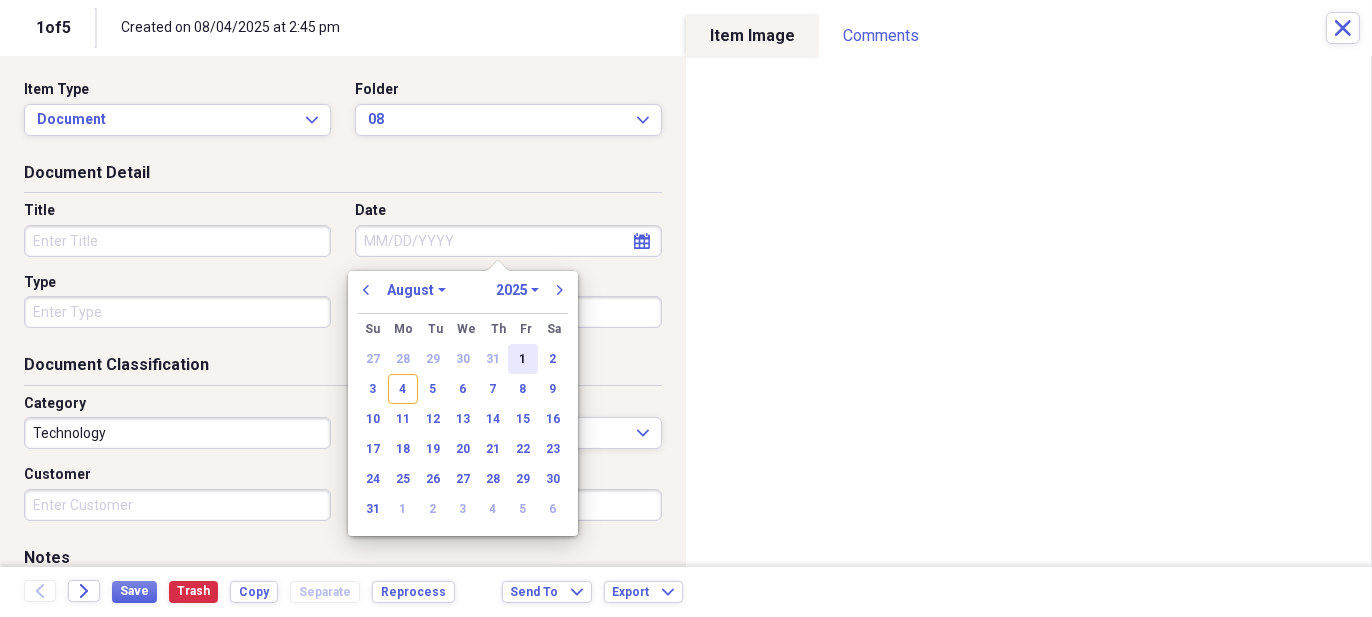 click on "1" at bounding box center (523, 359) 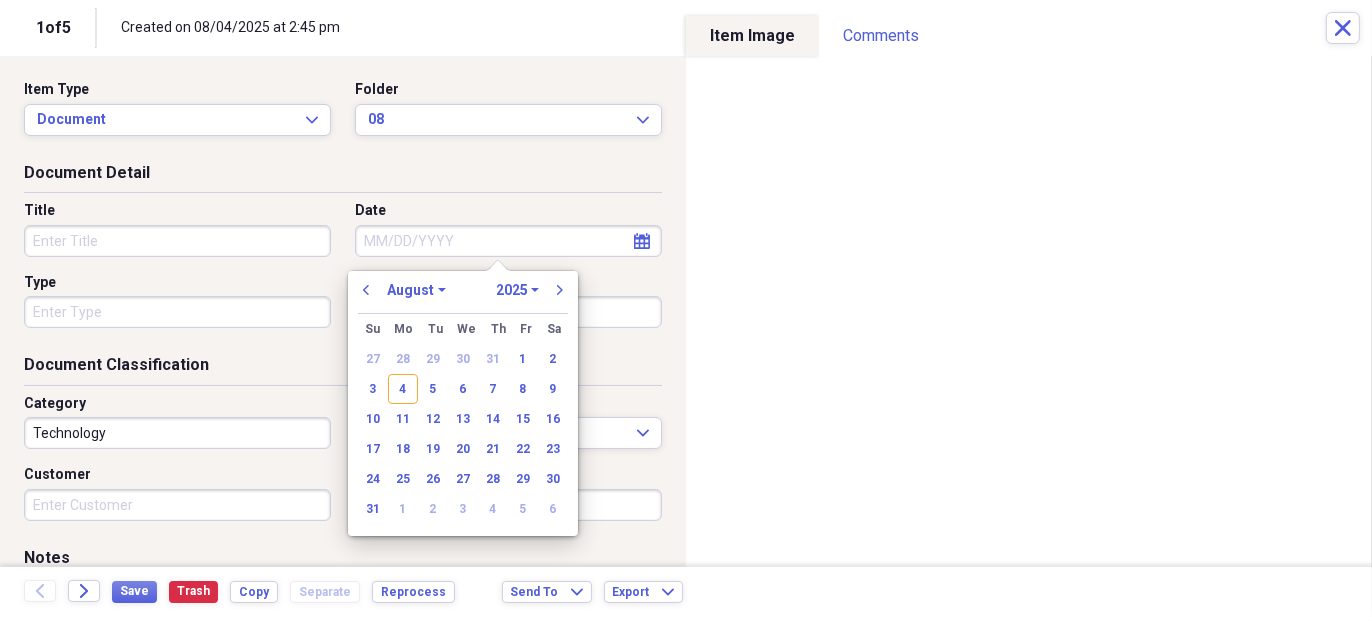 type on "08/01/2025" 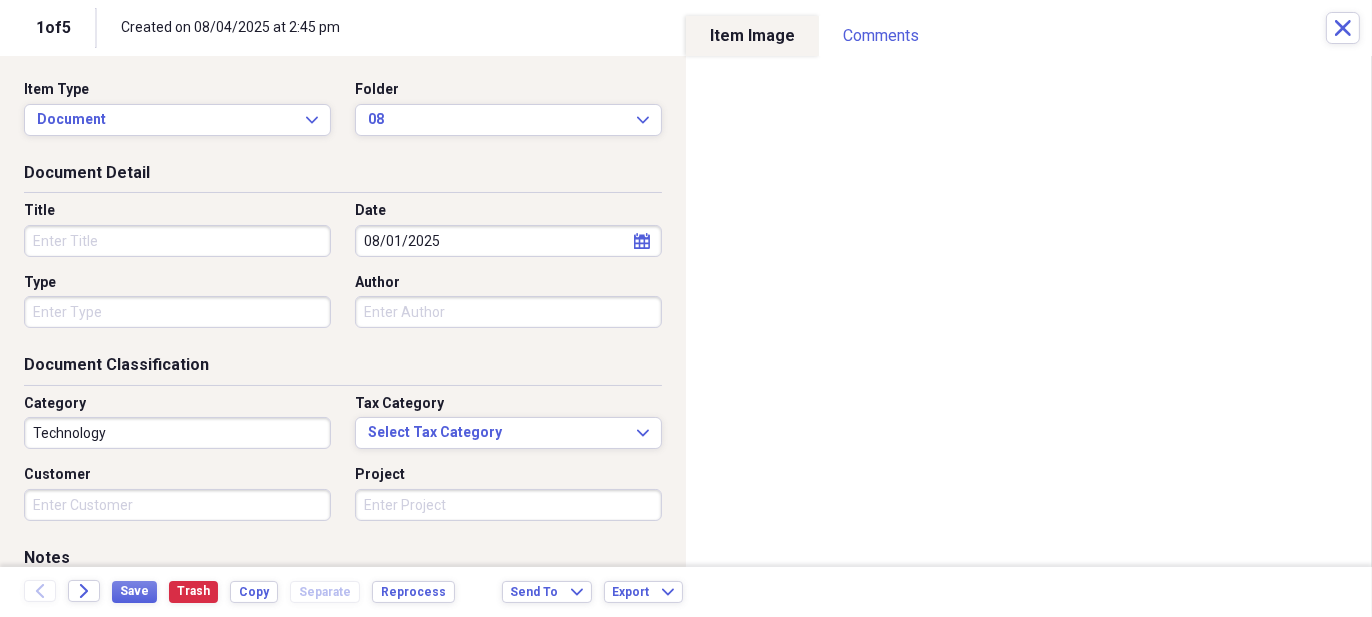 click on "Title" at bounding box center [177, 241] 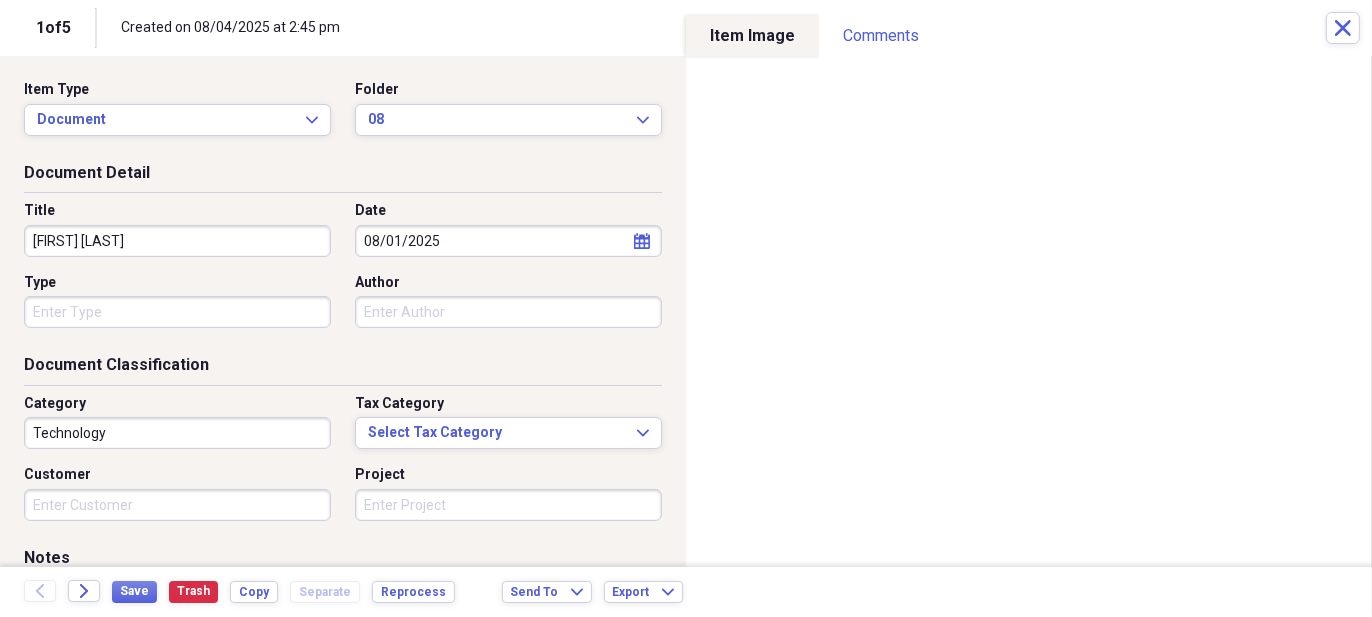 type on "BEATRICE KAPLAN" 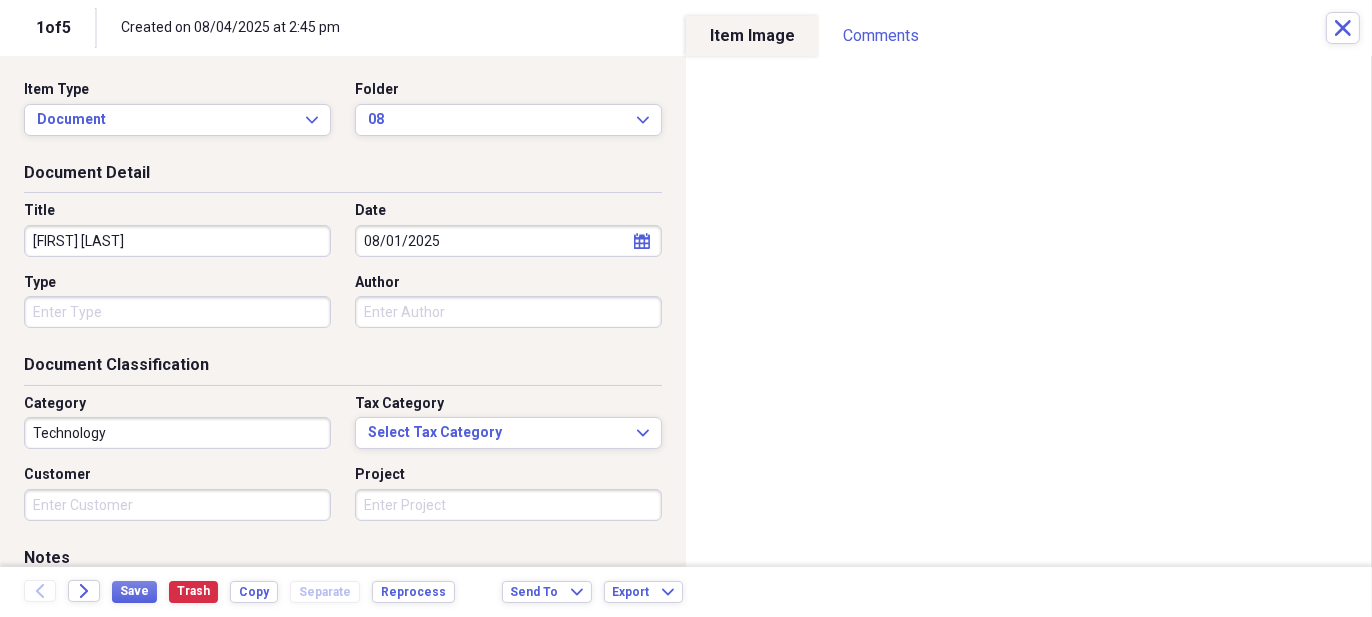 click on "Organize My Files 4 Collapse Unfiled Needs Review 4 Unfiled All Files Unfiled Unfiled Unfiled Saved Reports Collapse My Cabinet Mary Add Folder Collapse Open Folder CLOSED DOCUMENT Add Folder Expand Folder 2015 Add Folder Expand Folder 2016 Add Folder Expand Folder 2017 Add Folder Expand Folder 2018 Add Folder Expand Folder 2019 Add Folder Expand Folder 2020 Add Folder Expand Folder 2021 Add Folder Expand Folder 2022 Add Folder Expand Folder 2023 Add Folder Expand Folder 2024 Add Folder Expand Folder 2025 Add Folder Collapse Open Folder CLOSED RECIEPT Add Folder Expand Folder 2015 Add Folder Expand Folder 2016 Add Folder Expand Folder 2017 Add Folder Expand Folder 2018 Add Folder Expand Folder 2019 Add Folder Expand Folder 2020 Add Folder Expand Folder 2021 Add Folder Expand Folder 2022 Add Folder Expand Folder 2023 Add Folder Expand Folder 2024 Add Folder Collapse Open Folder 2025 Add Folder Folder 01 Add Folder Folder 02 Add Folder Folder 03 Add Folder Folder 04 Add Folder Folder 05 Add Folder Folder 06 07" at bounding box center (686, 308) 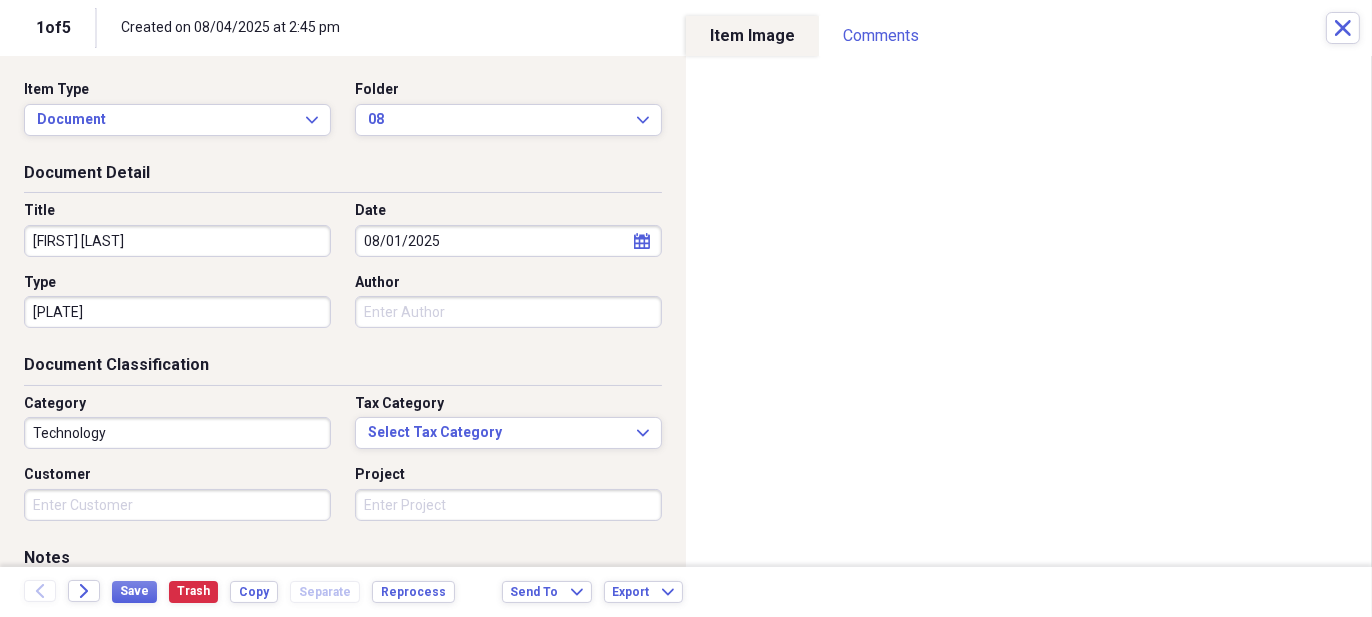 type on "[NUMBER] [ALPHANUMERIC]" 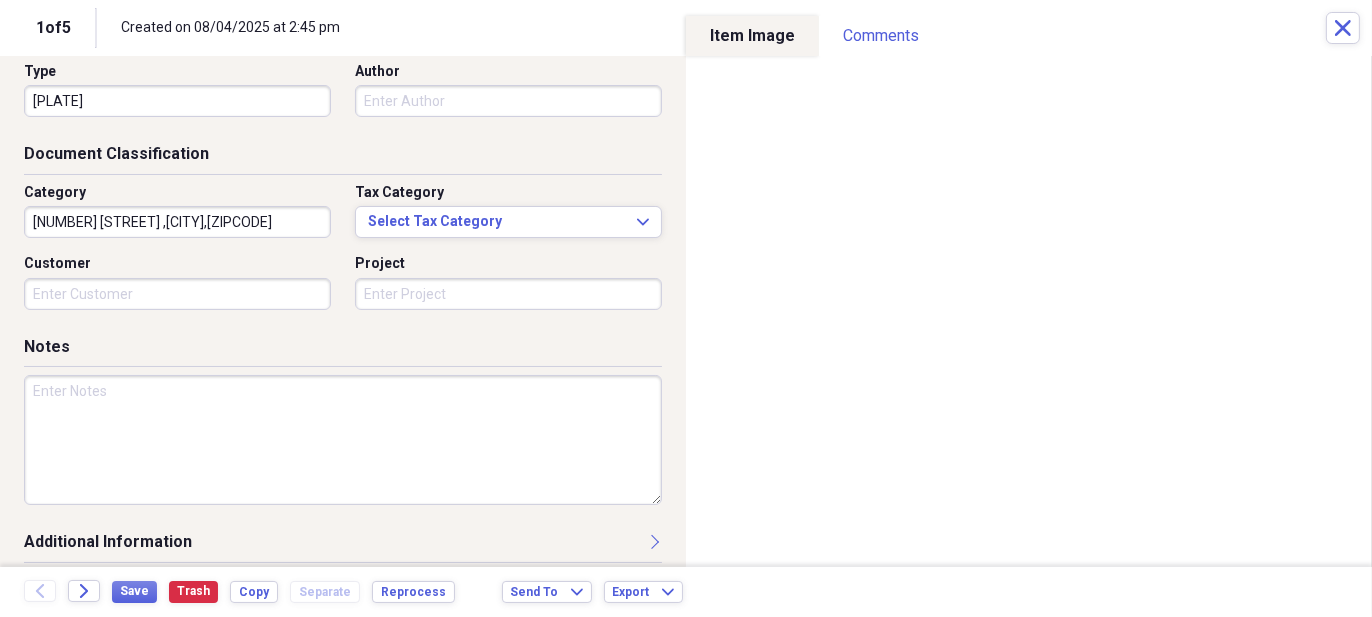 scroll, scrollTop: 222, scrollLeft: 0, axis: vertical 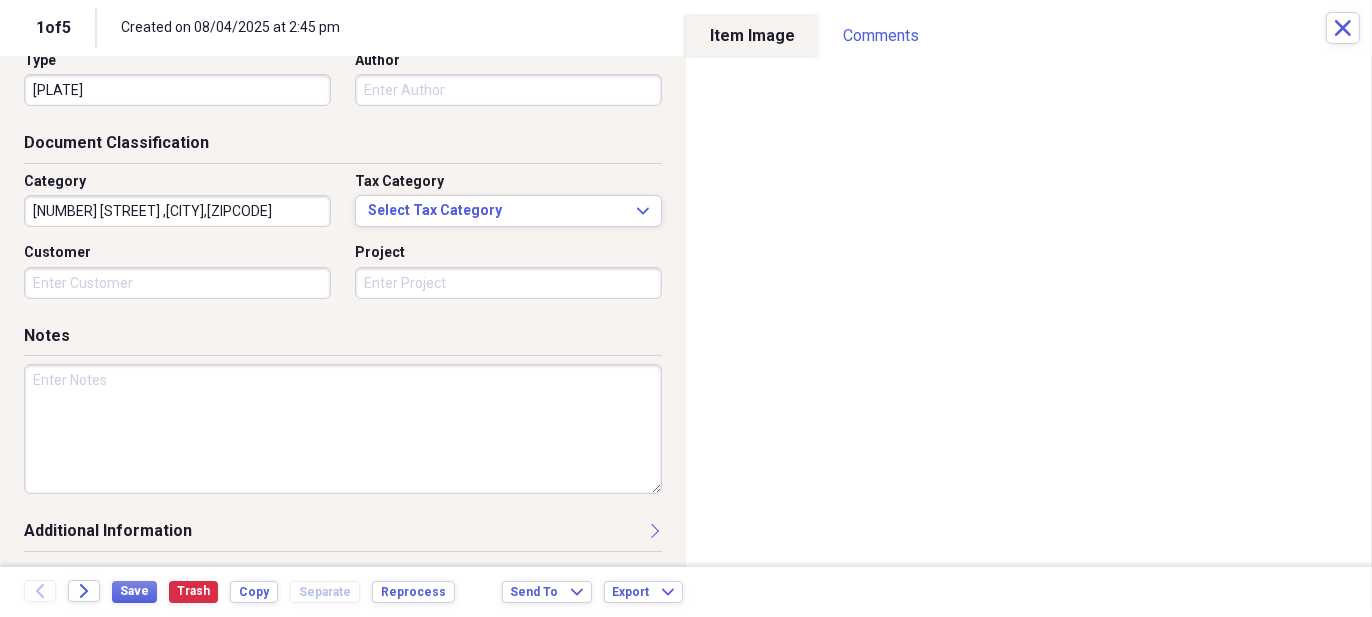 type on "6707 WALNUT HILL LN ,DALLAS,75230" 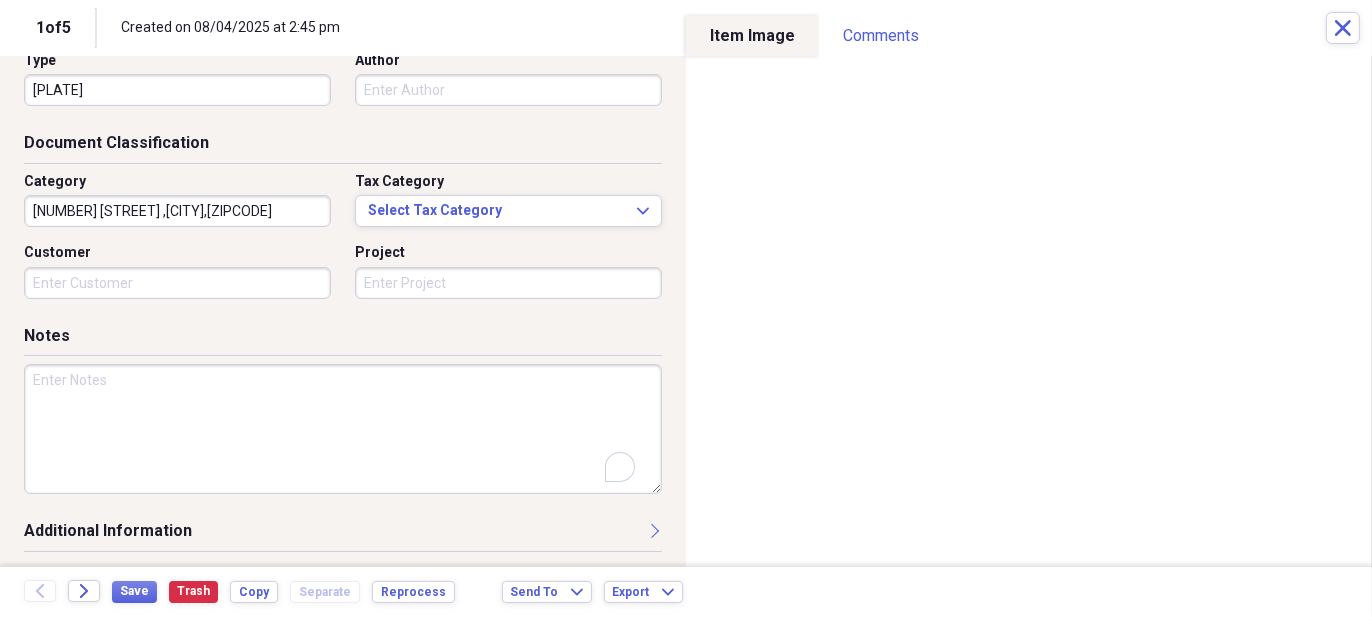 click at bounding box center [343, 429] 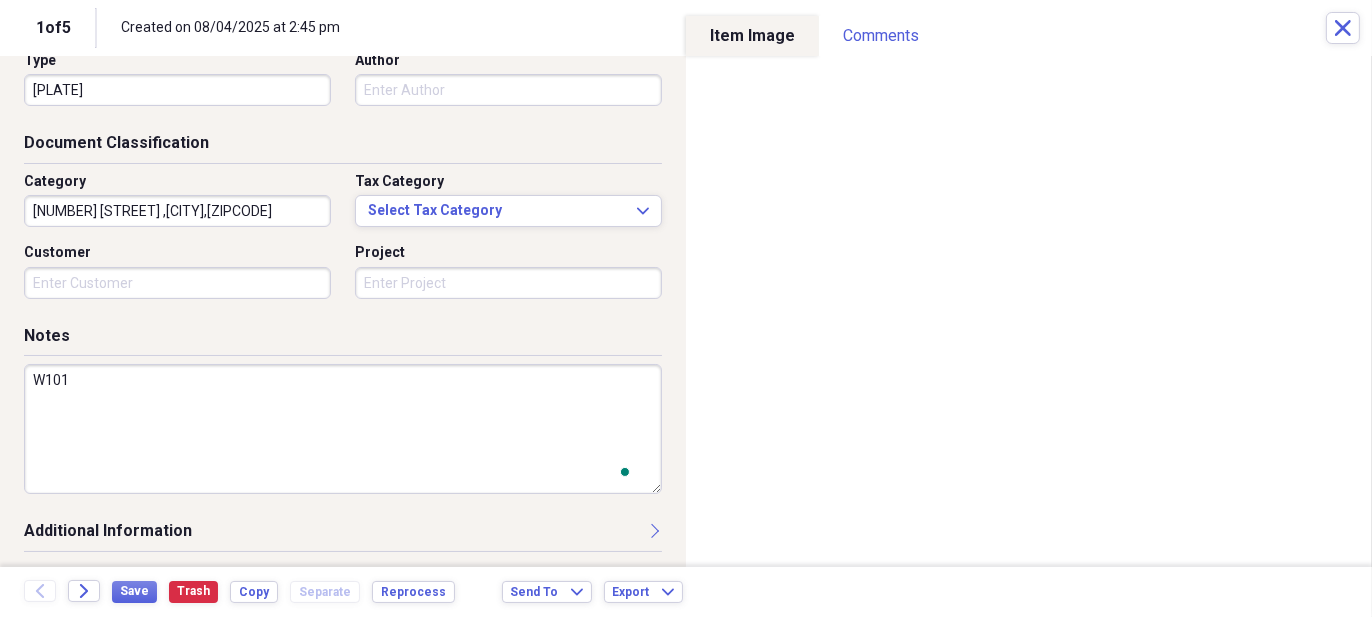 scroll, scrollTop: 222, scrollLeft: 0, axis: vertical 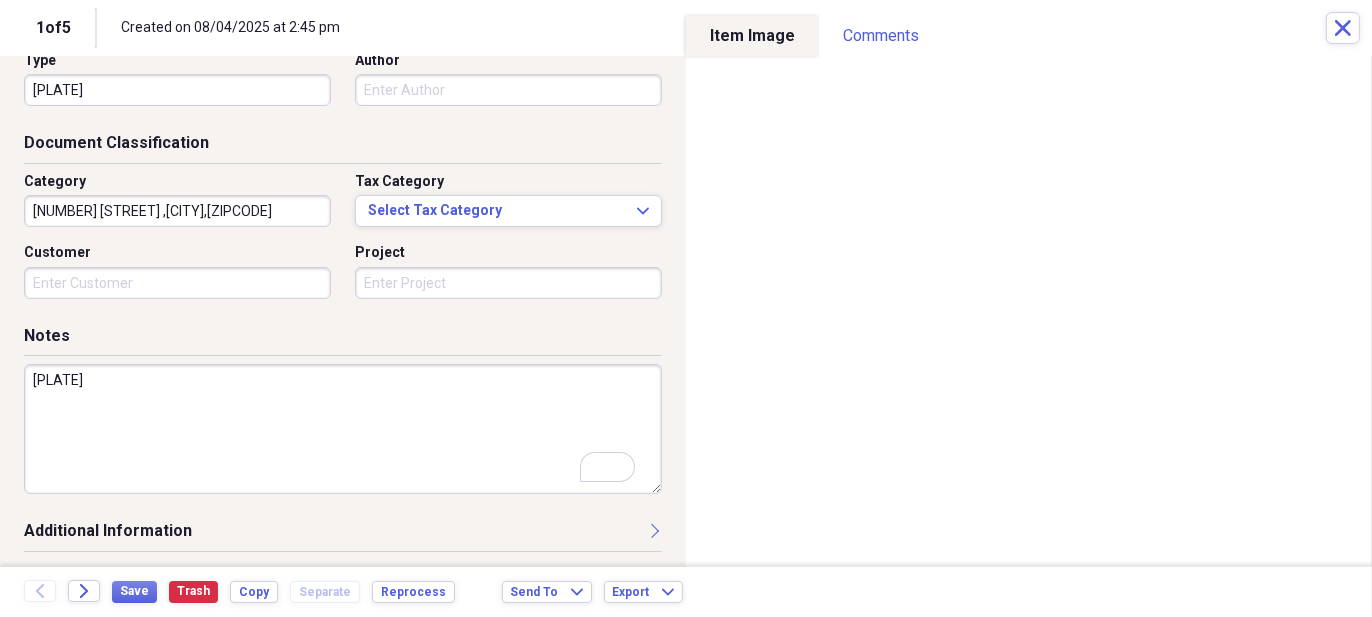 type on "W10190965" 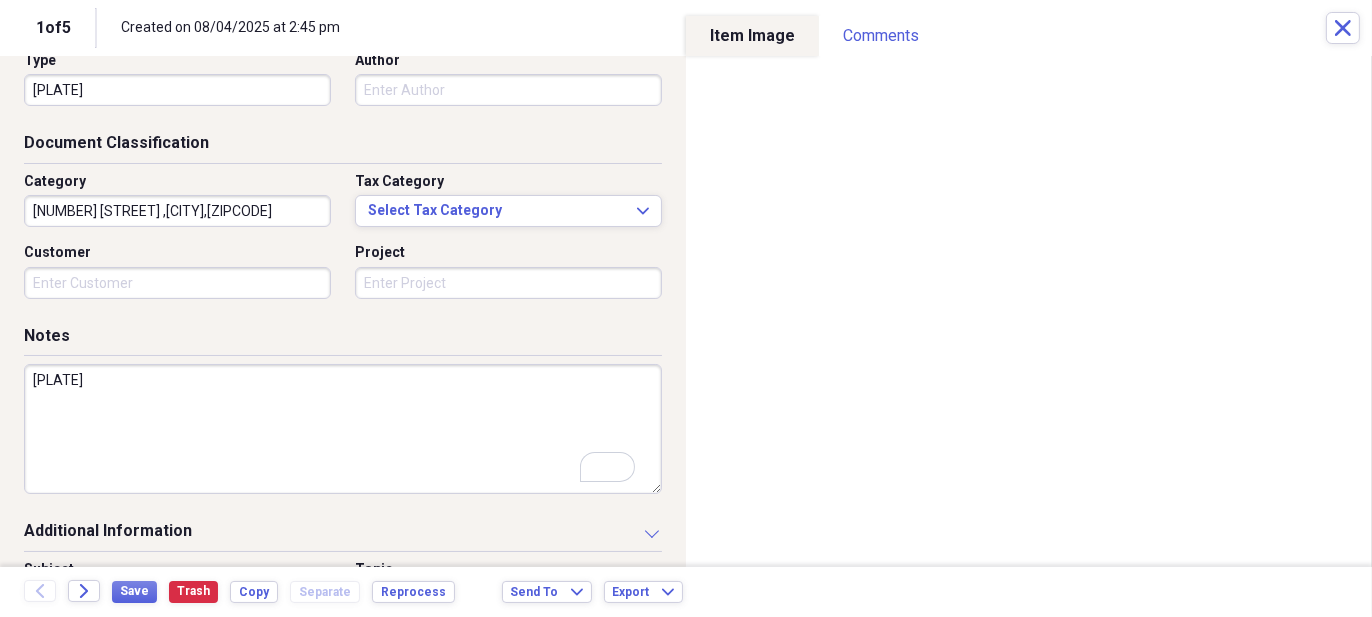 scroll, scrollTop: 291, scrollLeft: 0, axis: vertical 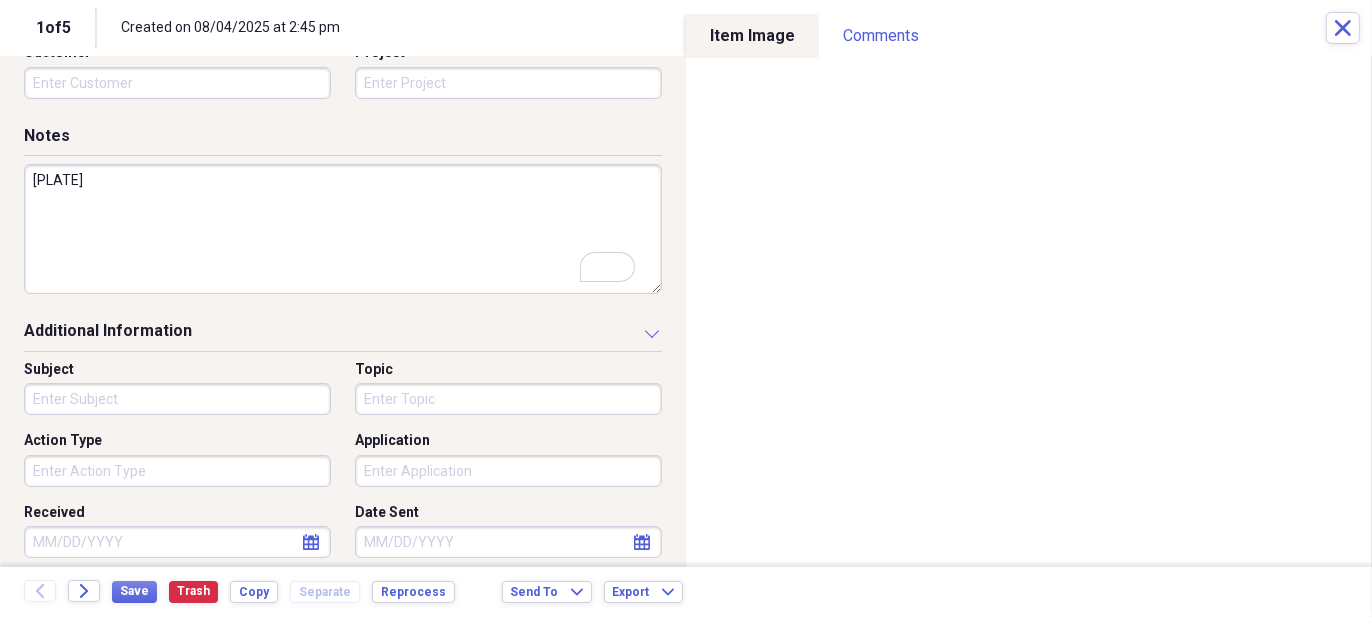 click on "Action Type" at bounding box center (177, 471) 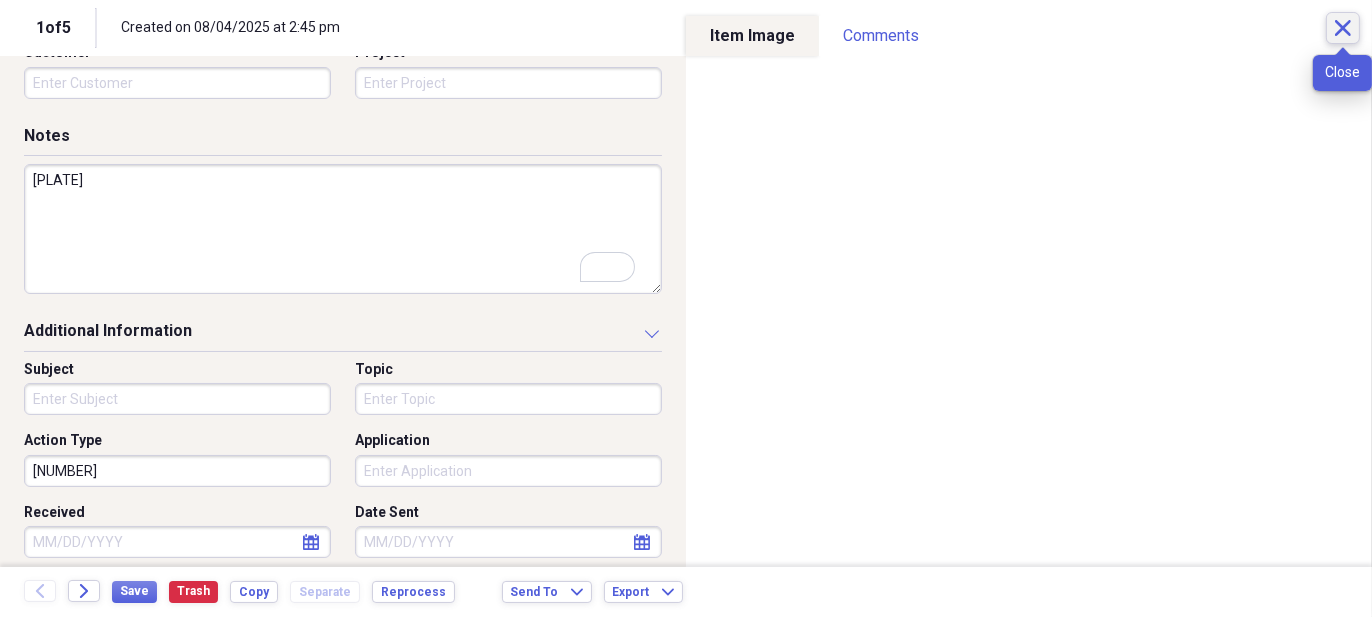type on "25143681397" 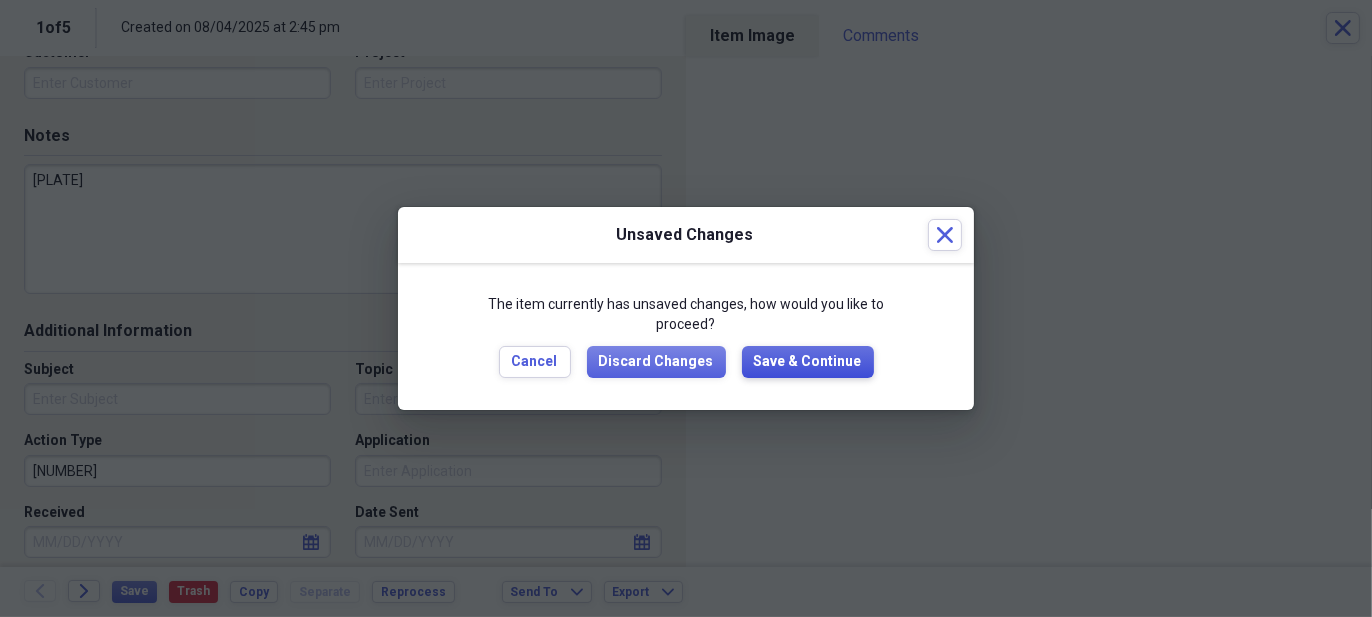 click on "Save & Continue" at bounding box center [808, 362] 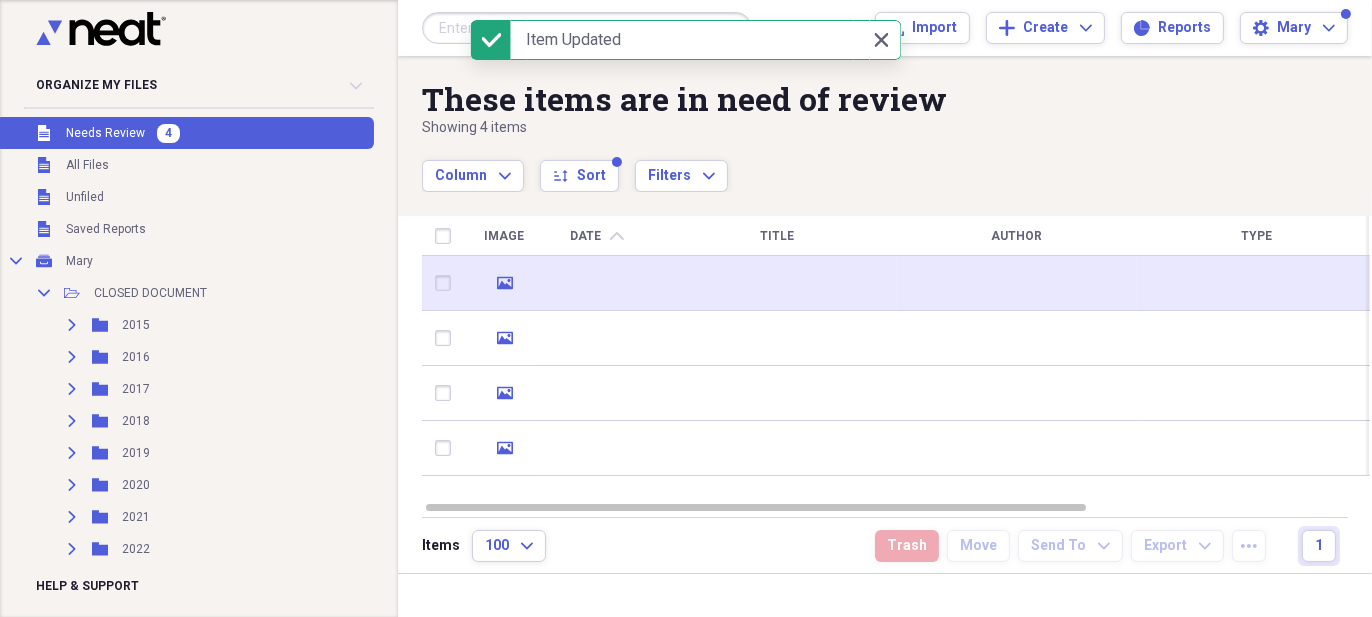 click at bounding box center [777, 283] 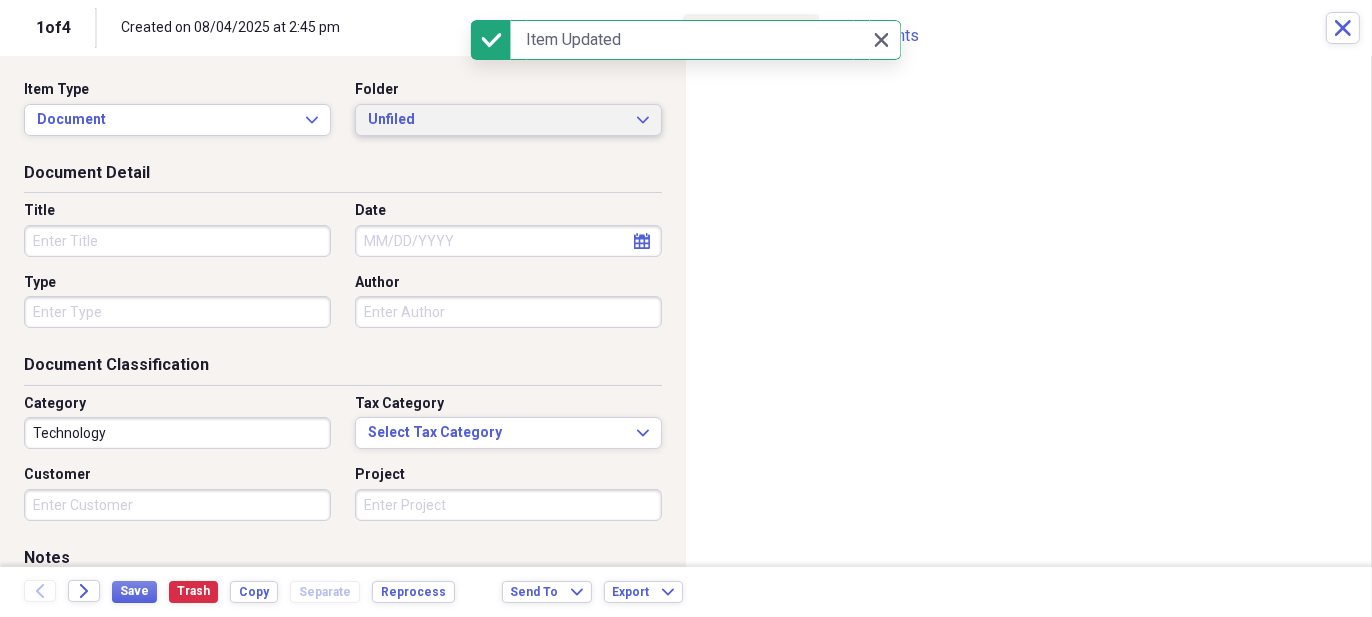 click on "Unfiled" at bounding box center (496, 120) 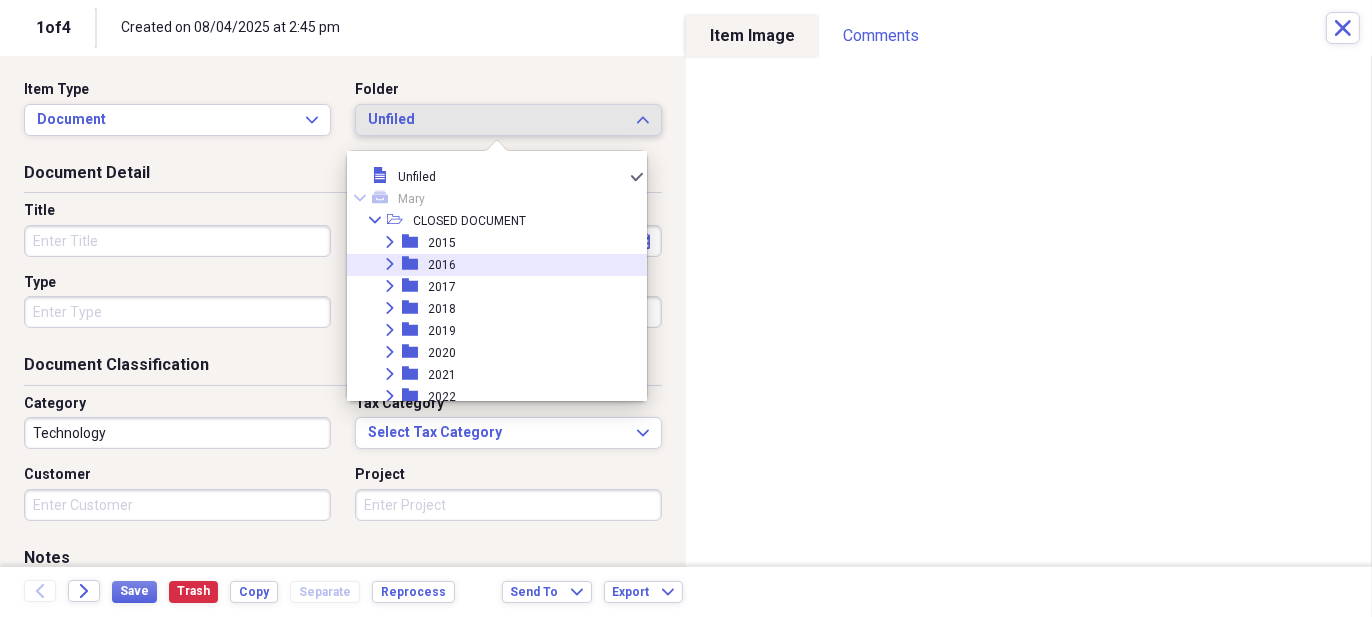 scroll, scrollTop: 300, scrollLeft: 0, axis: vertical 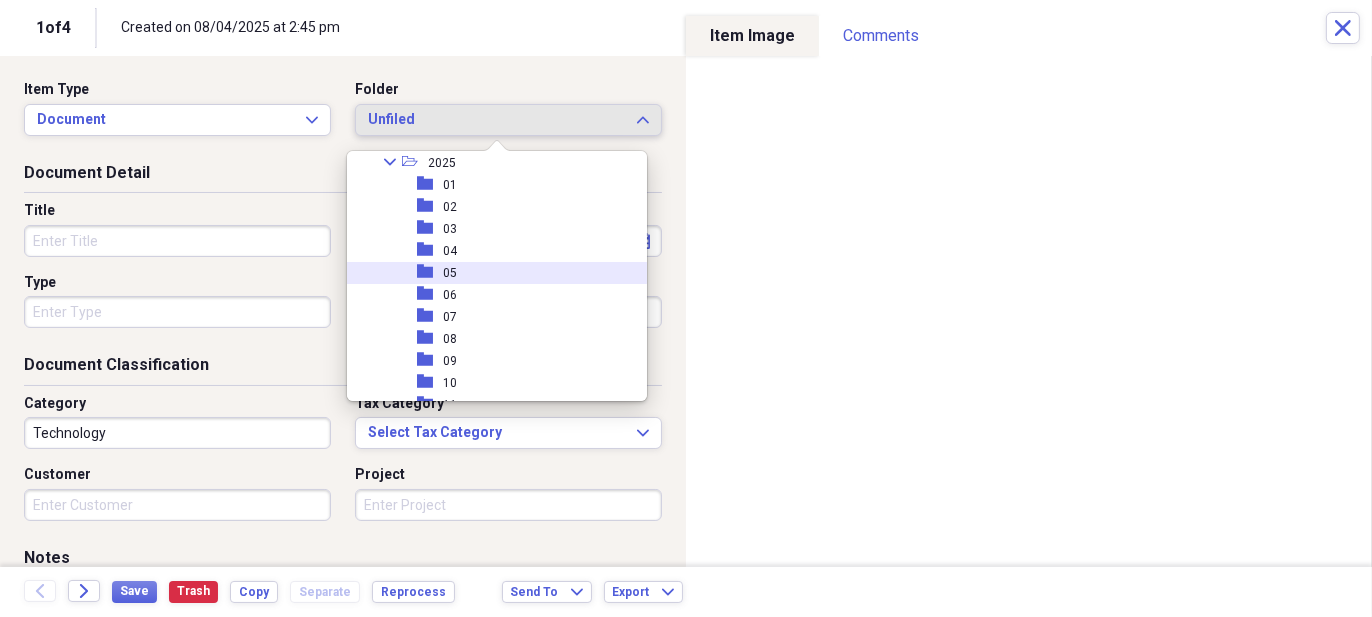 click on "folder 05" at bounding box center [489, 273] 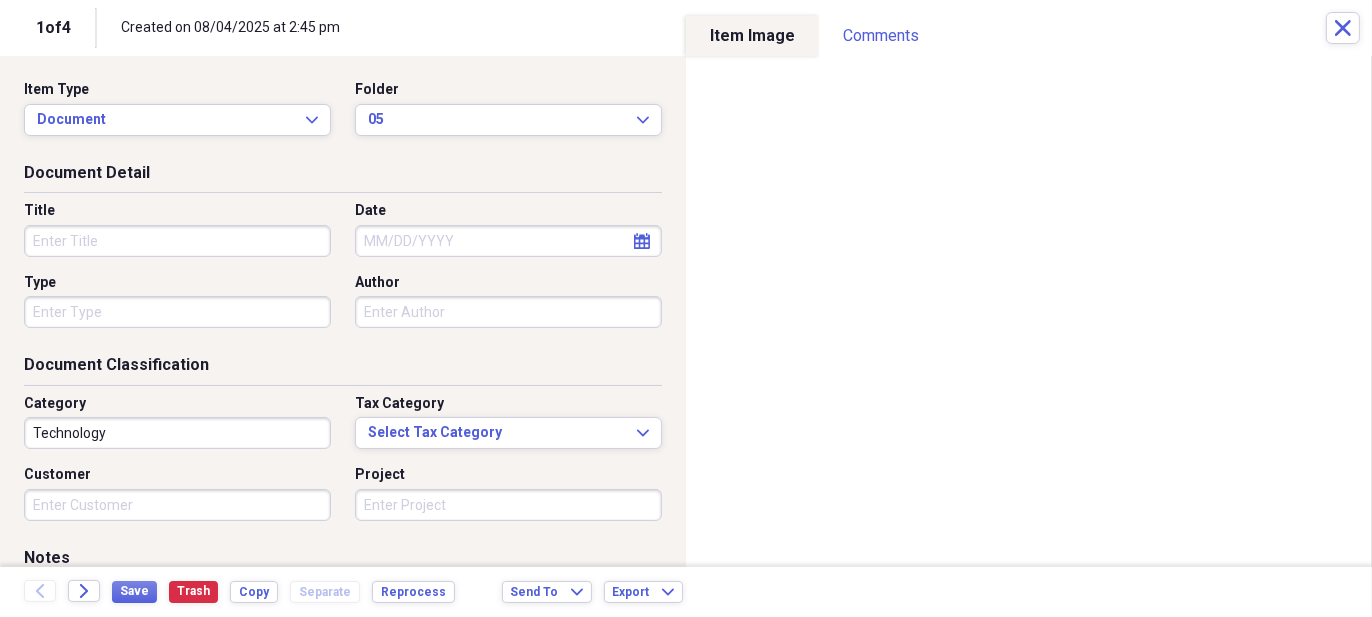 click 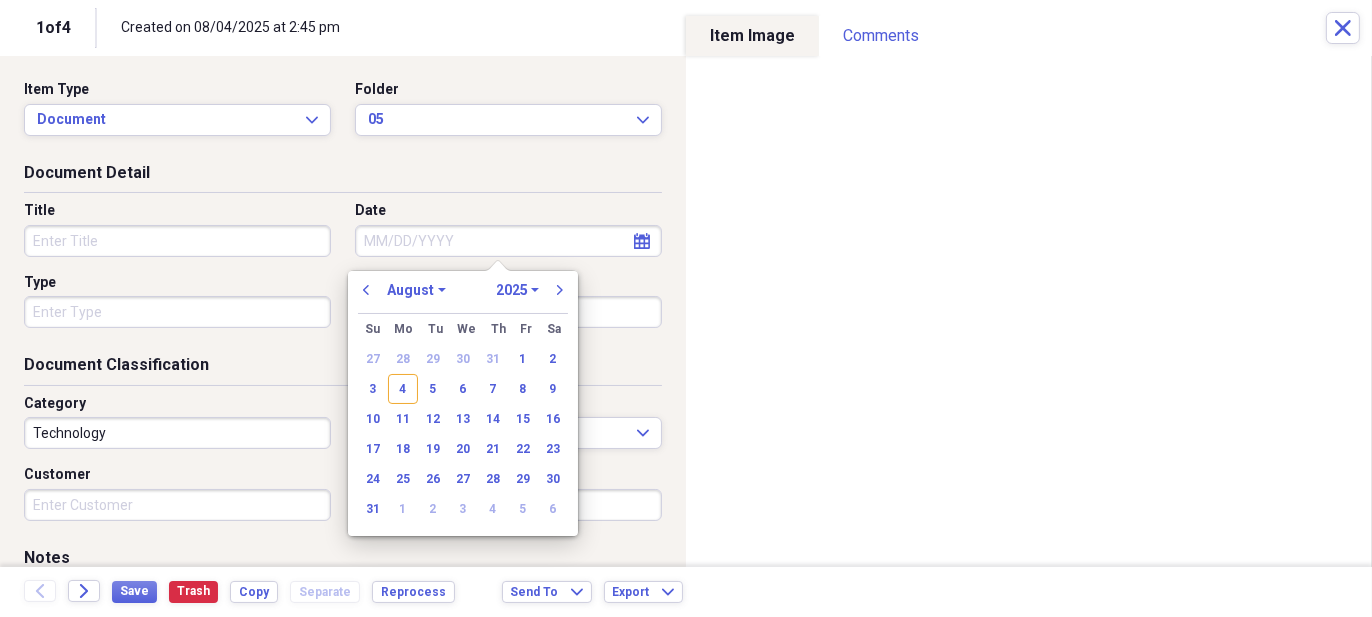 click on "January February March April May June July August September October November December" at bounding box center [416, 290] 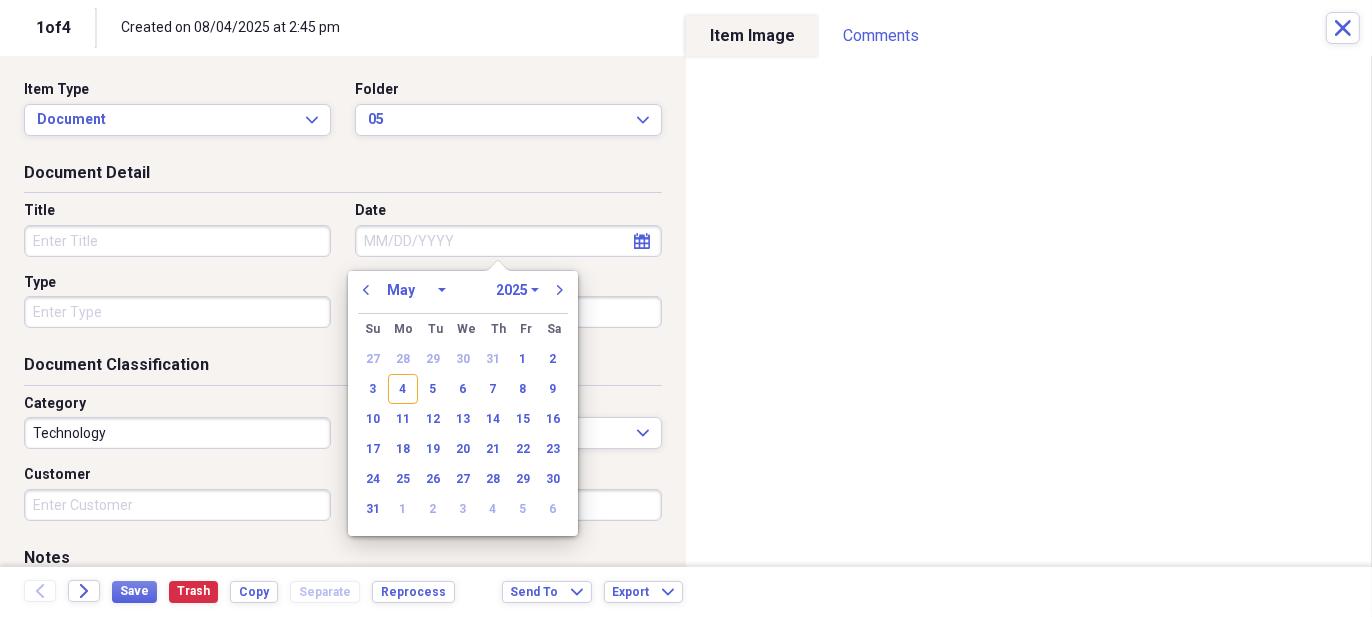 click on "January February March April May June July August September October November December" at bounding box center [416, 290] 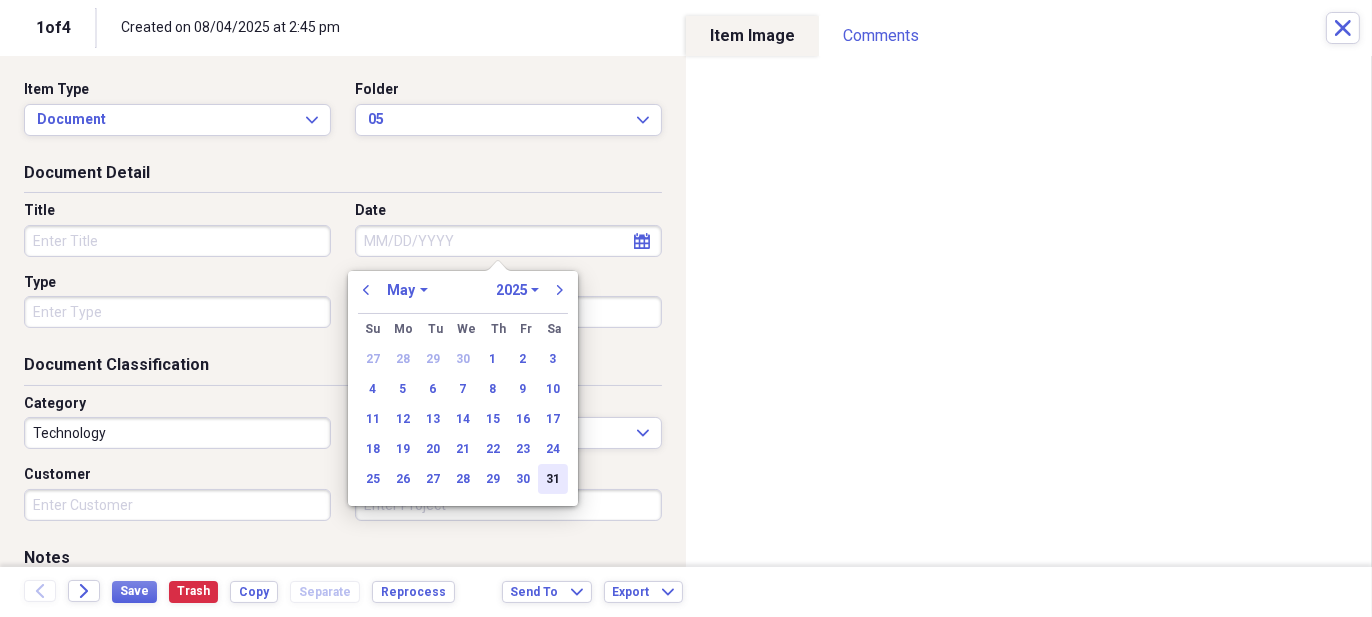 click on "31" at bounding box center (553, 479) 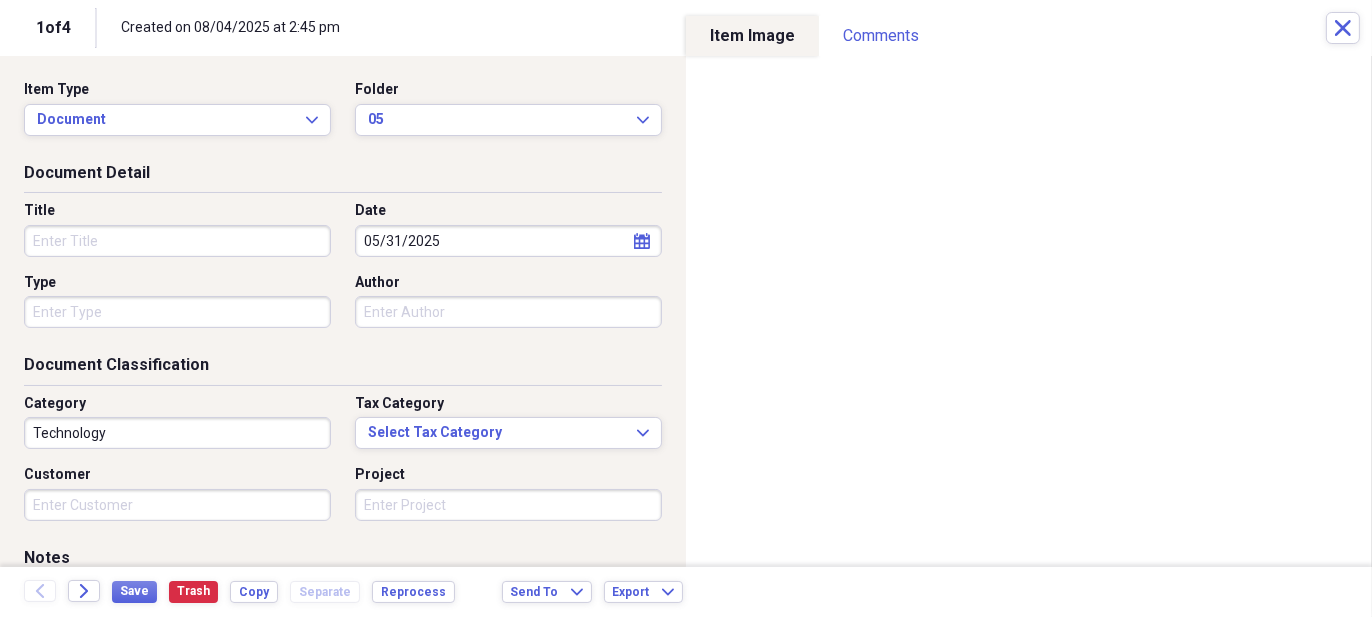 click on "Title" at bounding box center [177, 241] 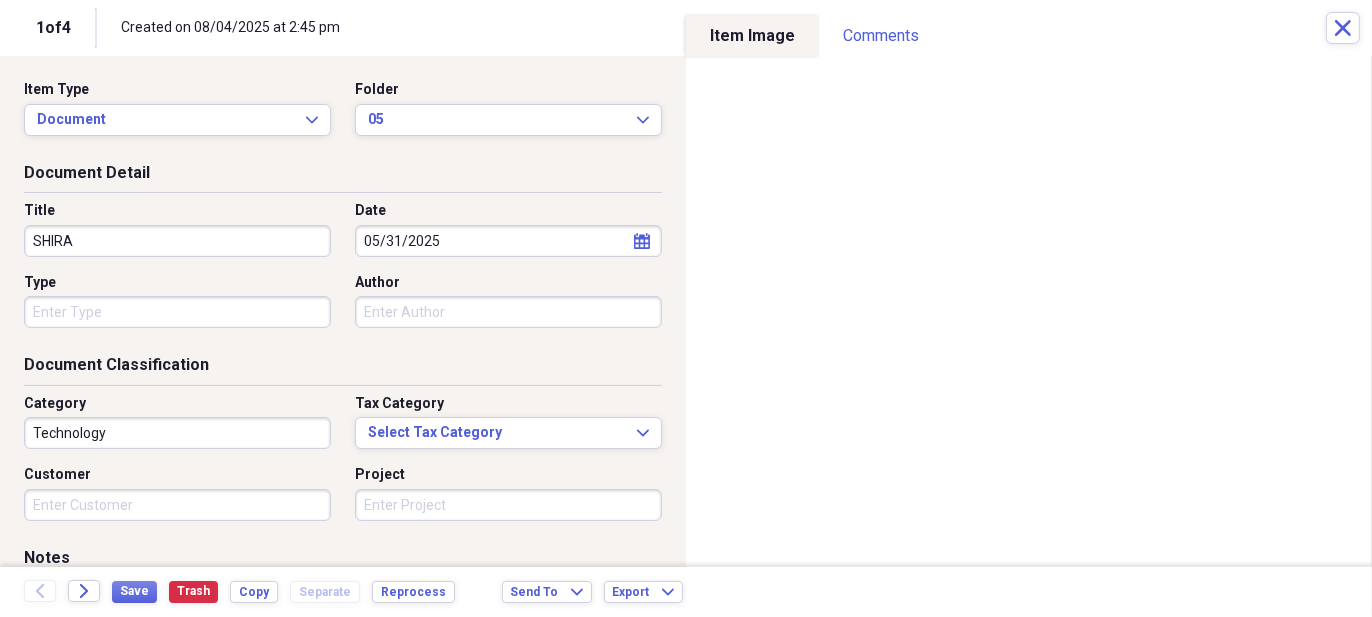 type on "SHIRA" 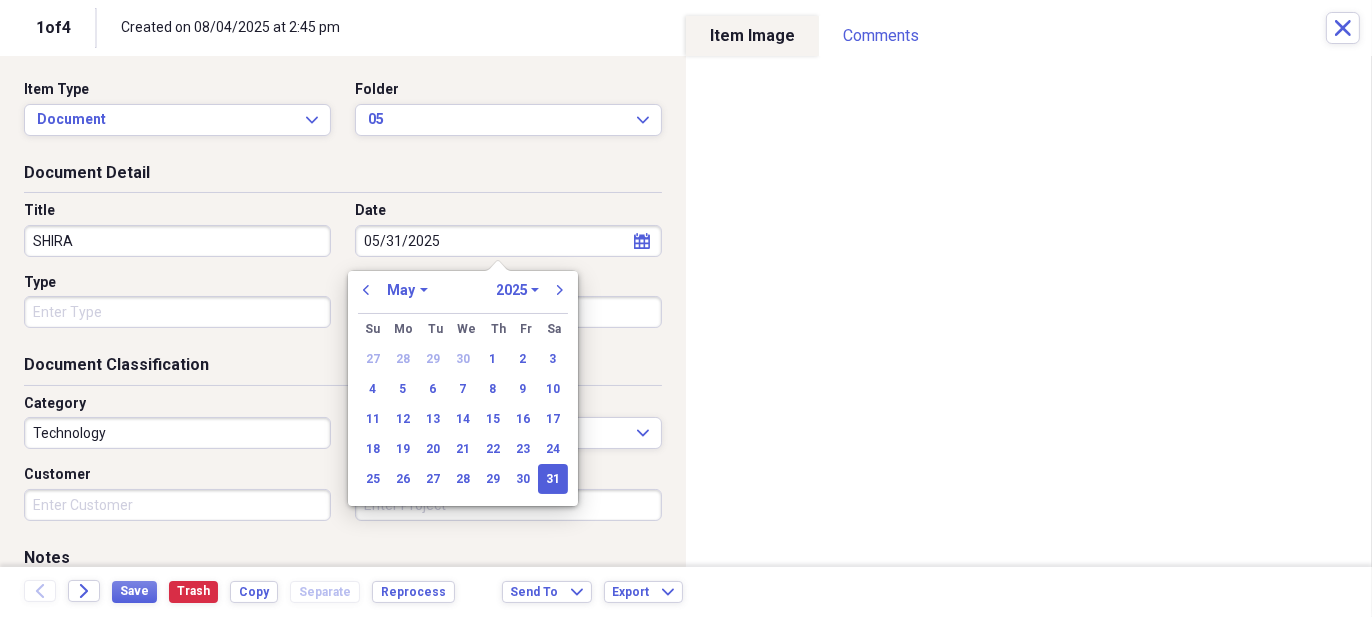 click on "January February March April May June July August September October November December" at bounding box center (407, 290) 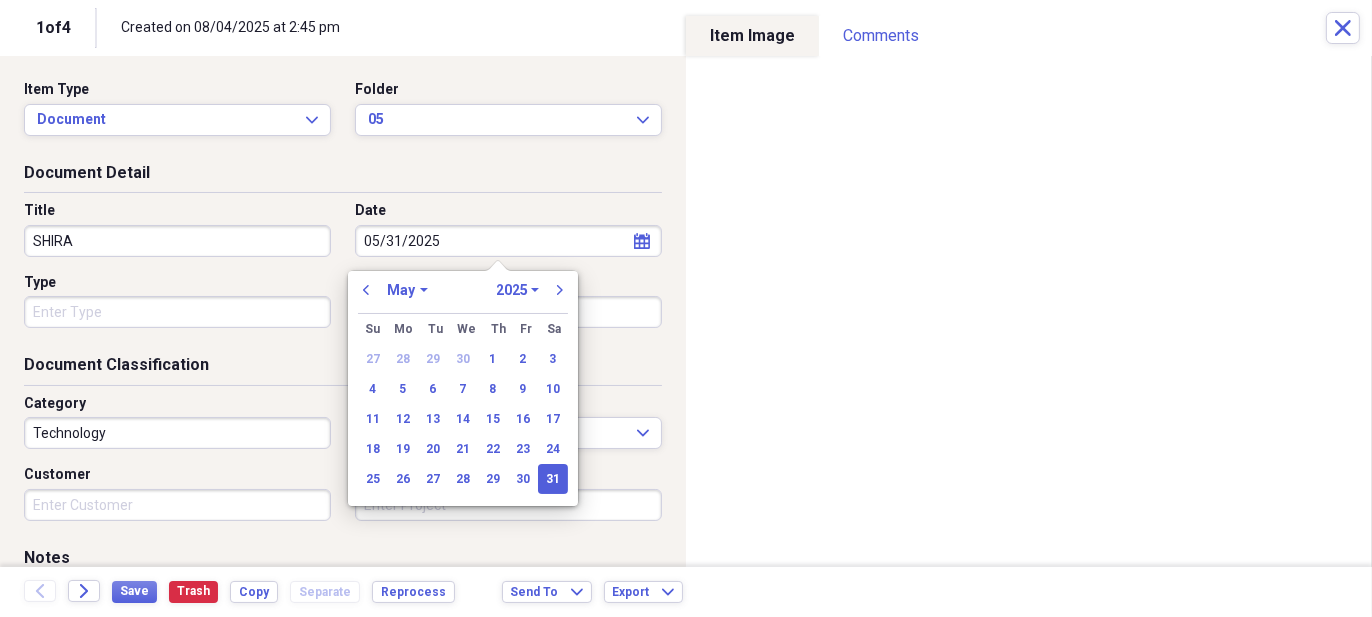 select on "6" 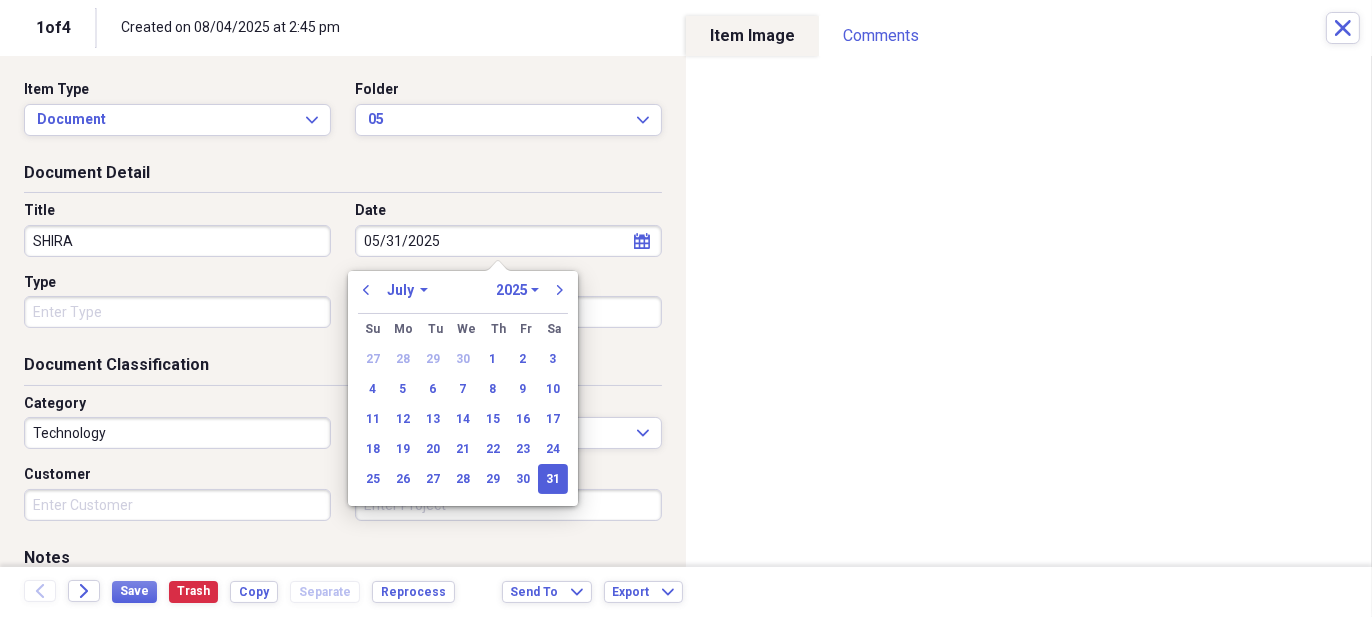 click on "January February March April May June July August September October November December" at bounding box center (407, 290) 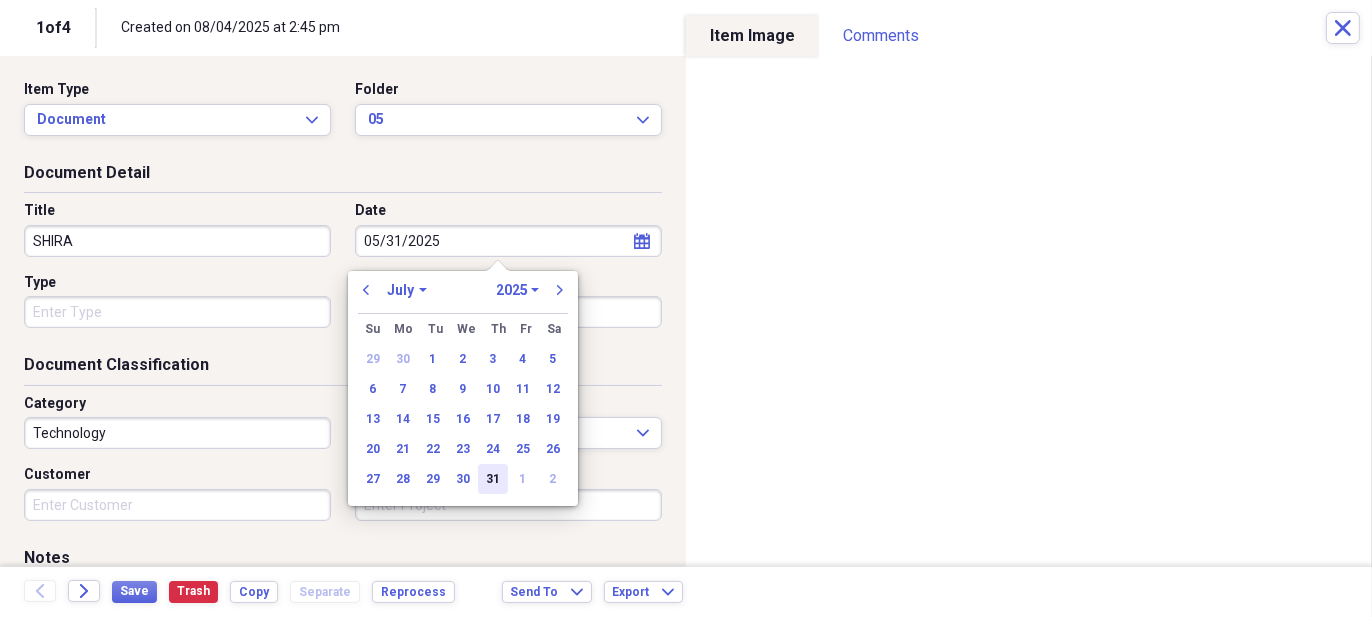 click on "31" at bounding box center [493, 479] 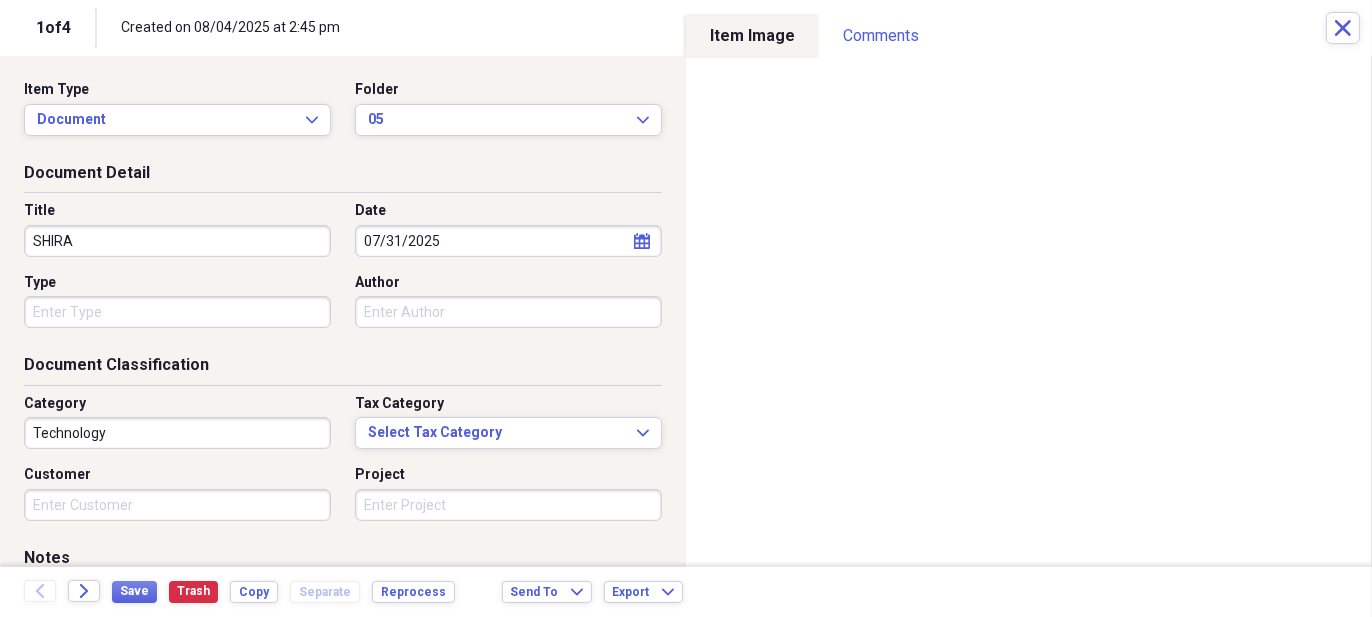 click on "Title SHIRA Date 07/31/2025 calendar Calendar Type Author" at bounding box center (343, 272) 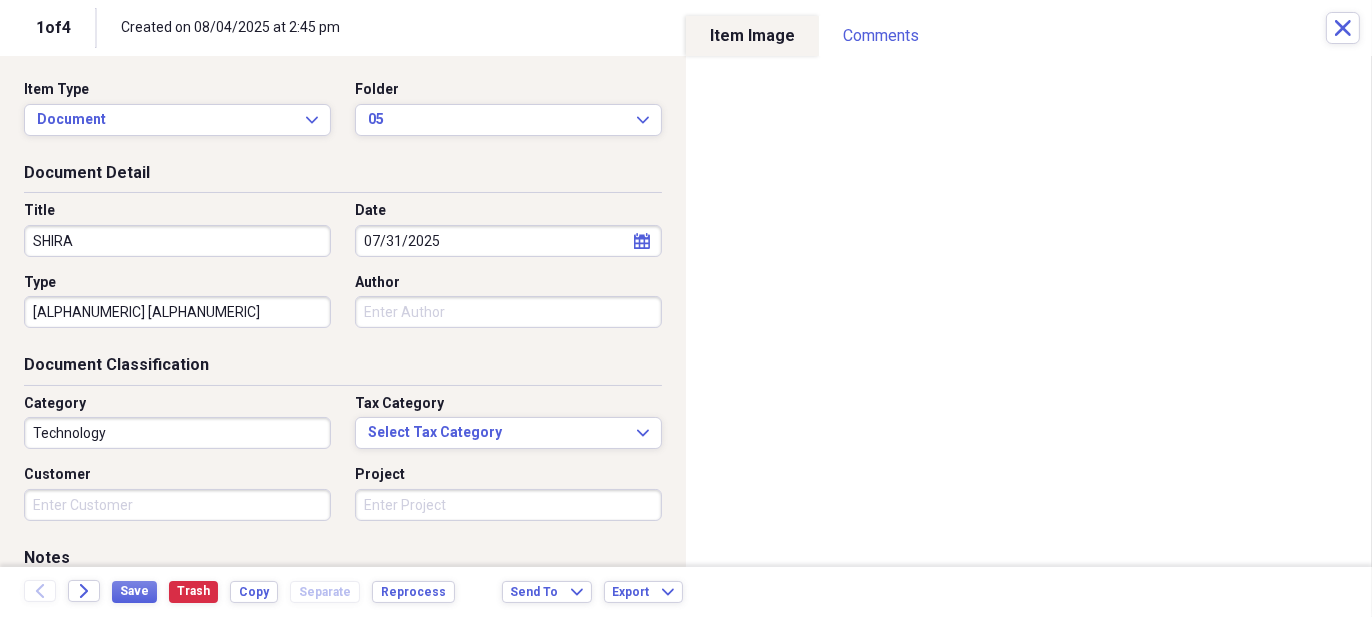 type on "5G        SA3498" 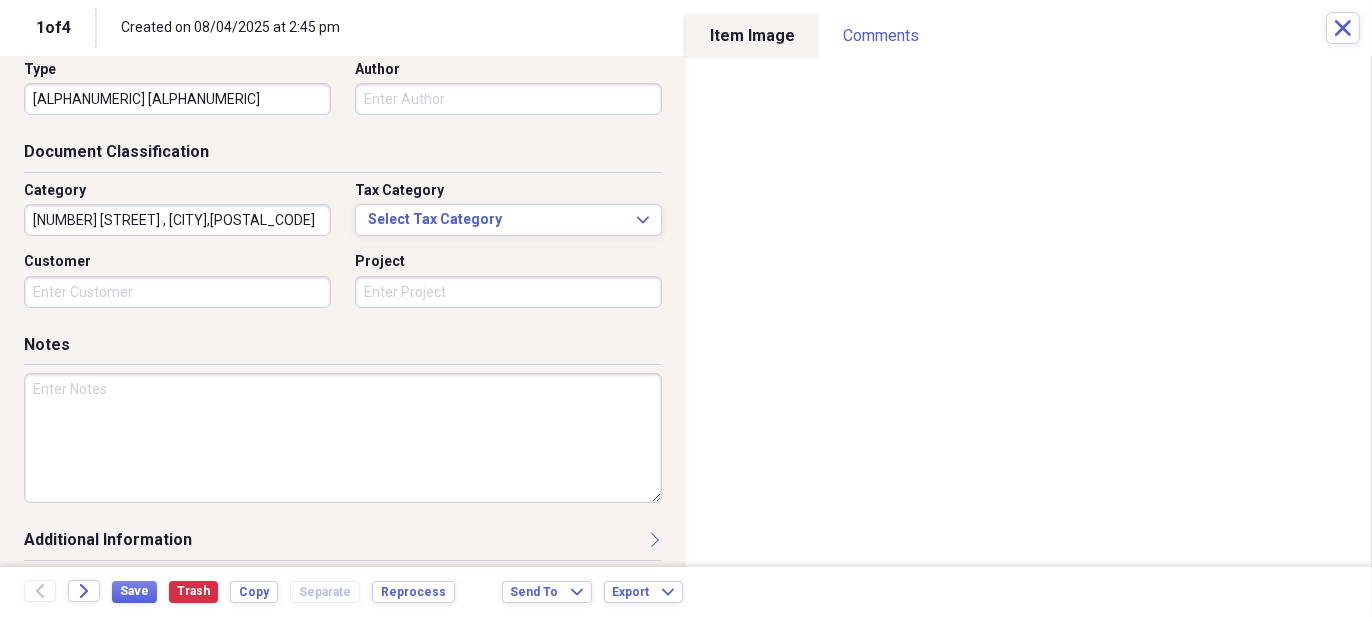 scroll, scrollTop: 222, scrollLeft: 0, axis: vertical 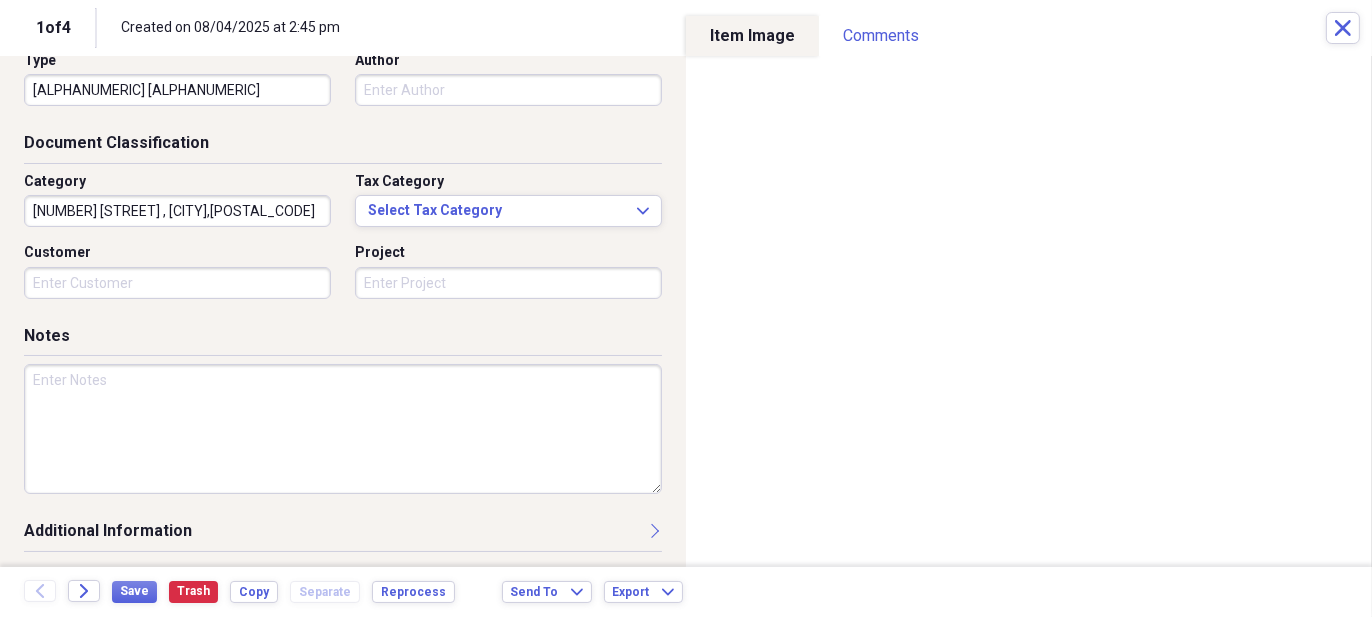 type on "6910 OLD PRESTON PLACE ,DALLAS,75252" 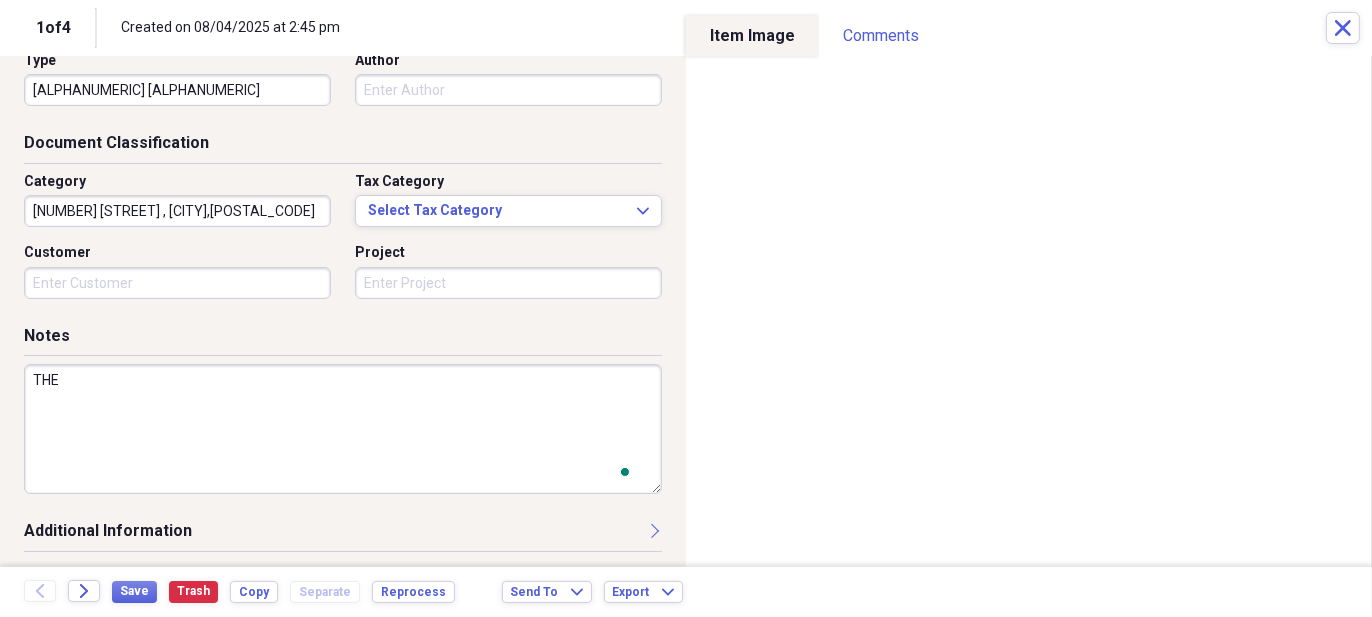 scroll, scrollTop: 222, scrollLeft: 0, axis: vertical 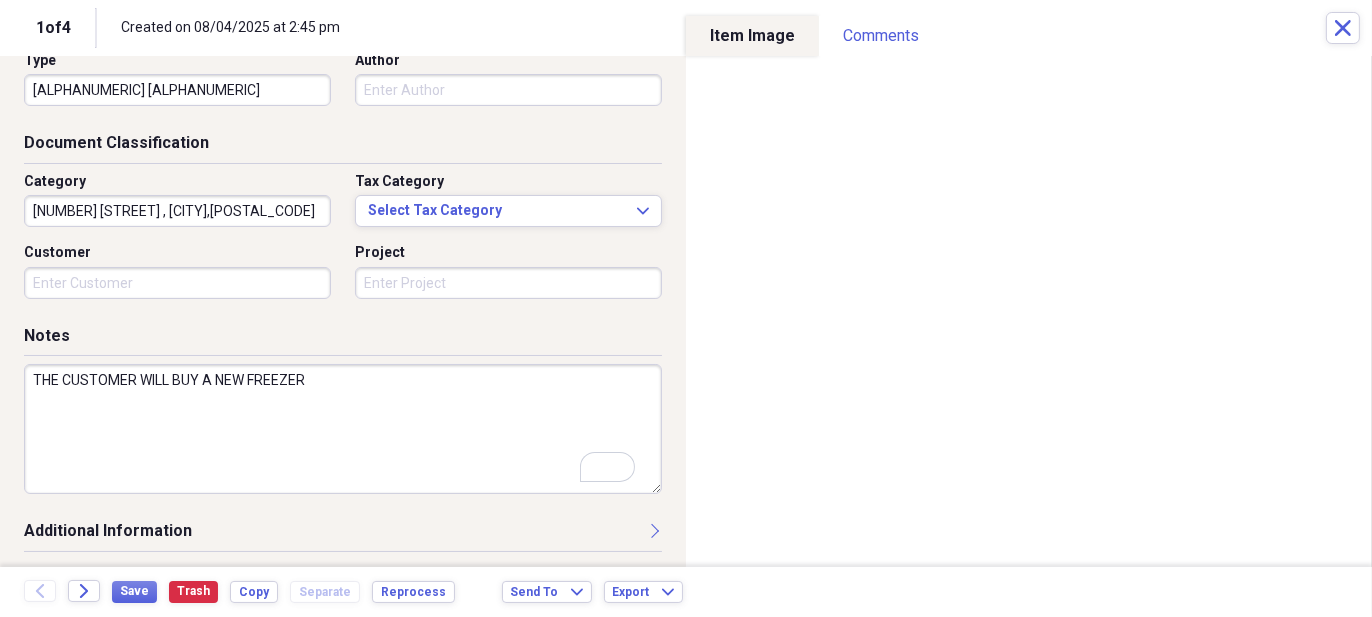 type on "THE CUSTOMER WILL BUY A NEW FREEZER" 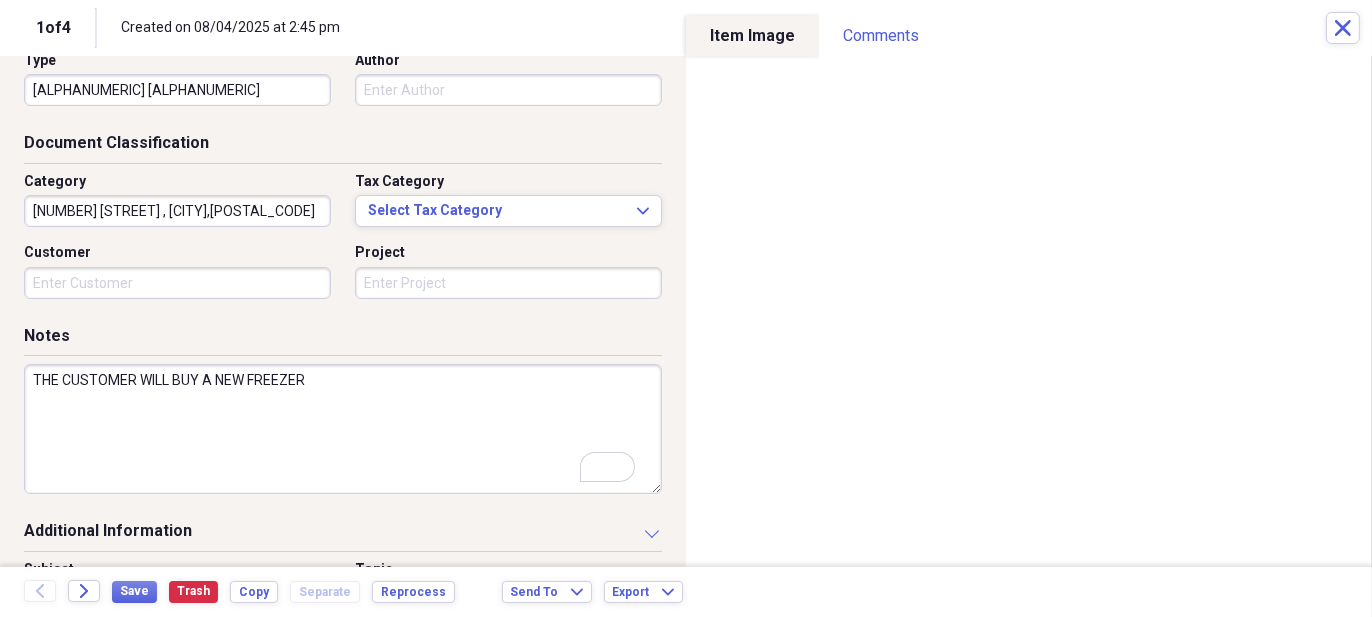 scroll, scrollTop: 415, scrollLeft: 0, axis: vertical 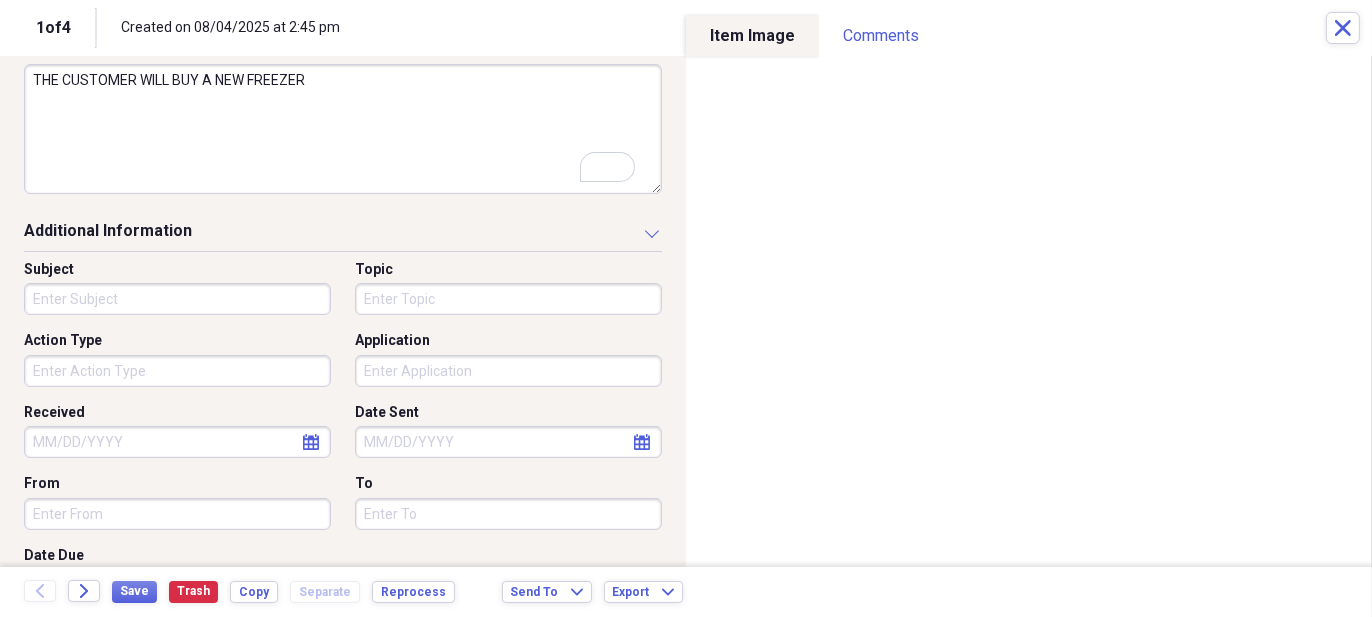 click on "Action Type" at bounding box center [177, 371] 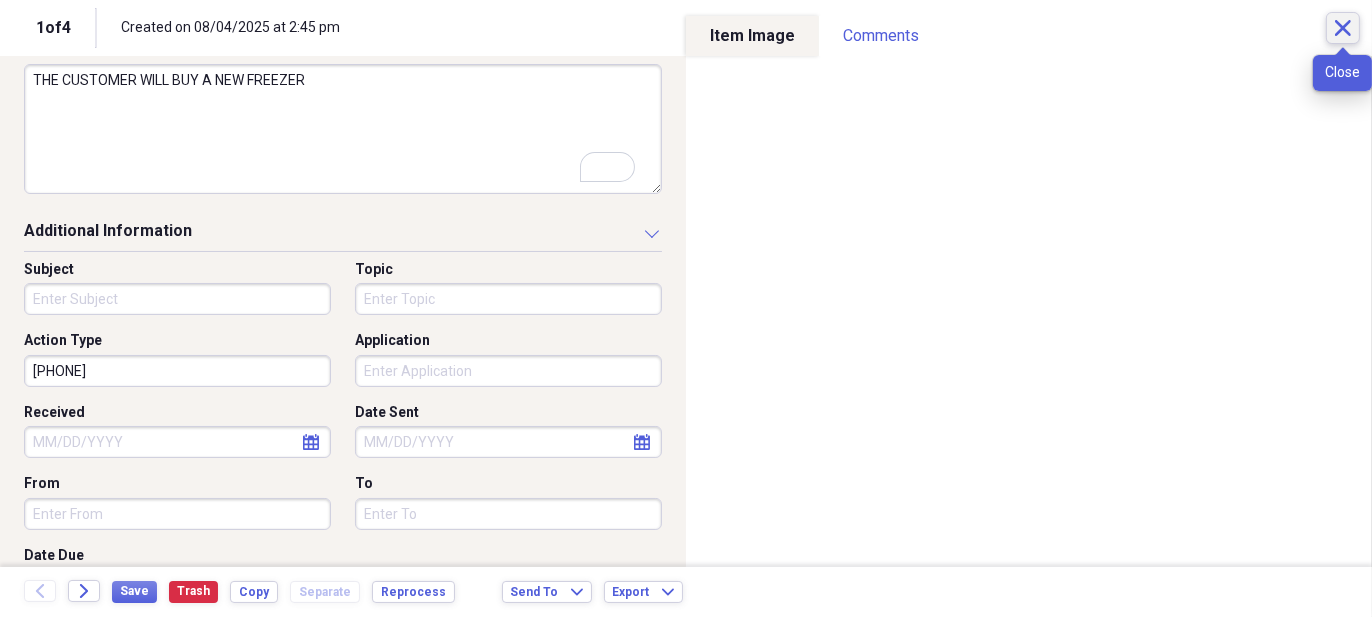 type on "9725893498" 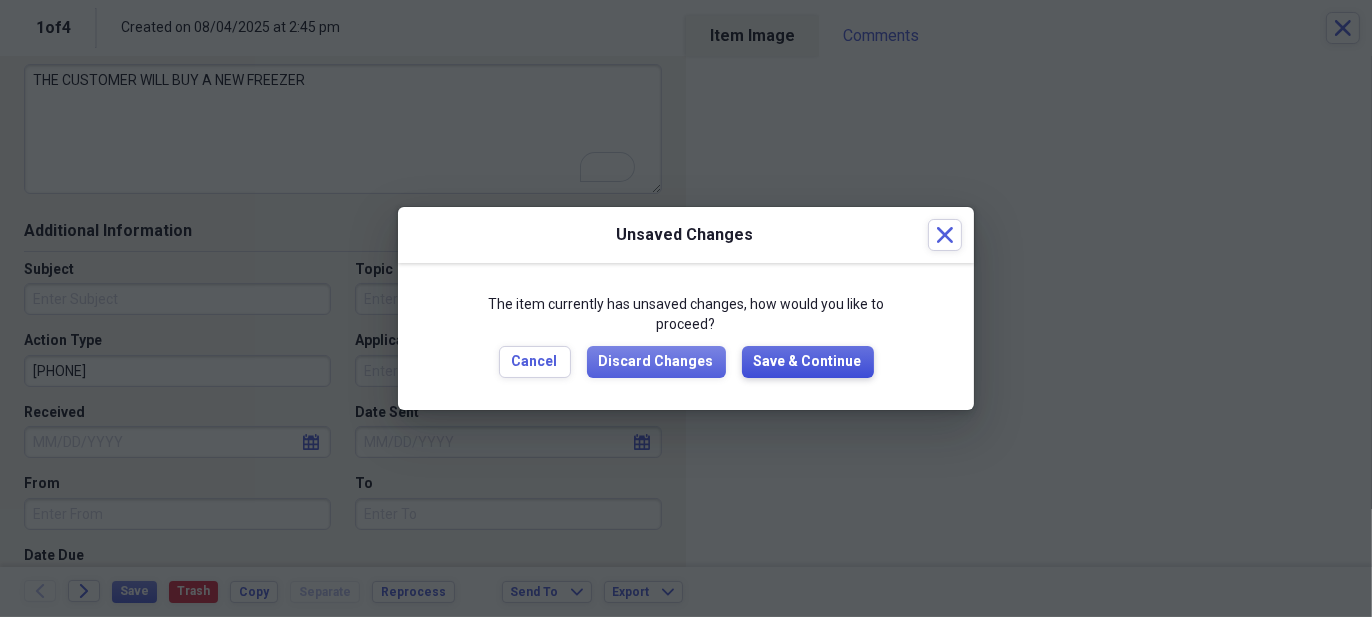 click on "Save & Continue" at bounding box center [808, 362] 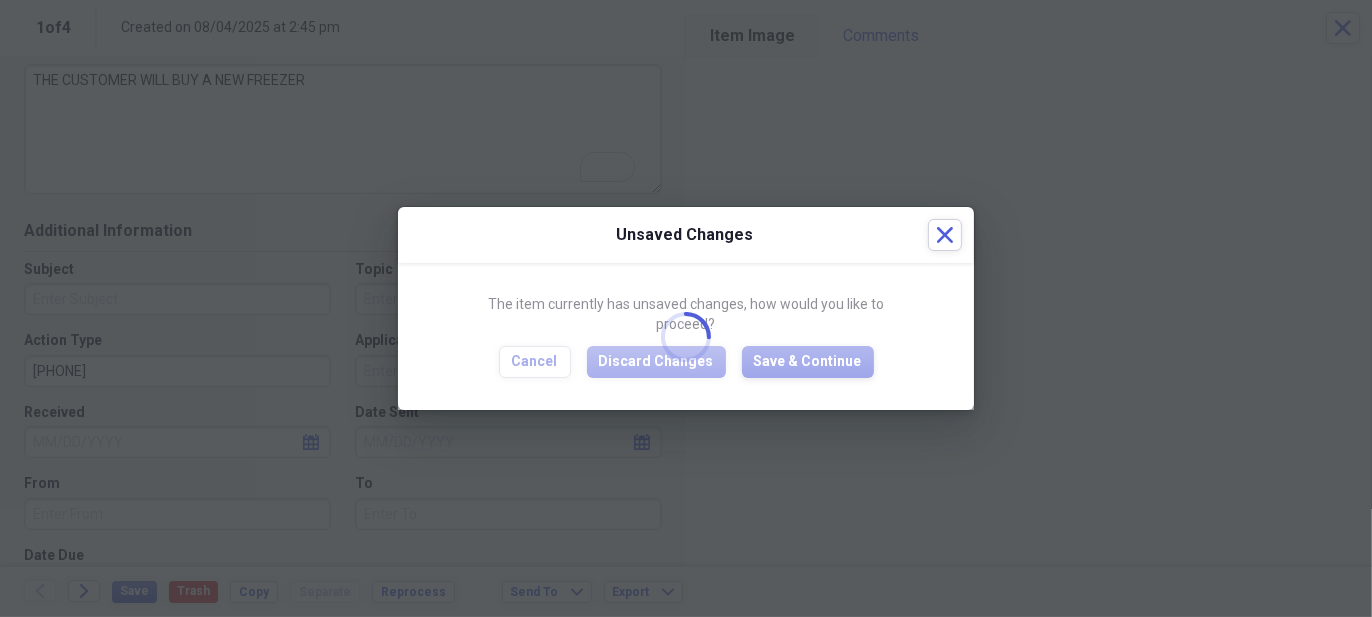 type on "SHIRA" 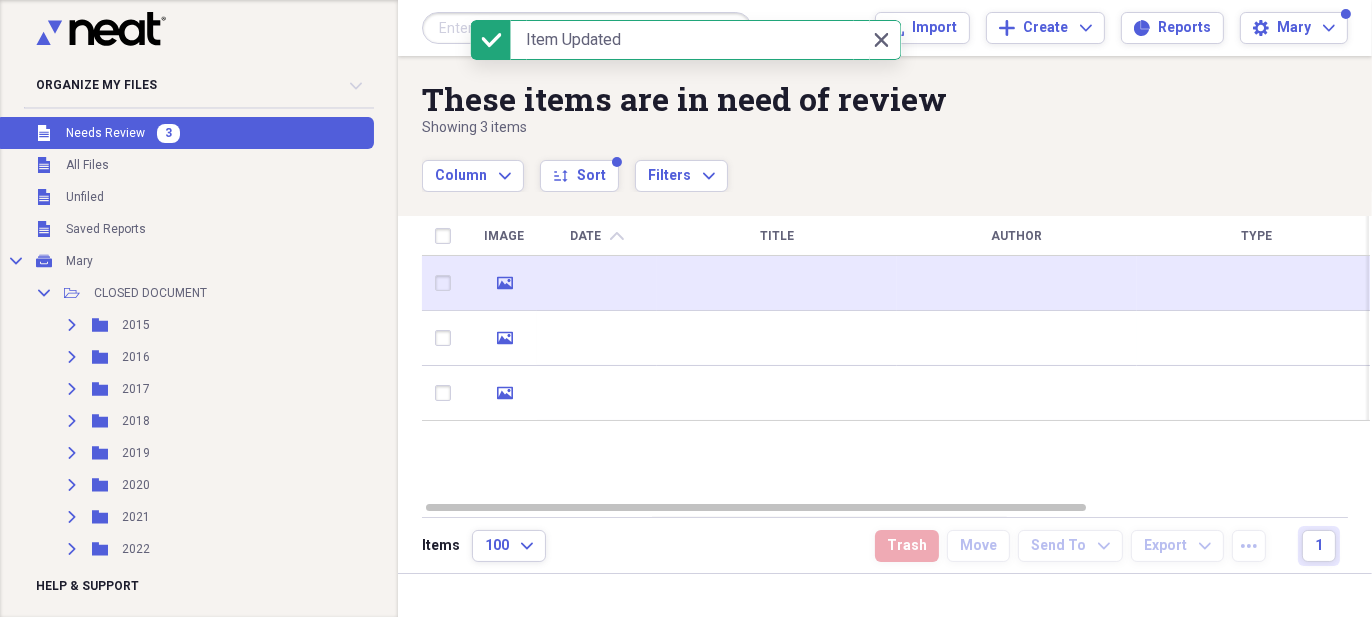 click at bounding box center [777, 283] 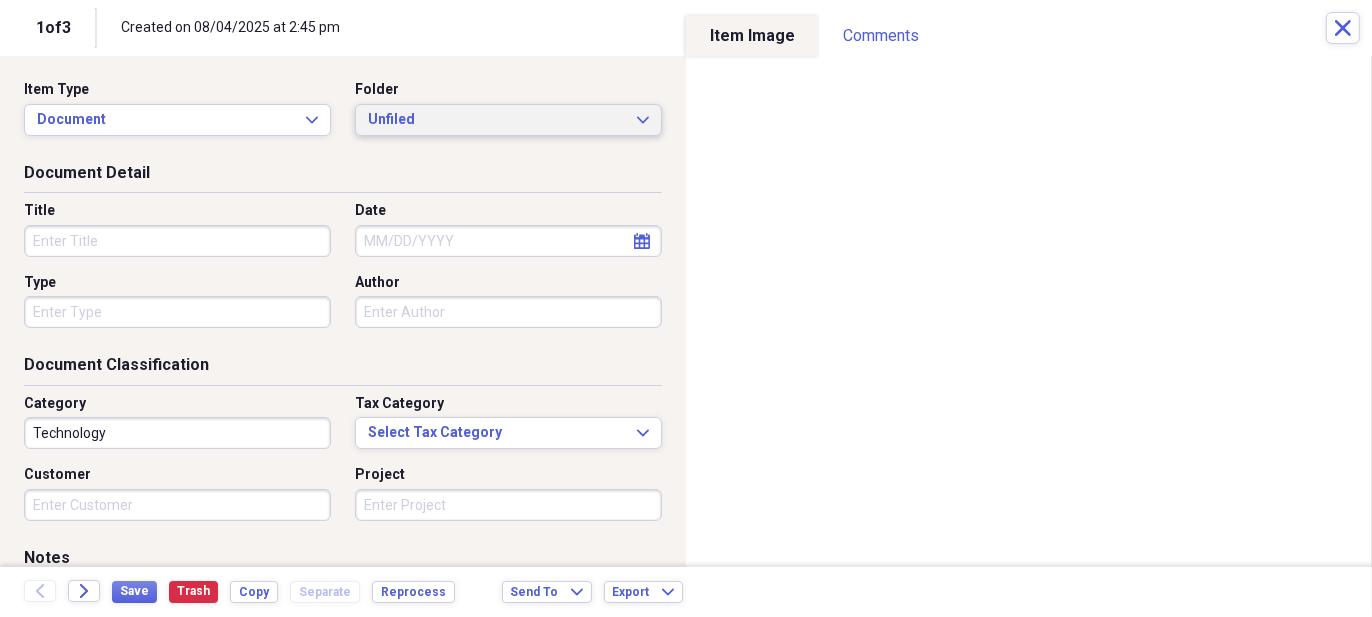 click on "Unfiled Expand" at bounding box center [508, 120] 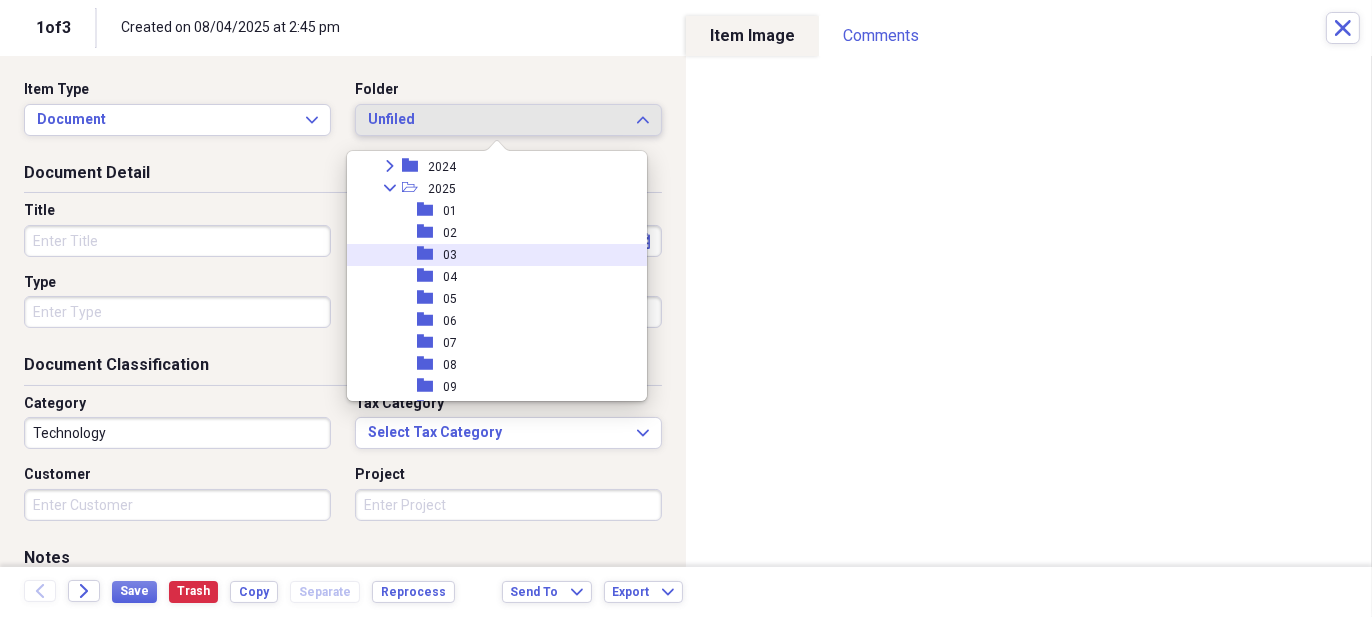 scroll, scrollTop: 300, scrollLeft: 0, axis: vertical 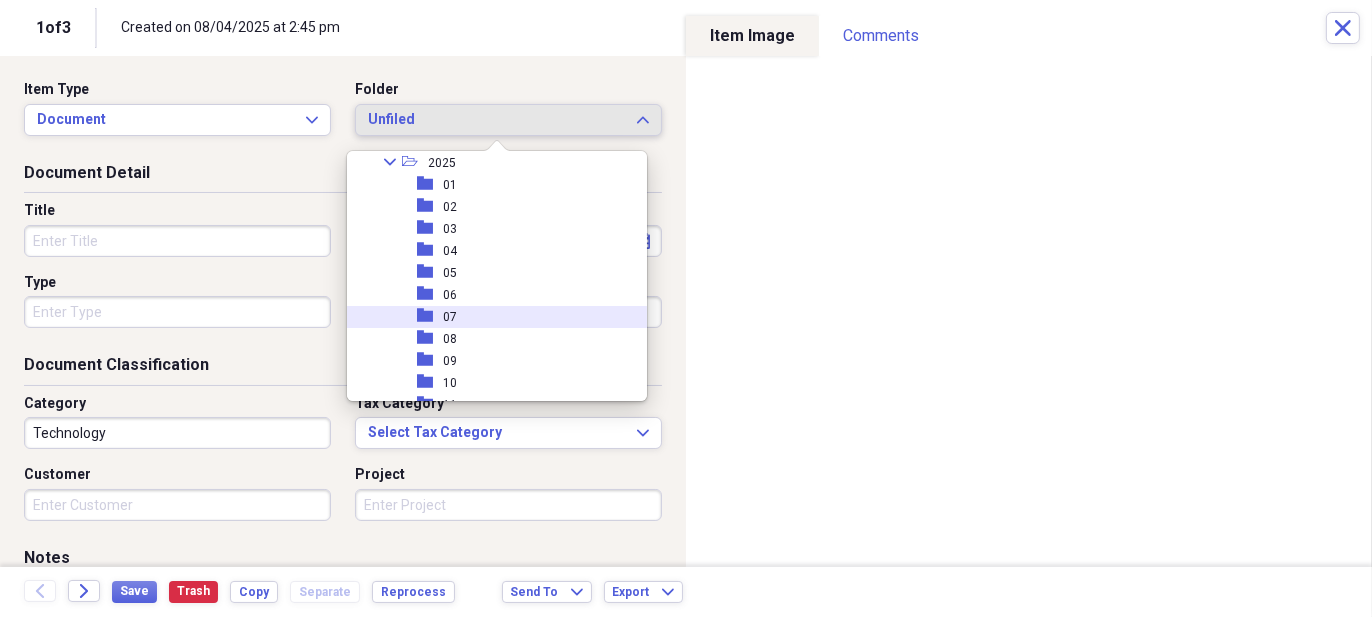 click on "folder 07" at bounding box center (489, 317) 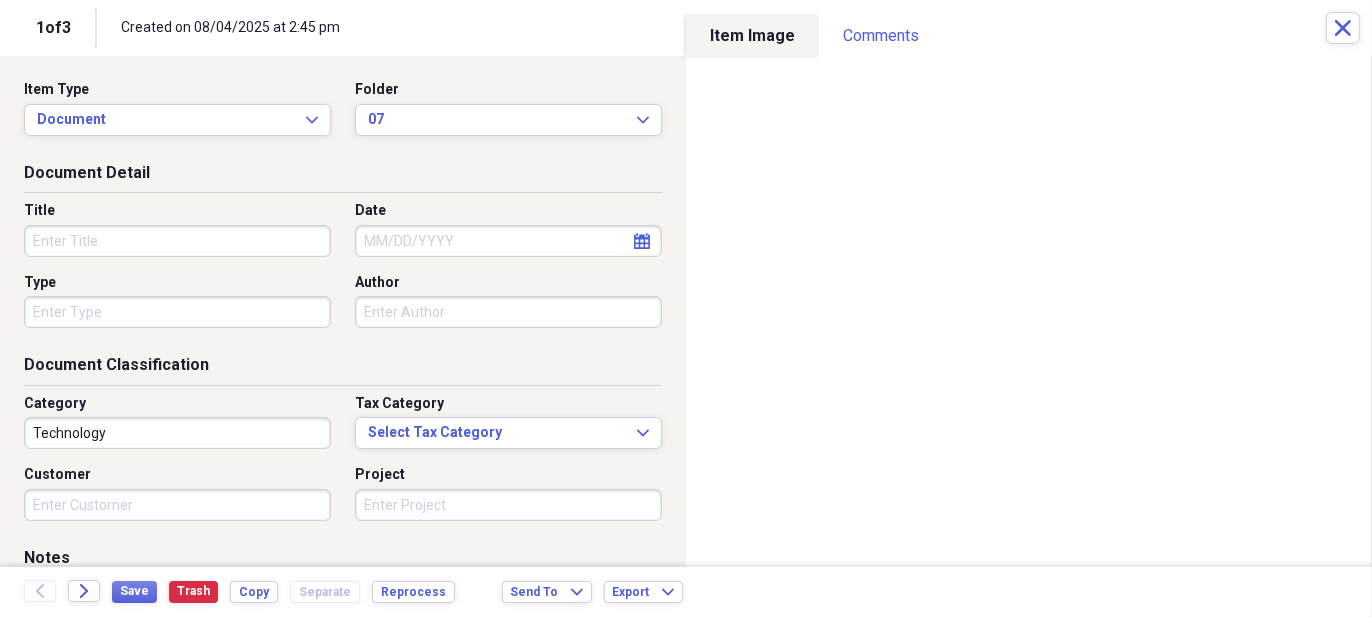 click 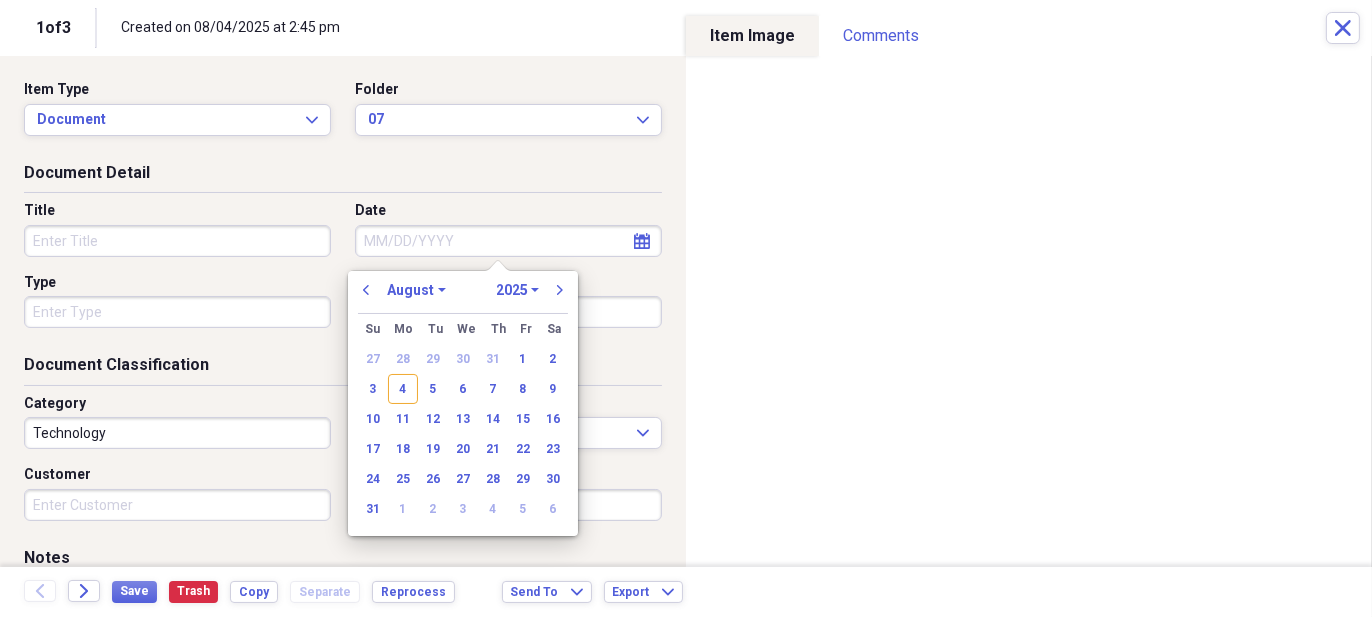 click on "January February March April May June July August September October November December" at bounding box center [416, 290] 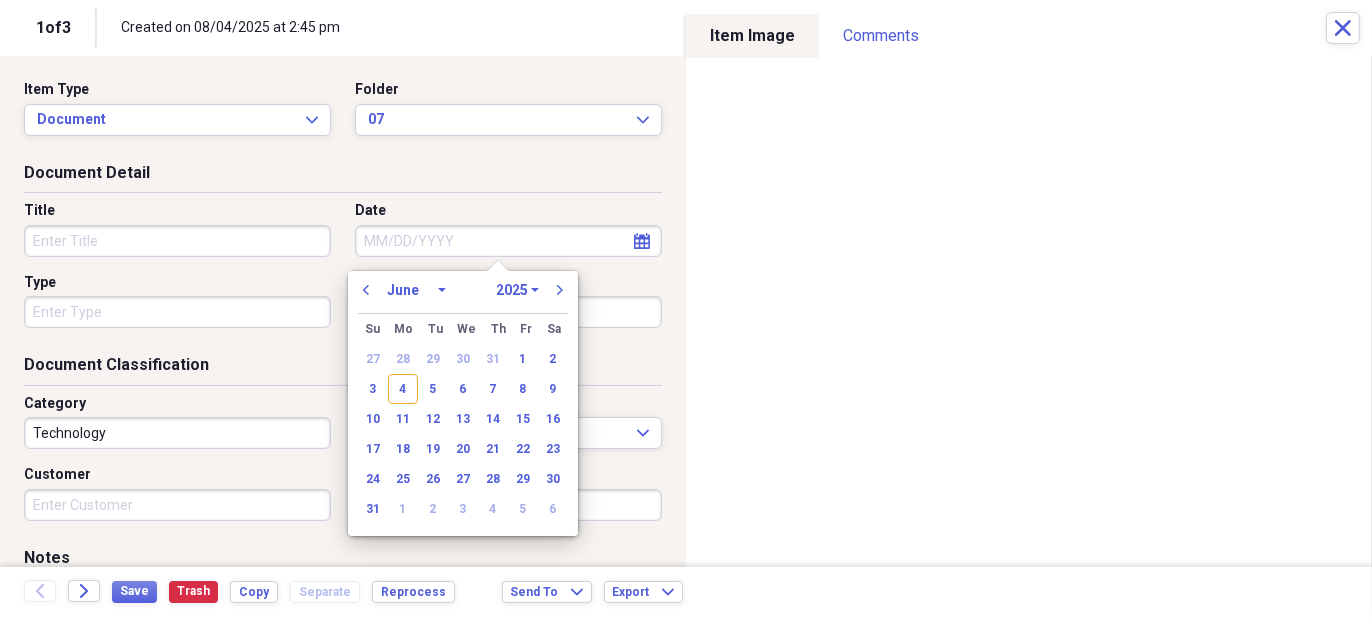 click on "January February March April May June July August September October November December" at bounding box center (416, 290) 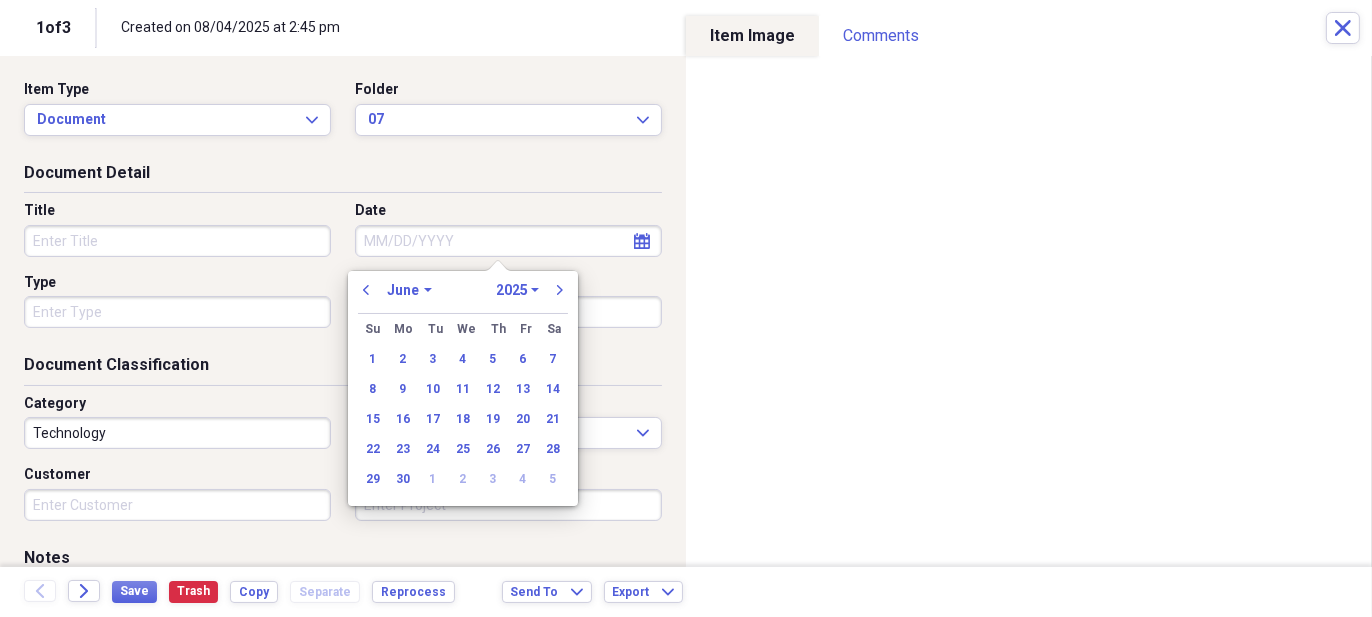 click on "calendar" 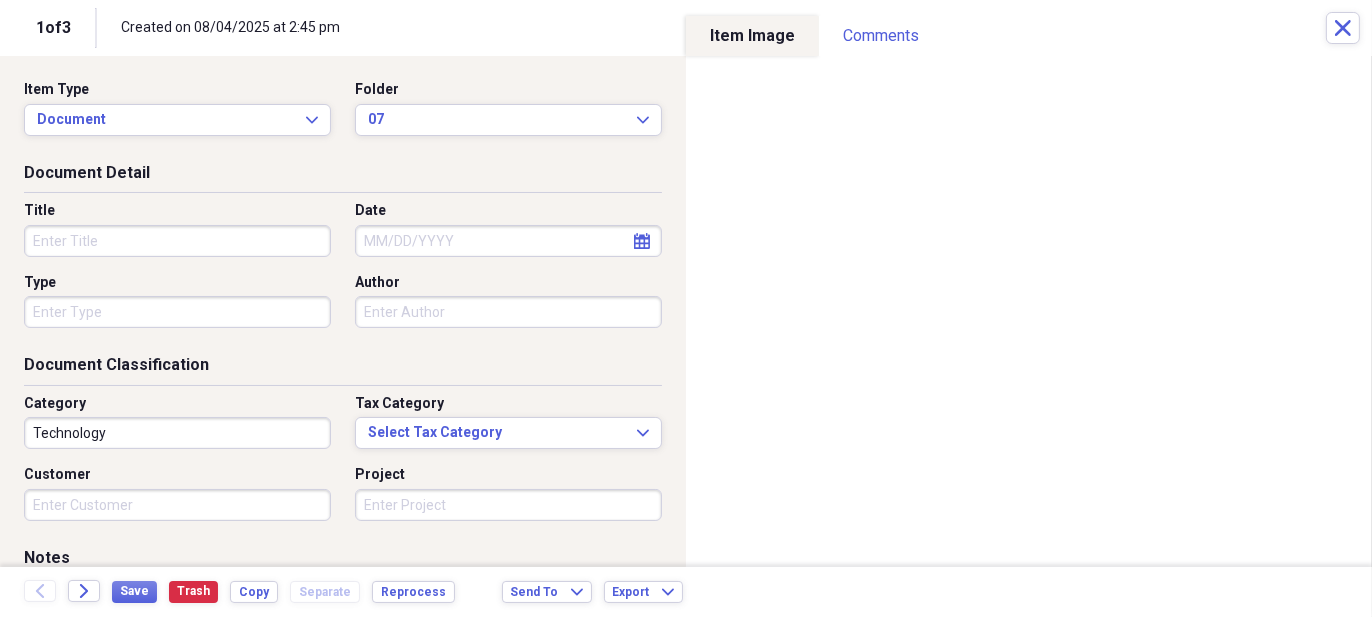 click on "calendar Calendar" at bounding box center (642, 241) 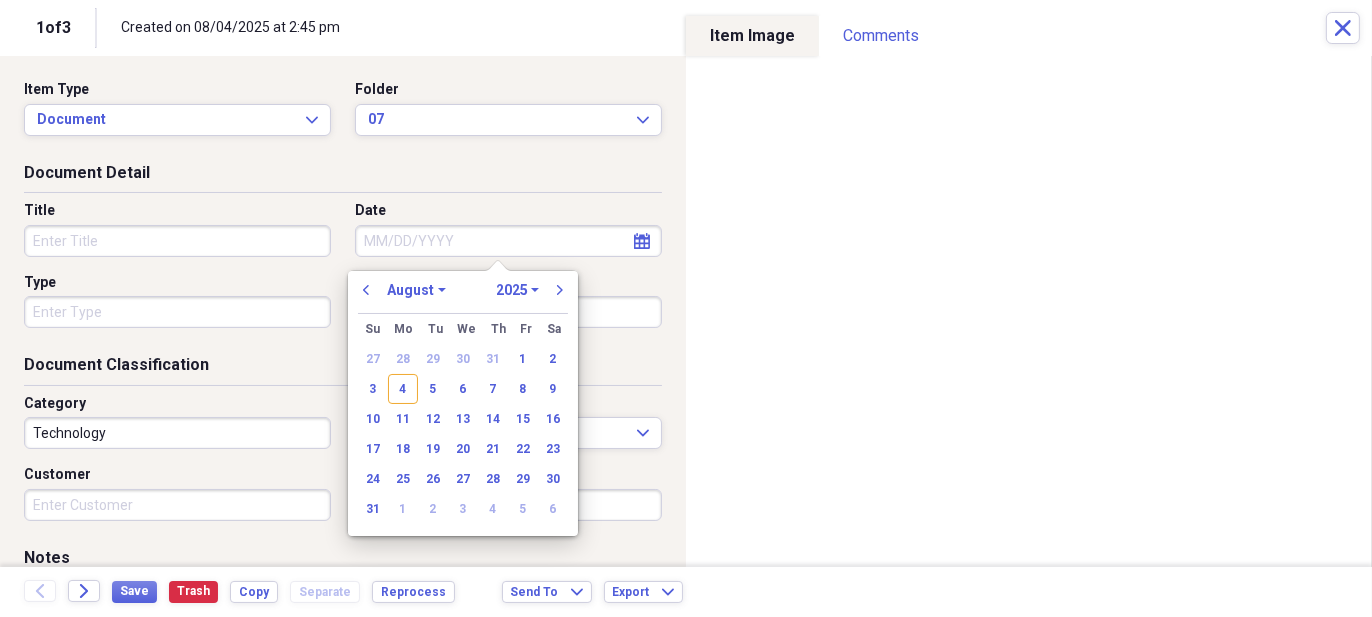 click on "January February March April May June July August September October November December" at bounding box center [416, 290] 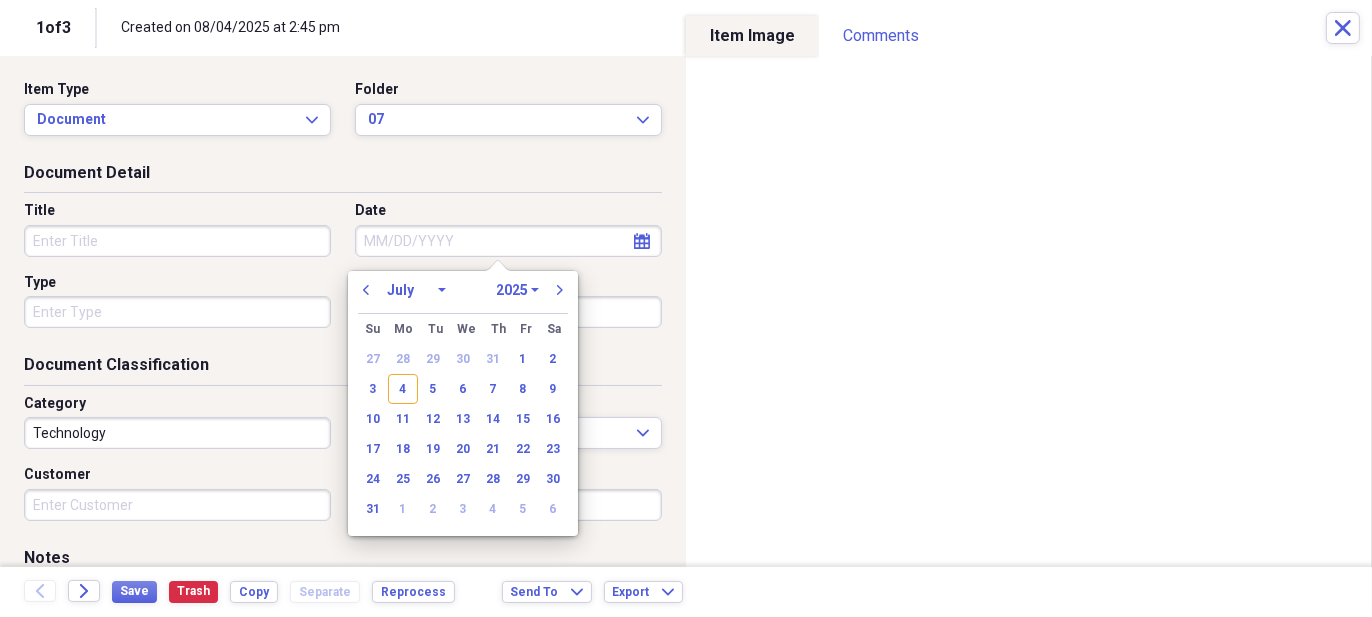click on "January February March April May June July August September October November December" at bounding box center (416, 290) 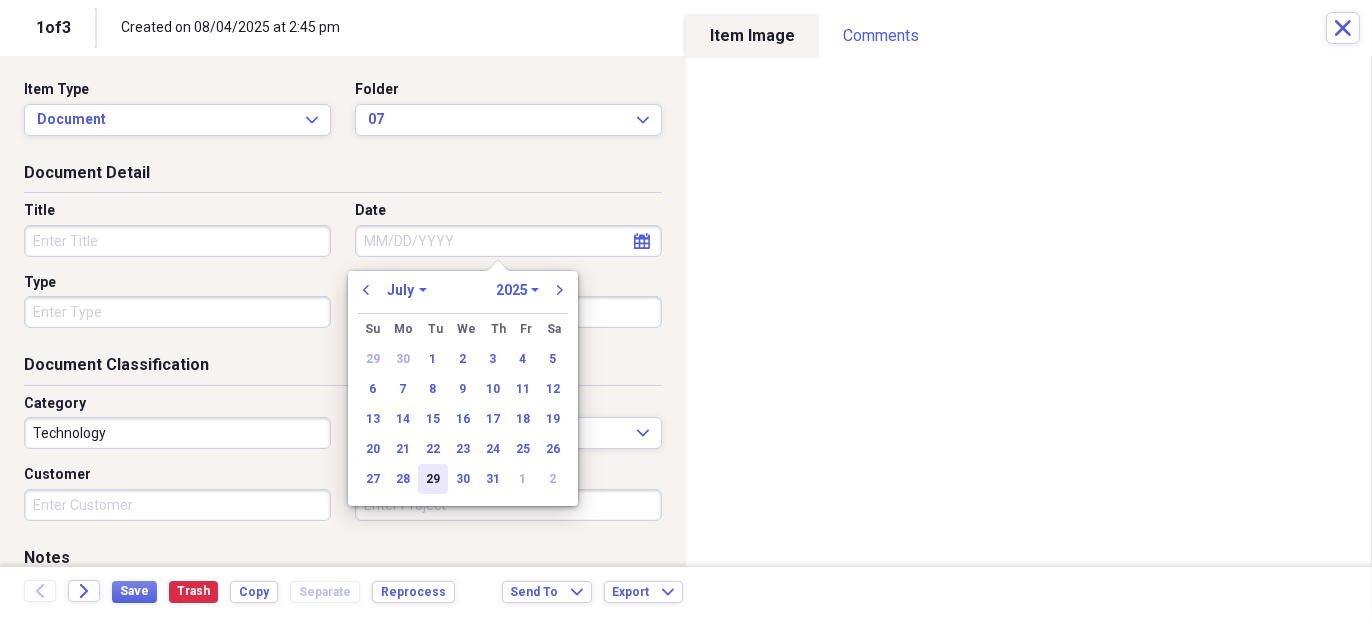 click on "29" at bounding box center [433, 479] 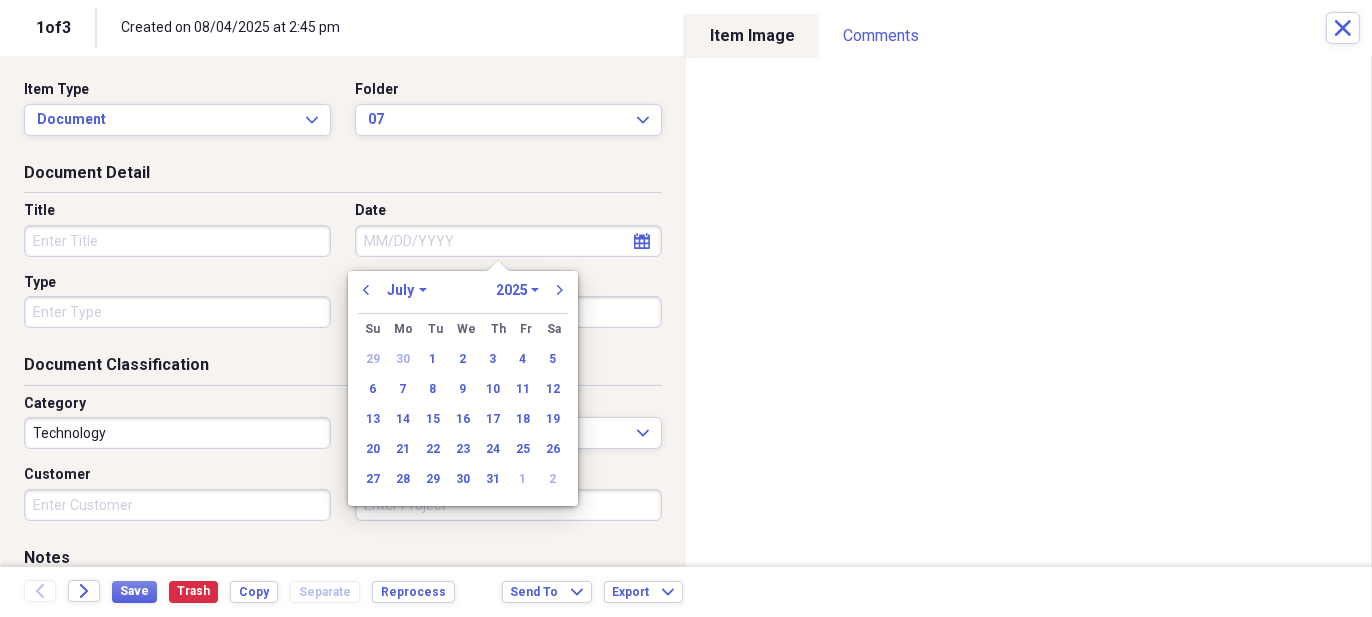 type on "07/29/2025" 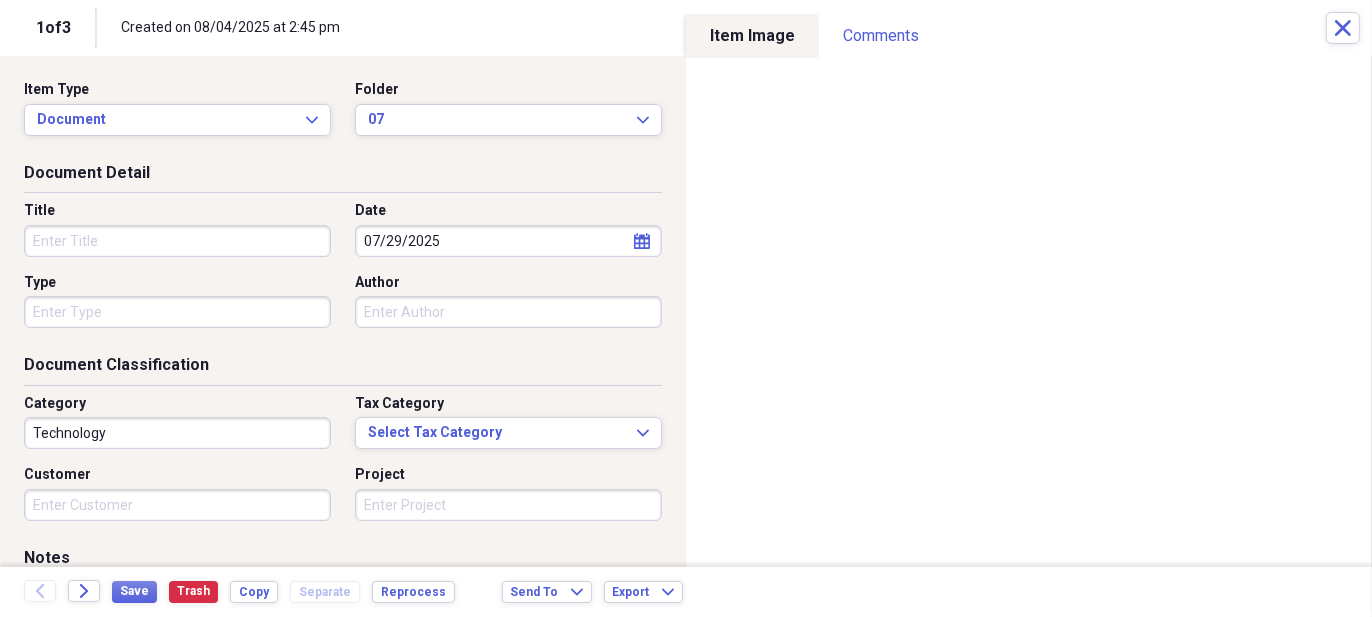 click on "Title Date 07/29/2025 calendar Calendar Type Author" at bounding box center [343, 272] 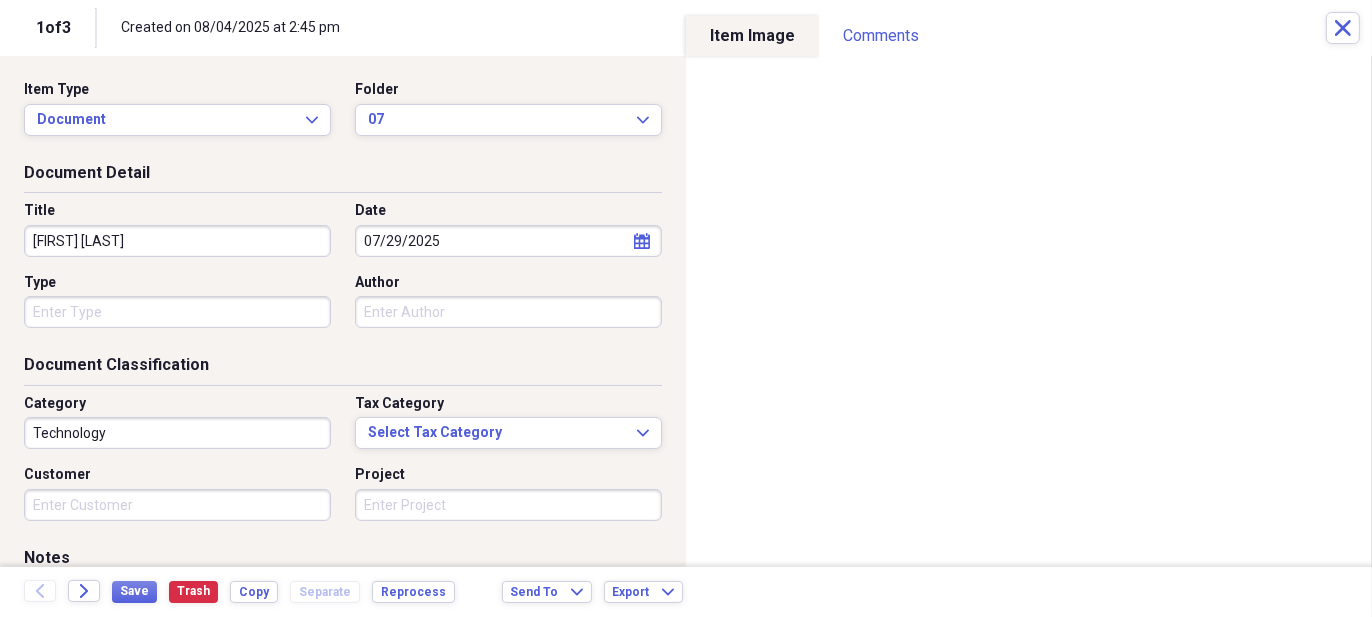 type on "KATHLYN RADIGAN" 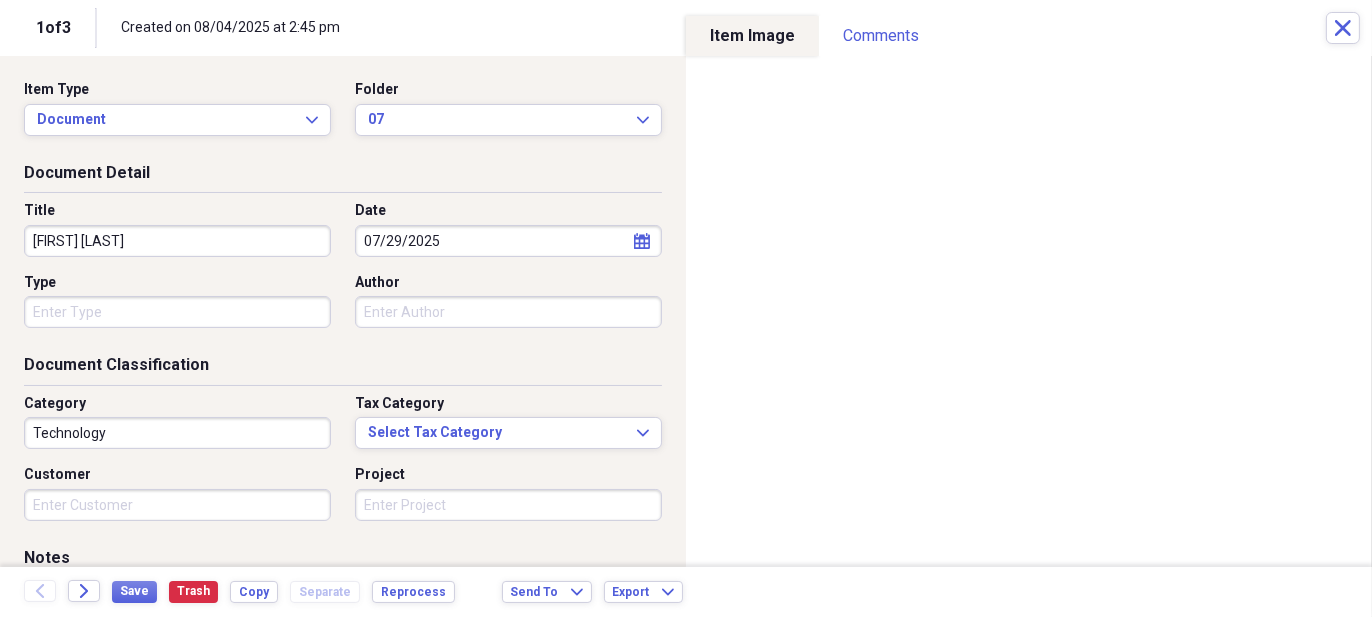 click on "Type" at bounding box center (177, 312) 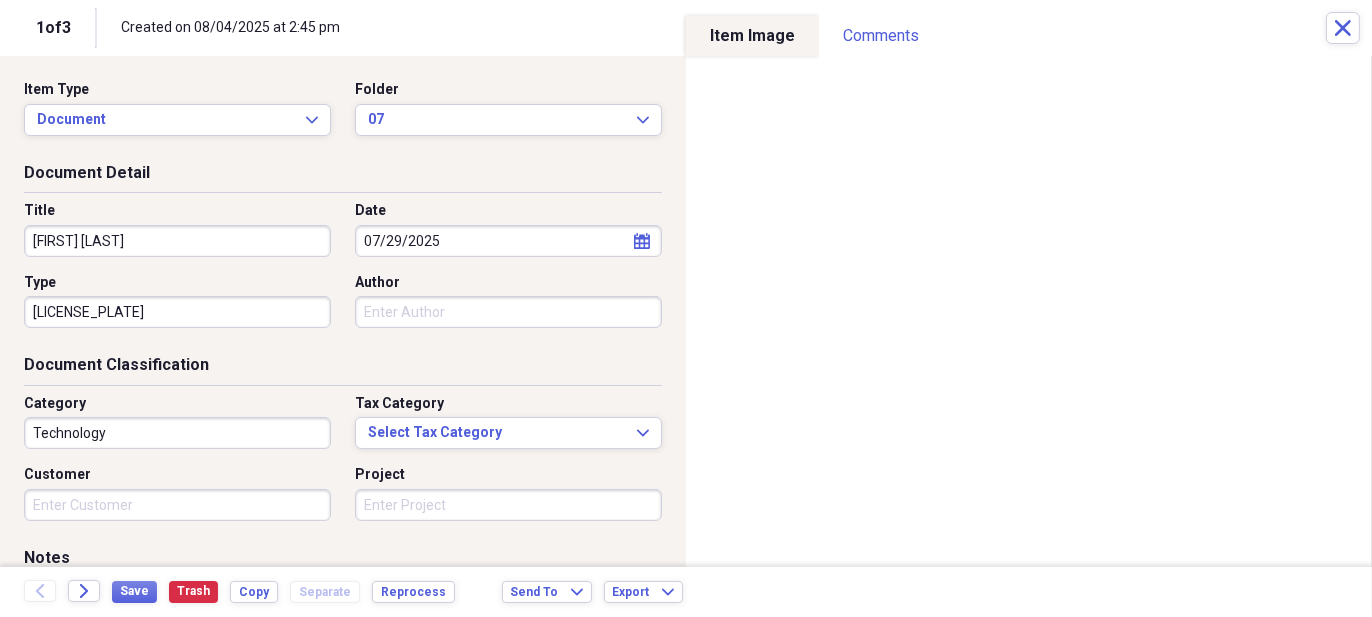 type on "[NUMBER][LETTER]        [PLATE]" 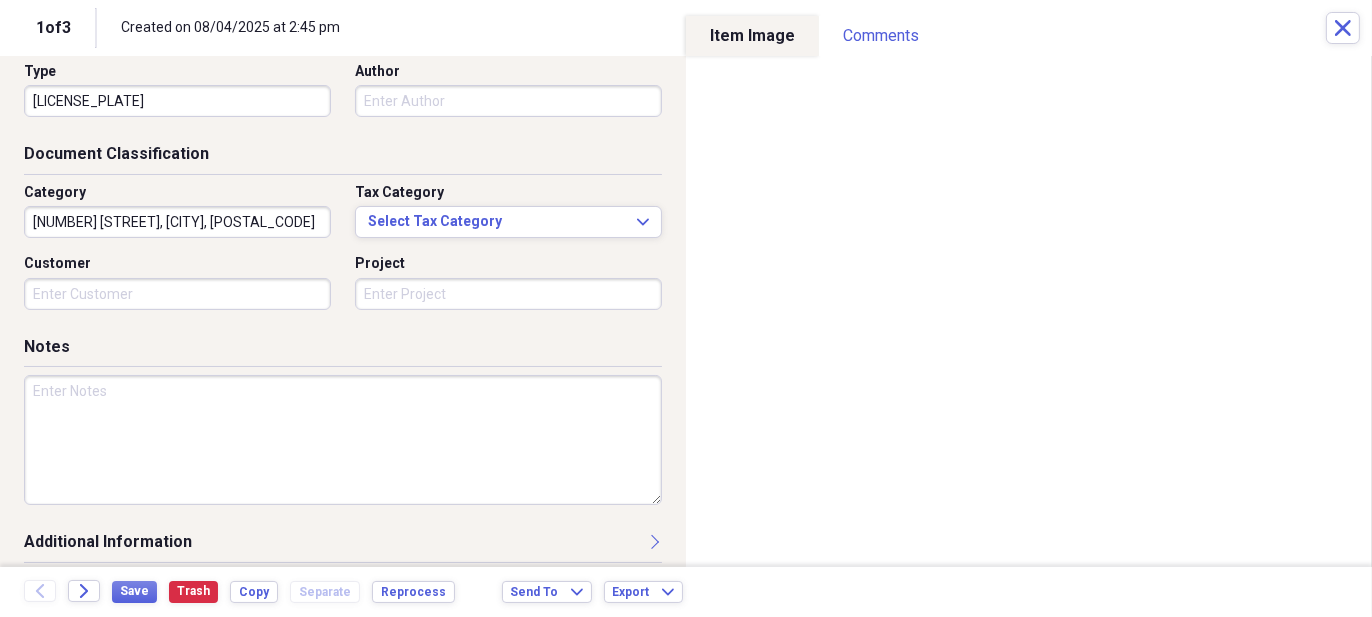 scroll, scrollTop: 222, scrollLeft: 0, axis: vertical 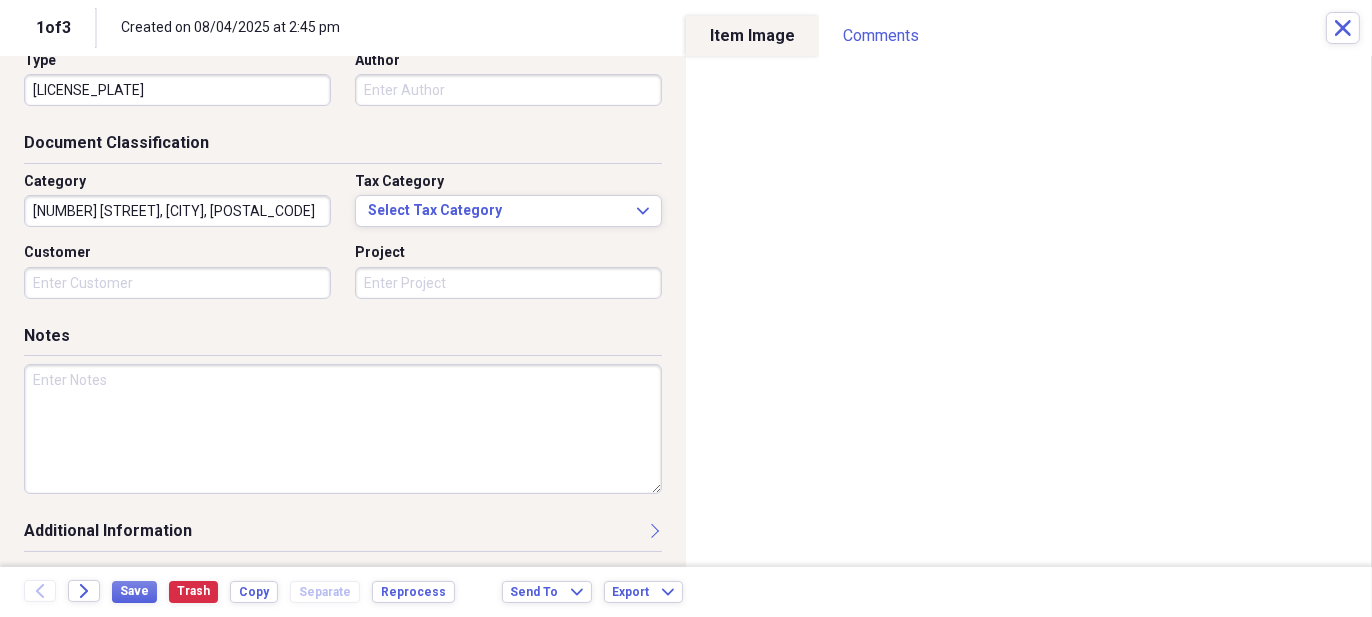 type on "[NUMBER] [STREET], [CITY], [POSTAL_CODE]" 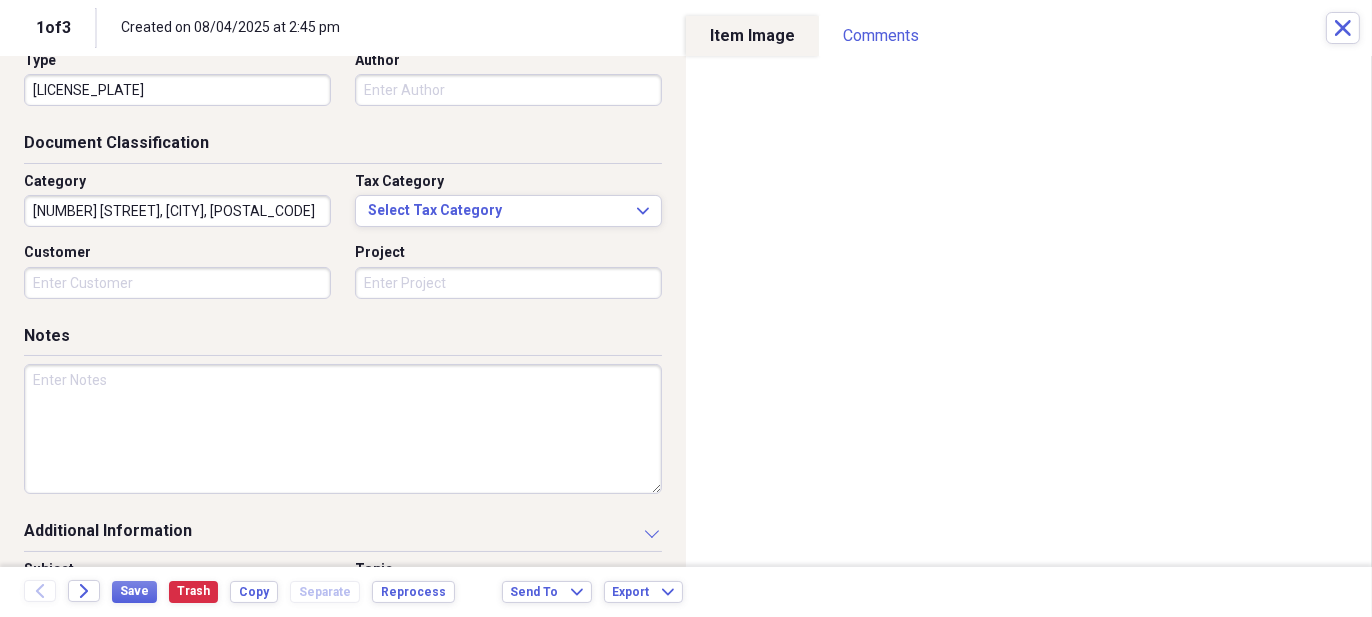 scroll, scrollTop: 522, scrollLeft: 0, axis: vertical 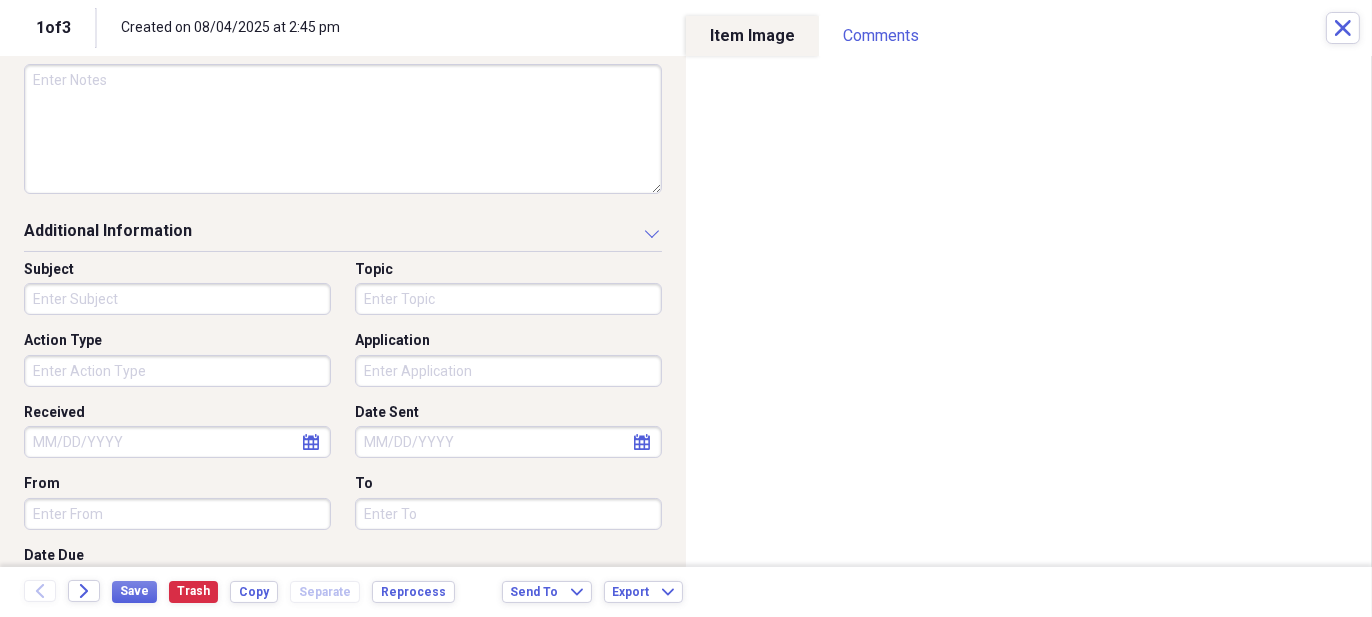 click on "Action Type" at bounding box center (177, 371) 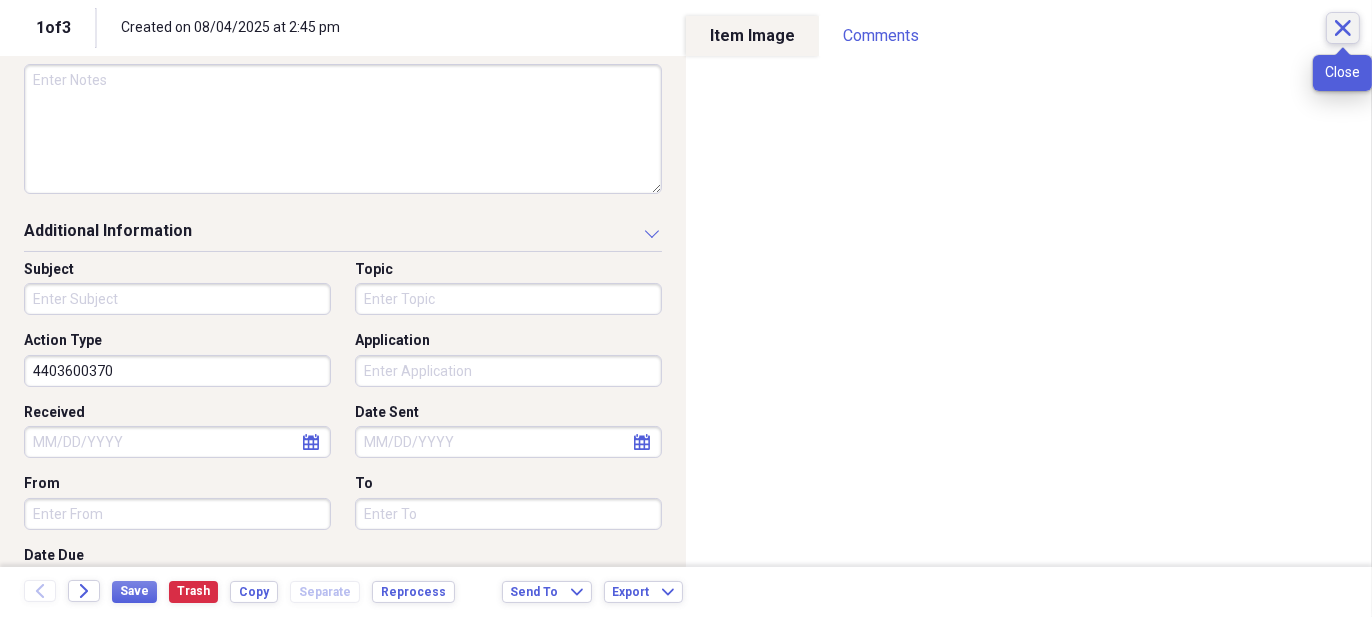 type on "4403600370" 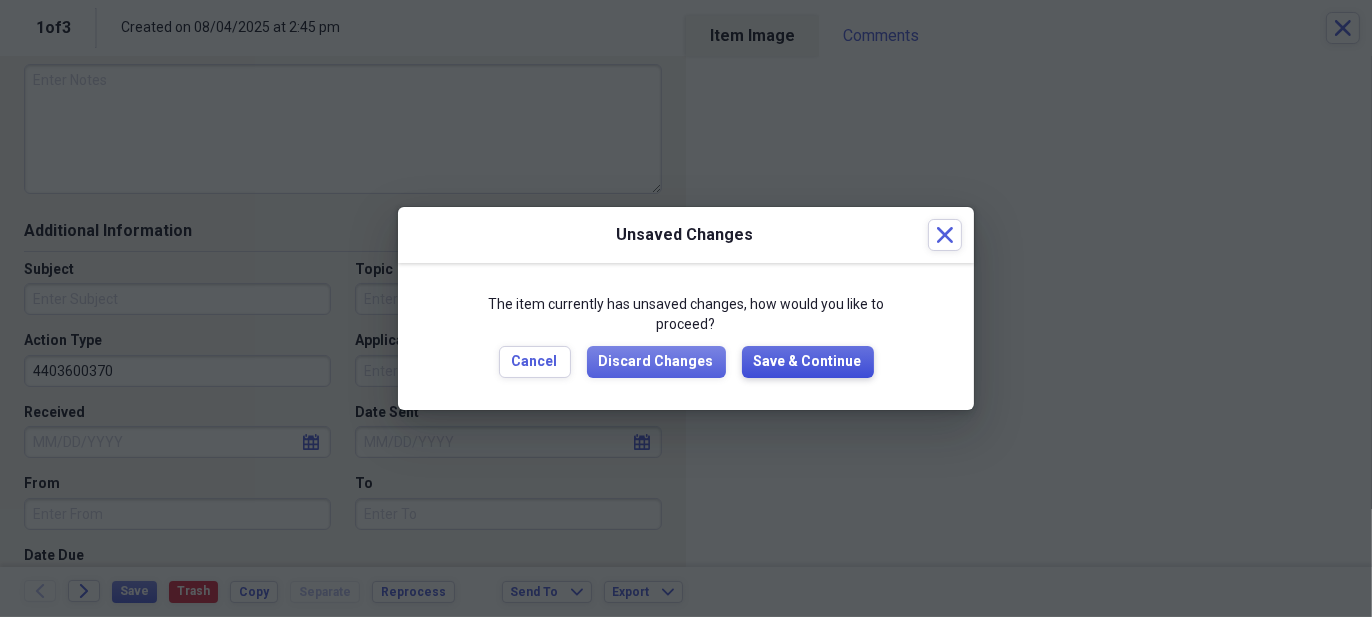 click on "Save & Continue" at bounding box center (808, 362) 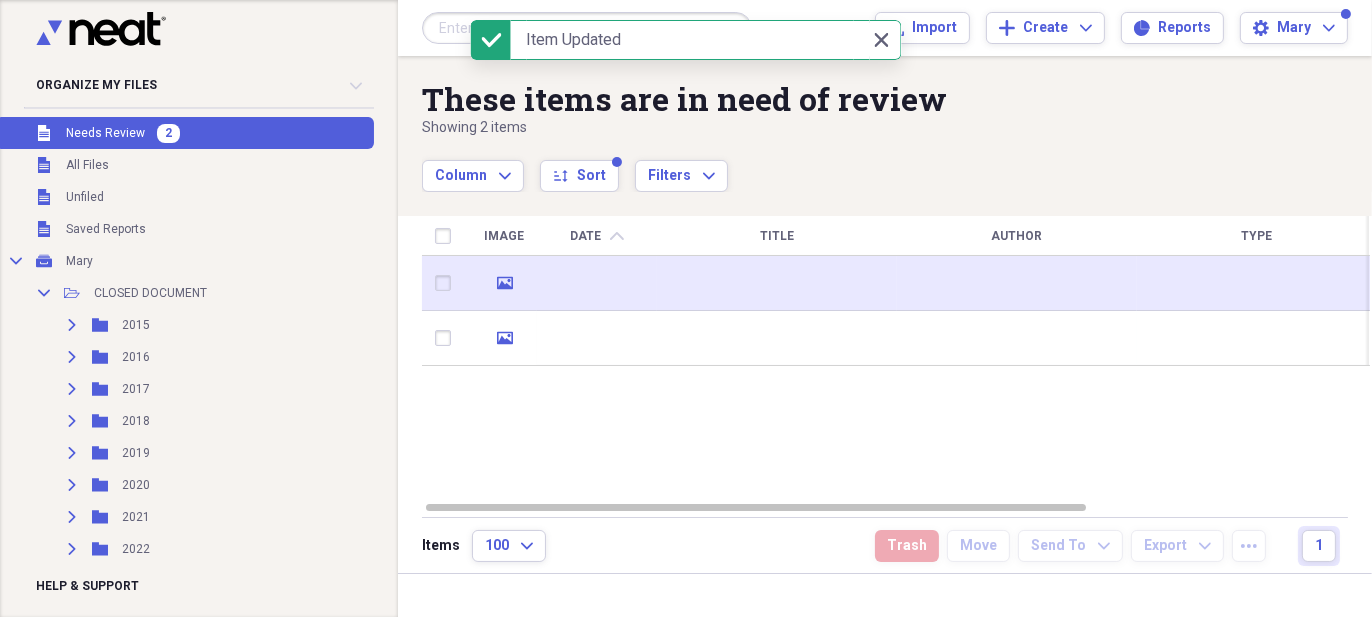 click at bounding box center [777, 283] 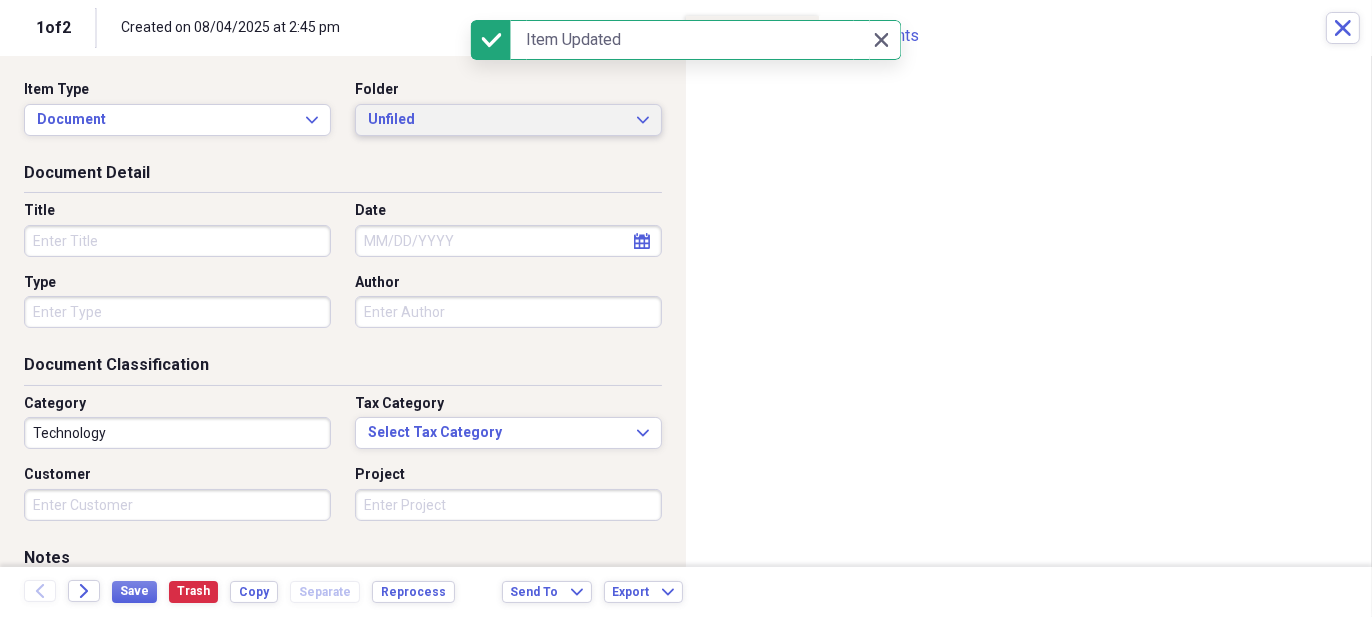 click on "Unfiled Expand" at bounding box center [508, 120] 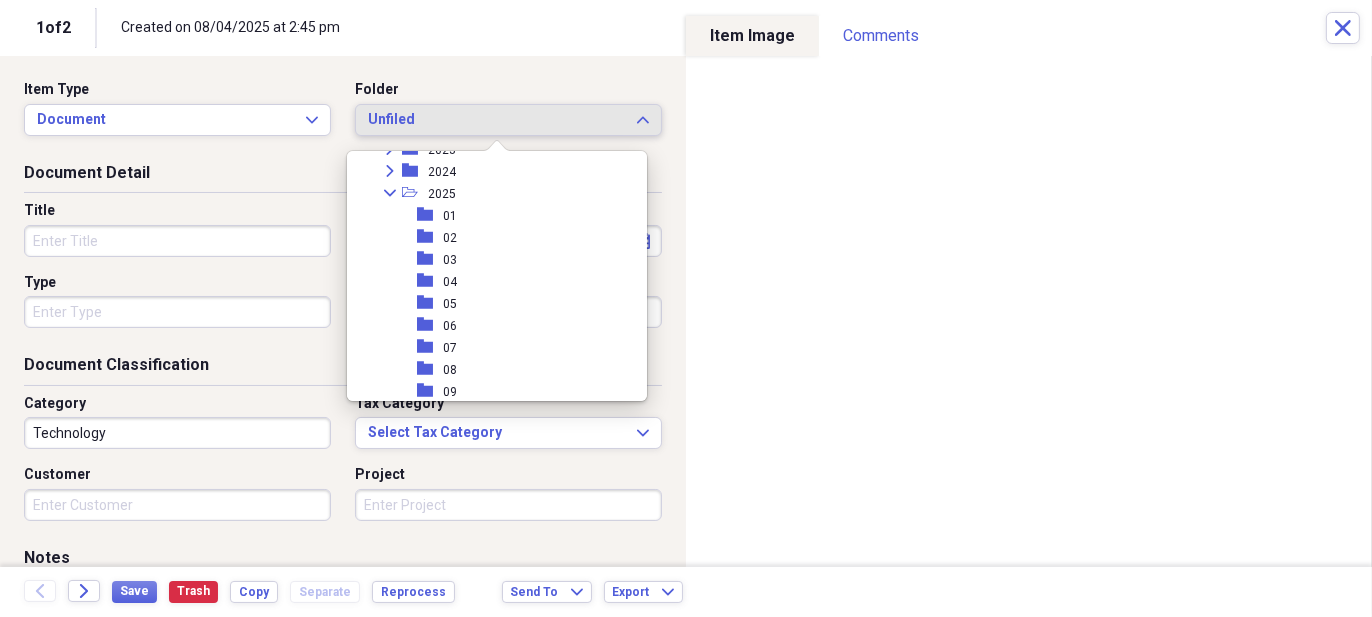scroll, scrollTop: 300, scrollLeft: 0, axis: vertical 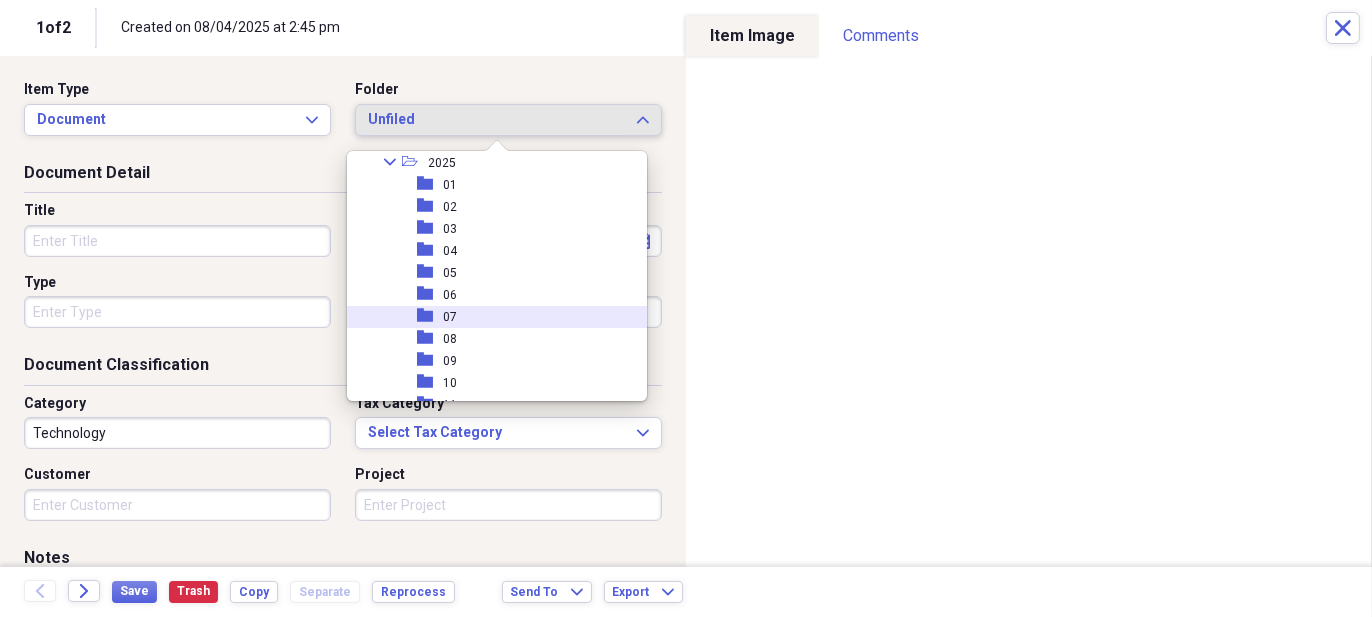 click on "folder 07" at bounding box center [489, 317] 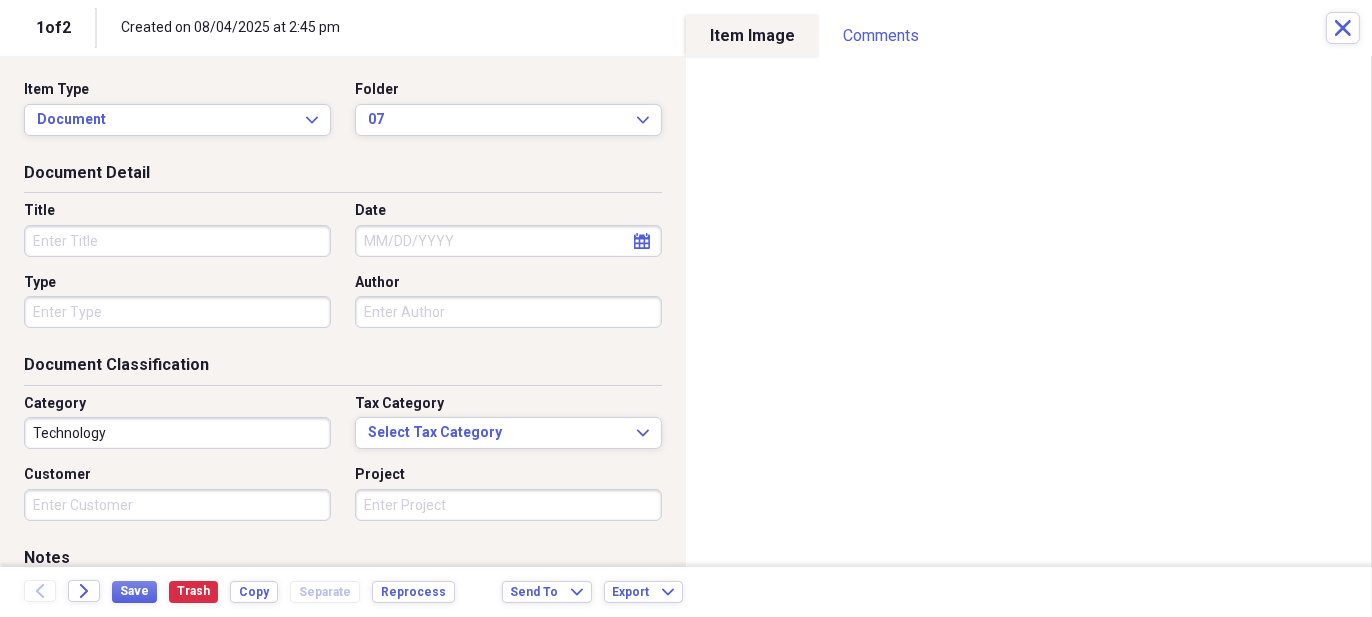 click on "calendar" 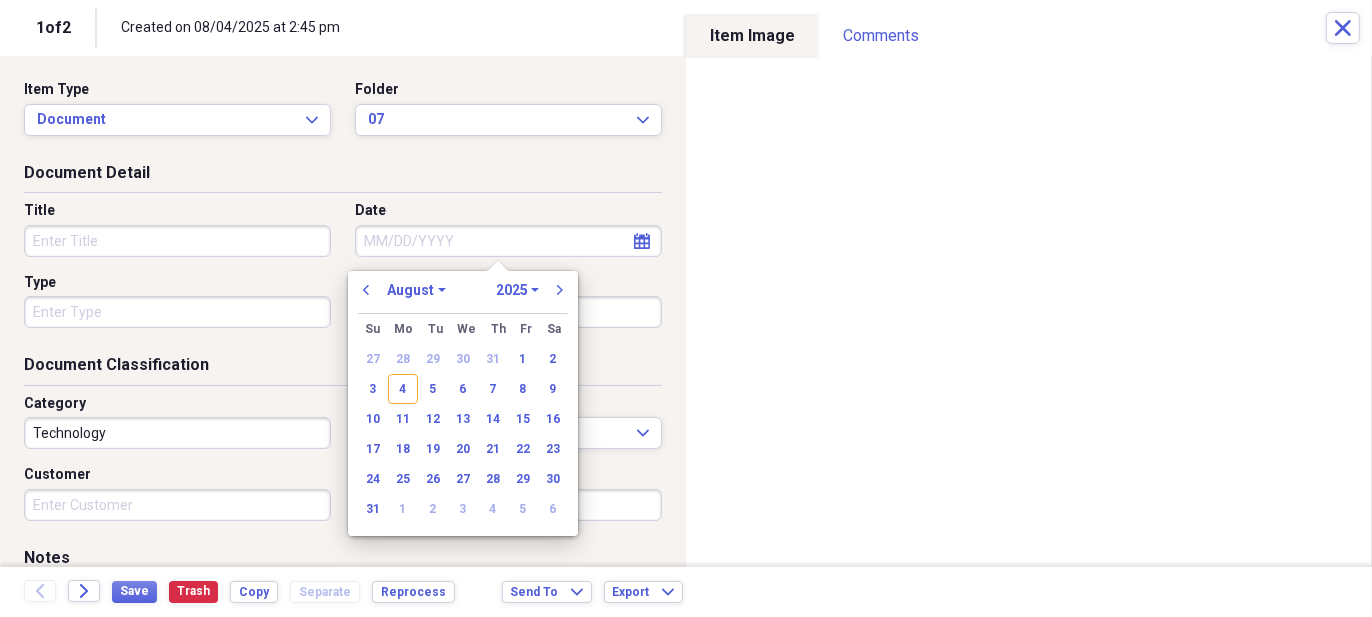 click on "January February March April May June July August September October November December" at bounding box center (416, 290) 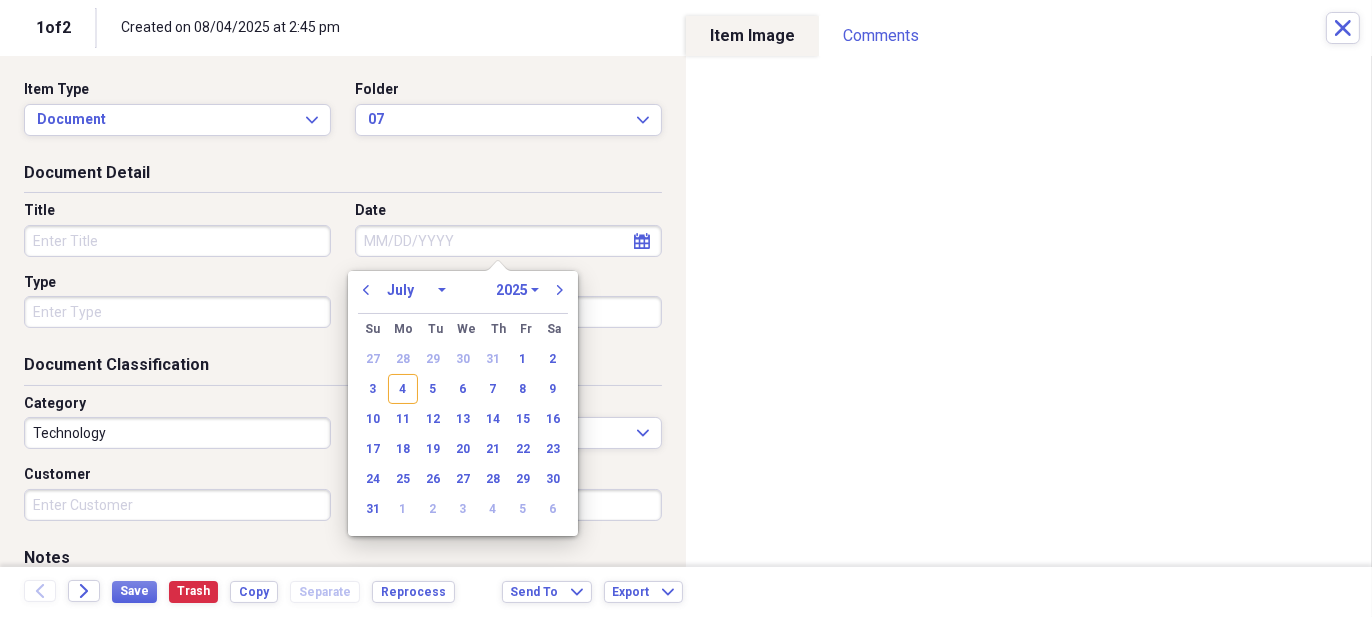 click on "January February March April May June July August September October November December" at bounding box center [416, 290] 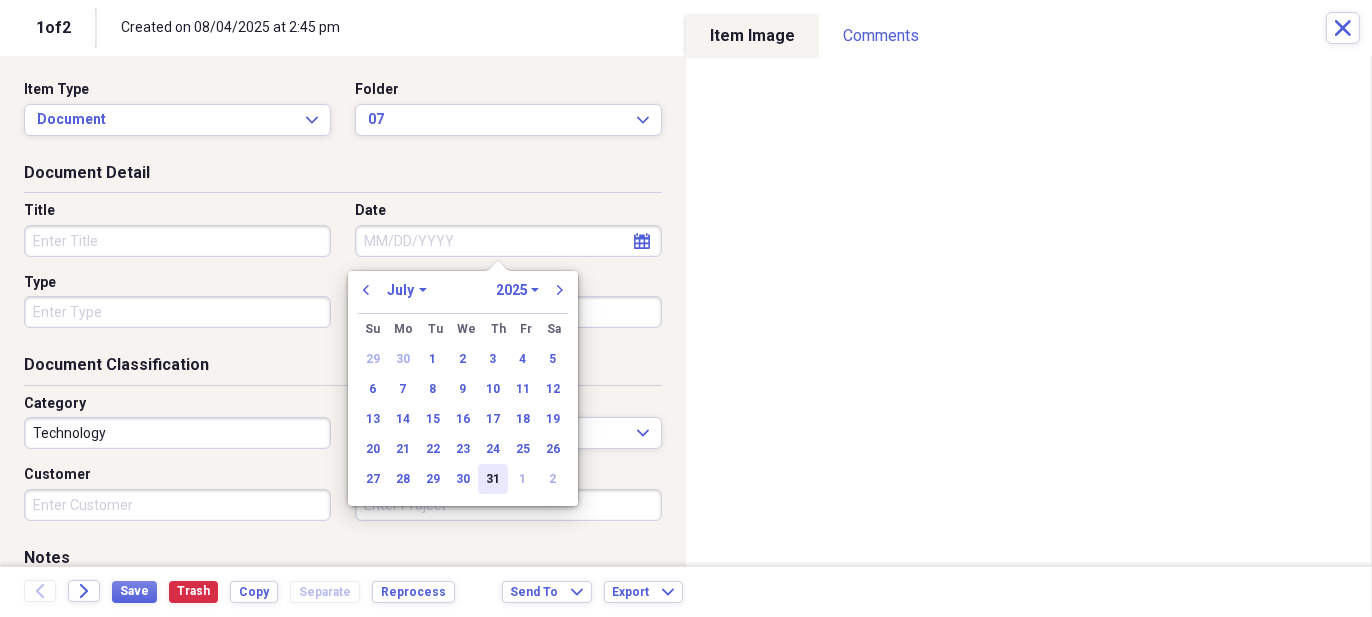 click on "31" at bounding box center [493, 479] 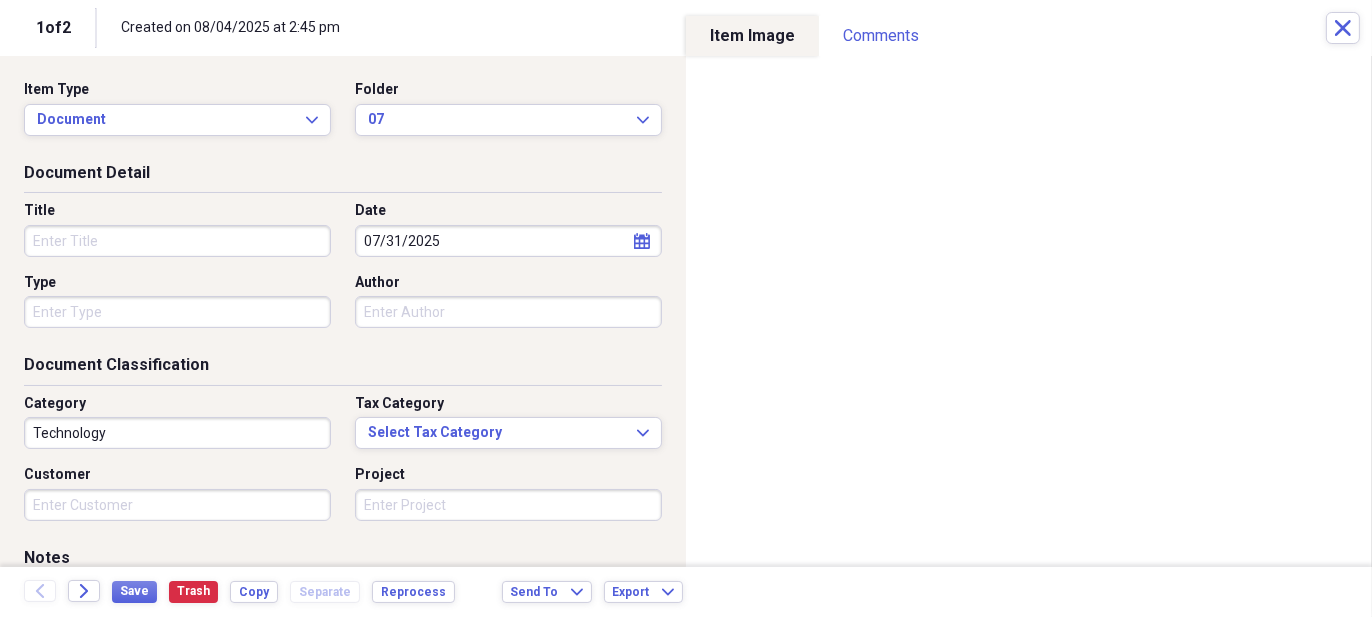 click on "Title" at bounding box center (177, 241) 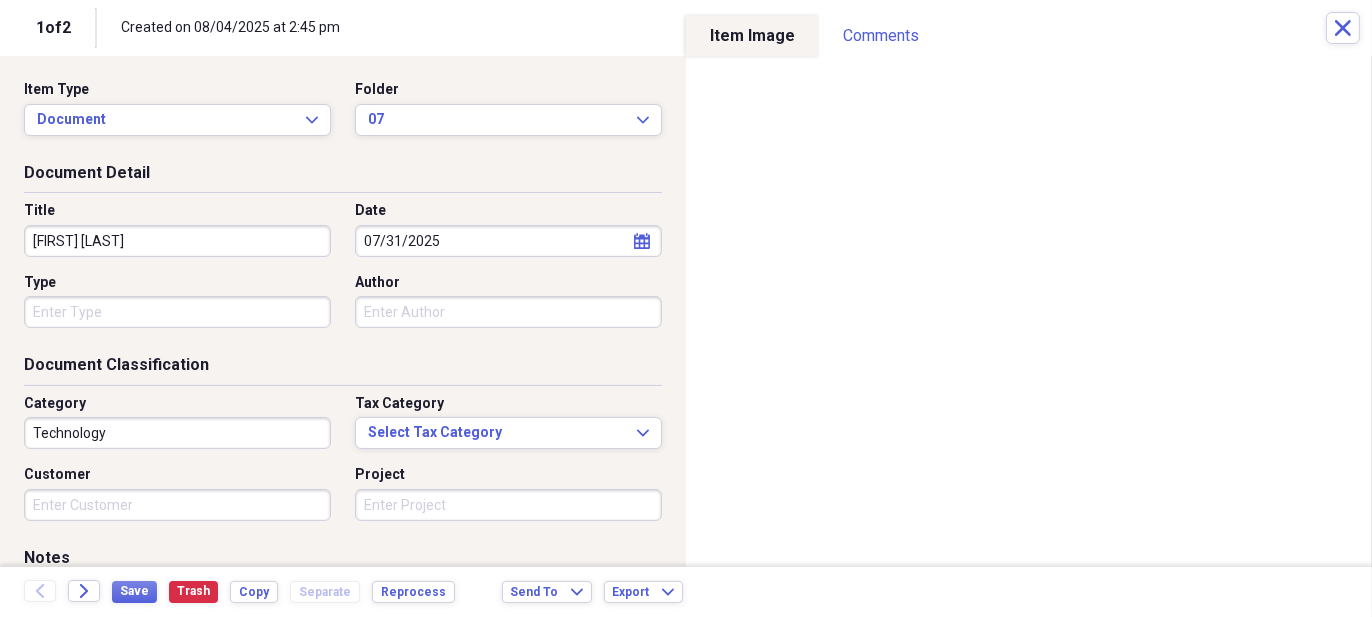 type on "JOHN BENDER" 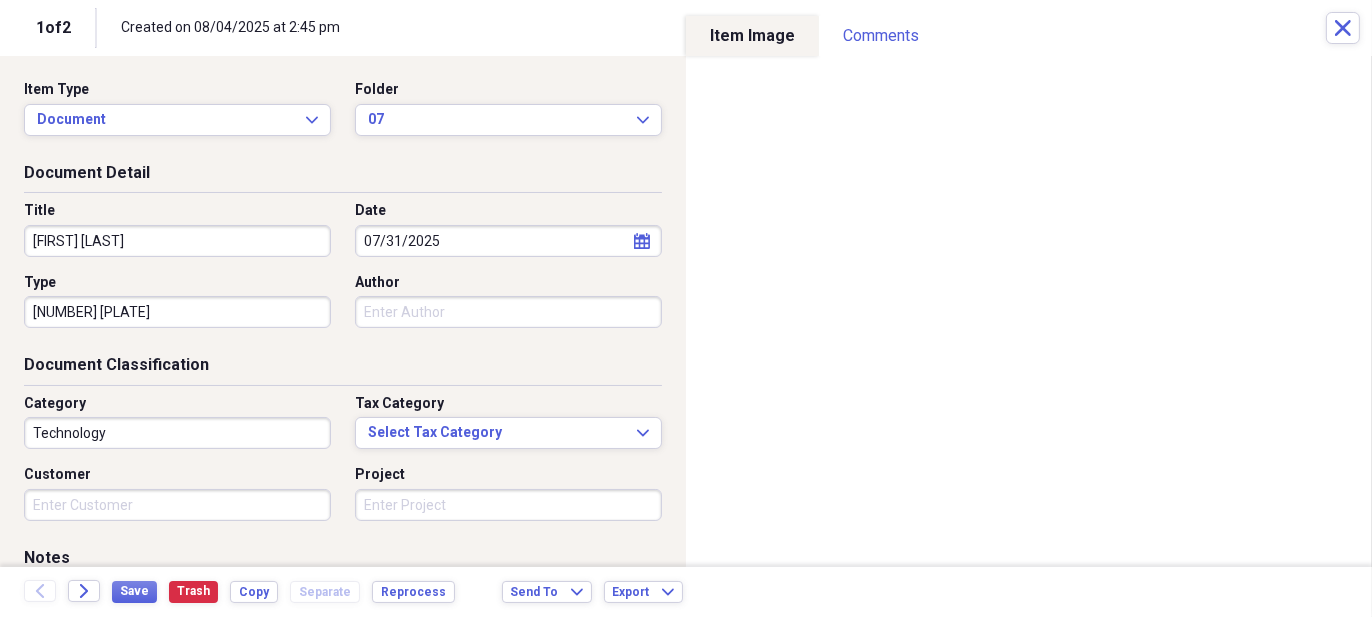 type on "5Z      SA3770" 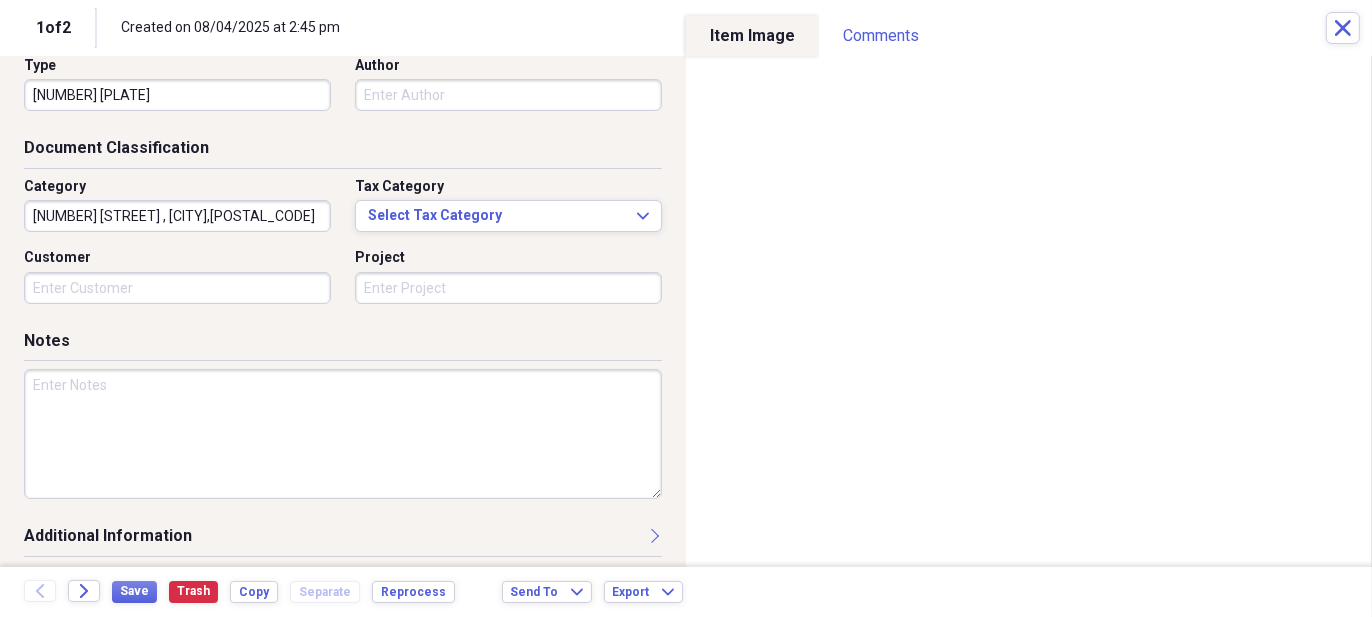 scroll, scrollTop: 222, scrollLeft: 0, axis: vertical 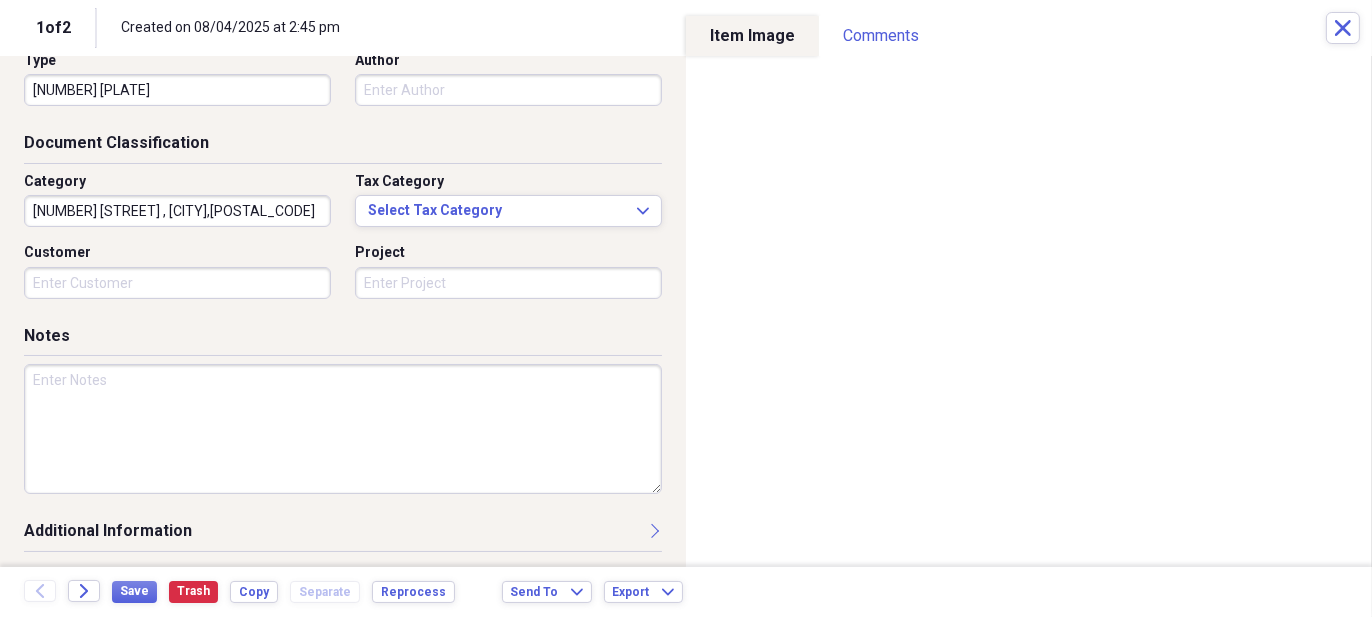 type on "[NUMBER] [STREET] , [CITY],[POSTAL_CODE]" 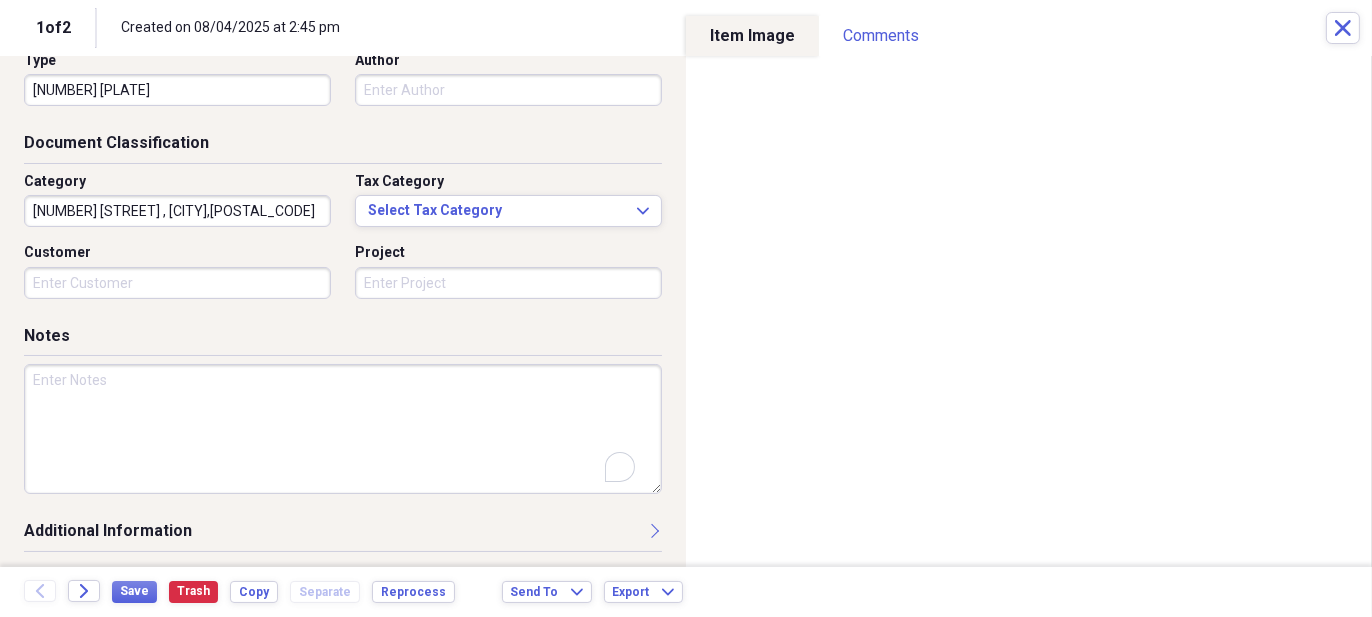 click at bounding box center (343, 429) 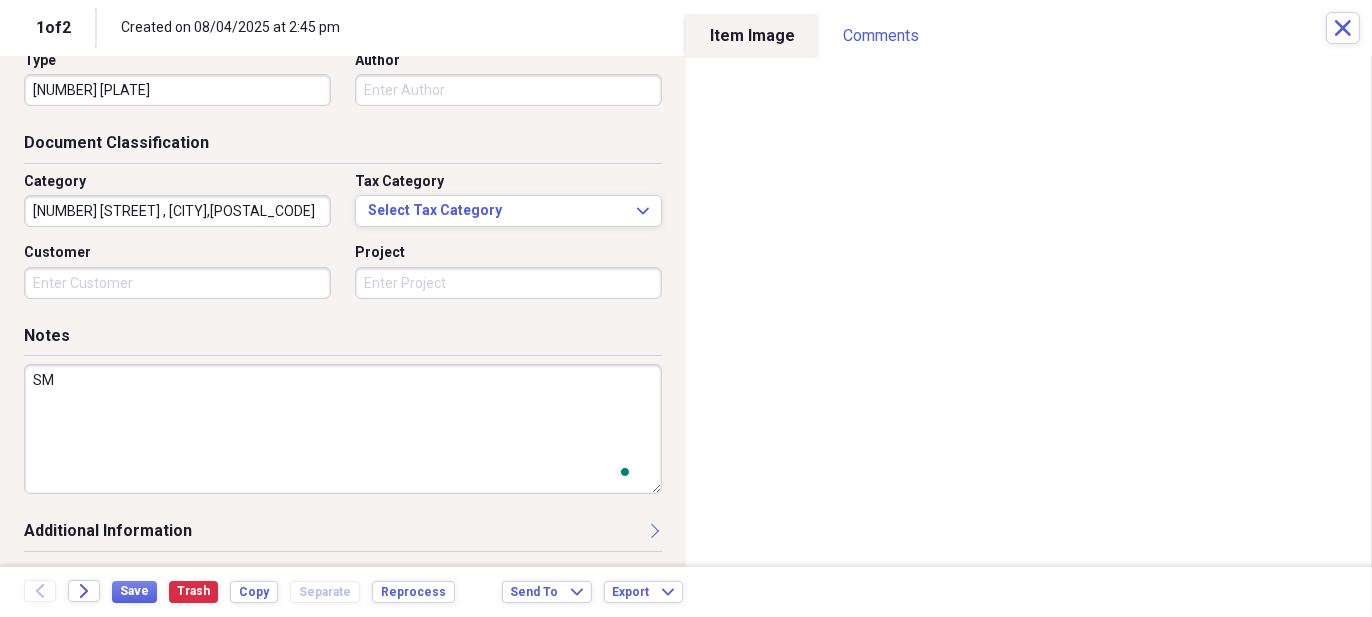 scroll, scrollTop: 222, scrollLeft: 0, axis: vertical 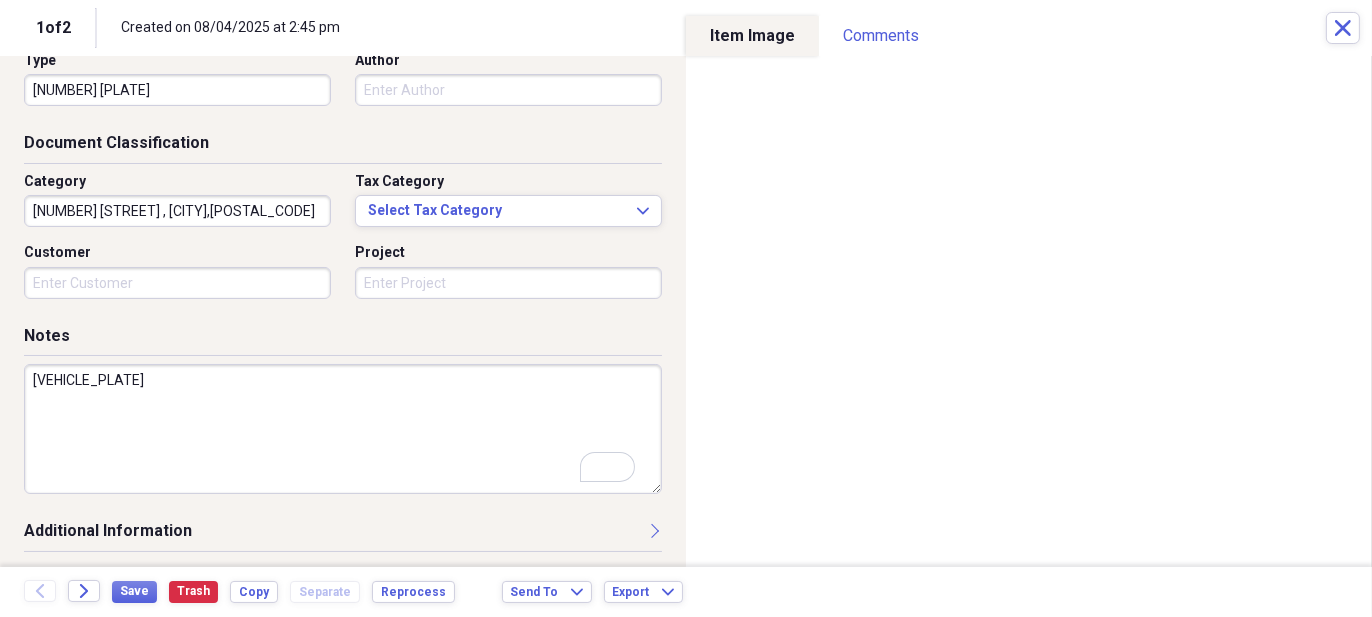 type on "SM999
COND CLEAN" 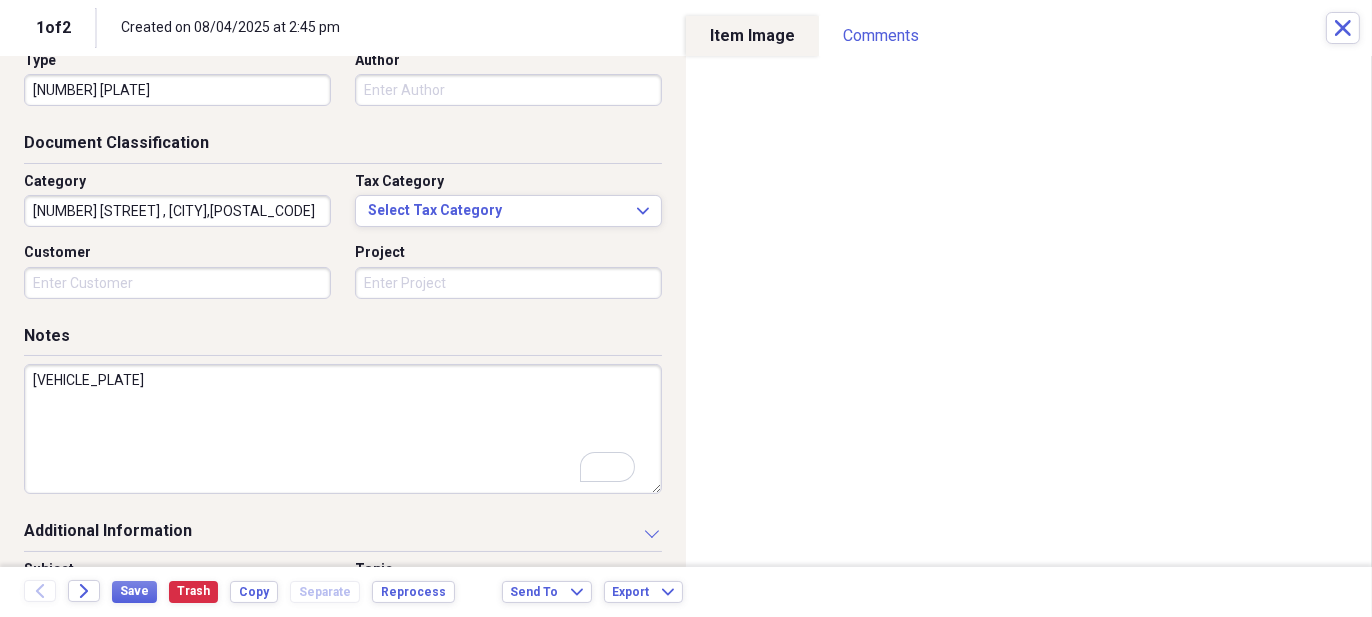 scroll, scrollTop: 305, scrollLeft: 0, axis: vertical 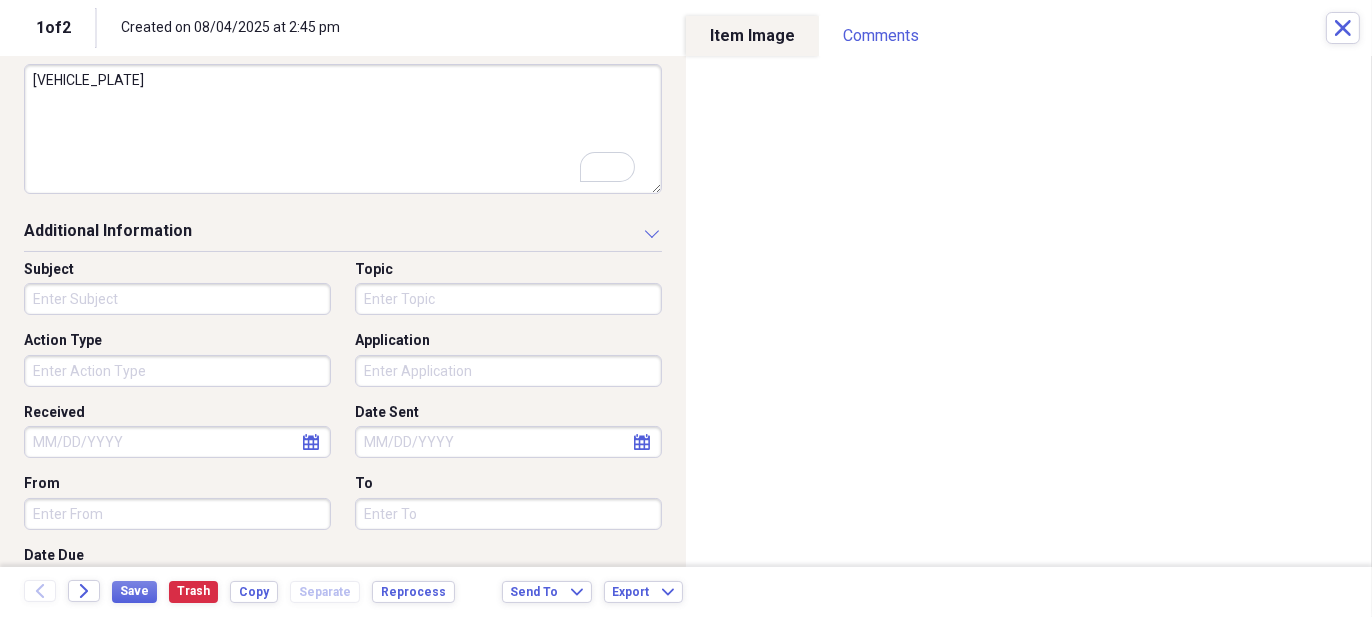 click on "Action Type" at bounding box center [177, 371] 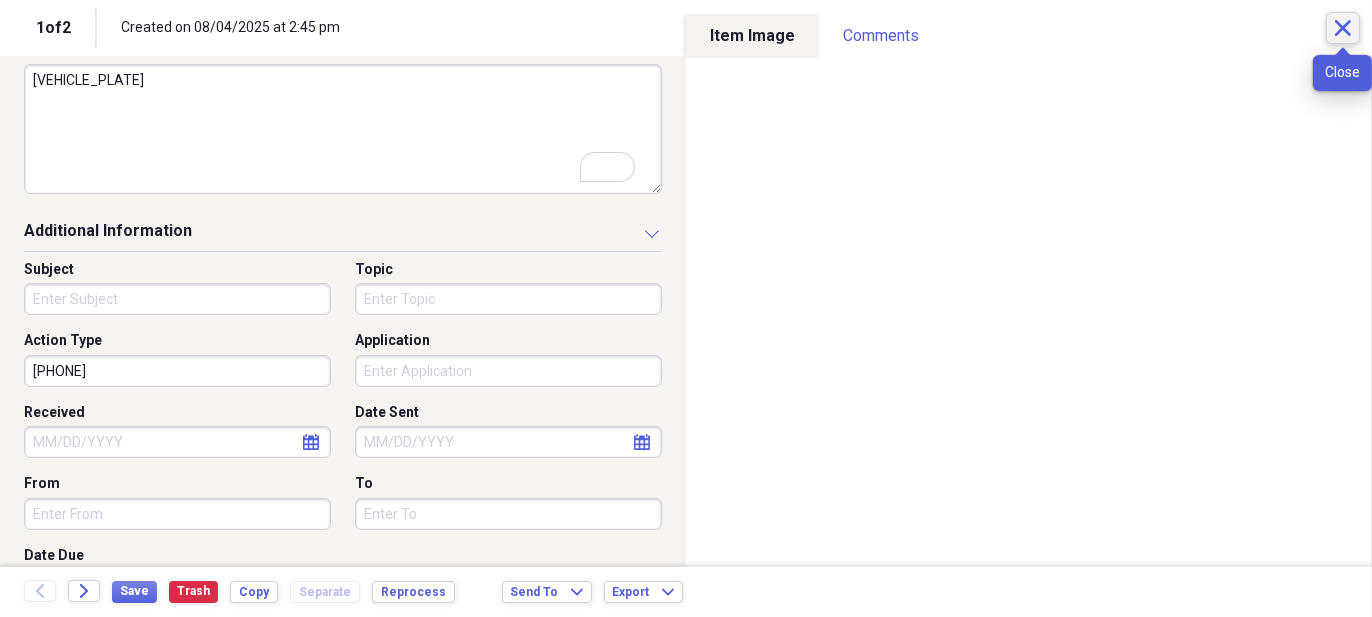 type on "2146733770" 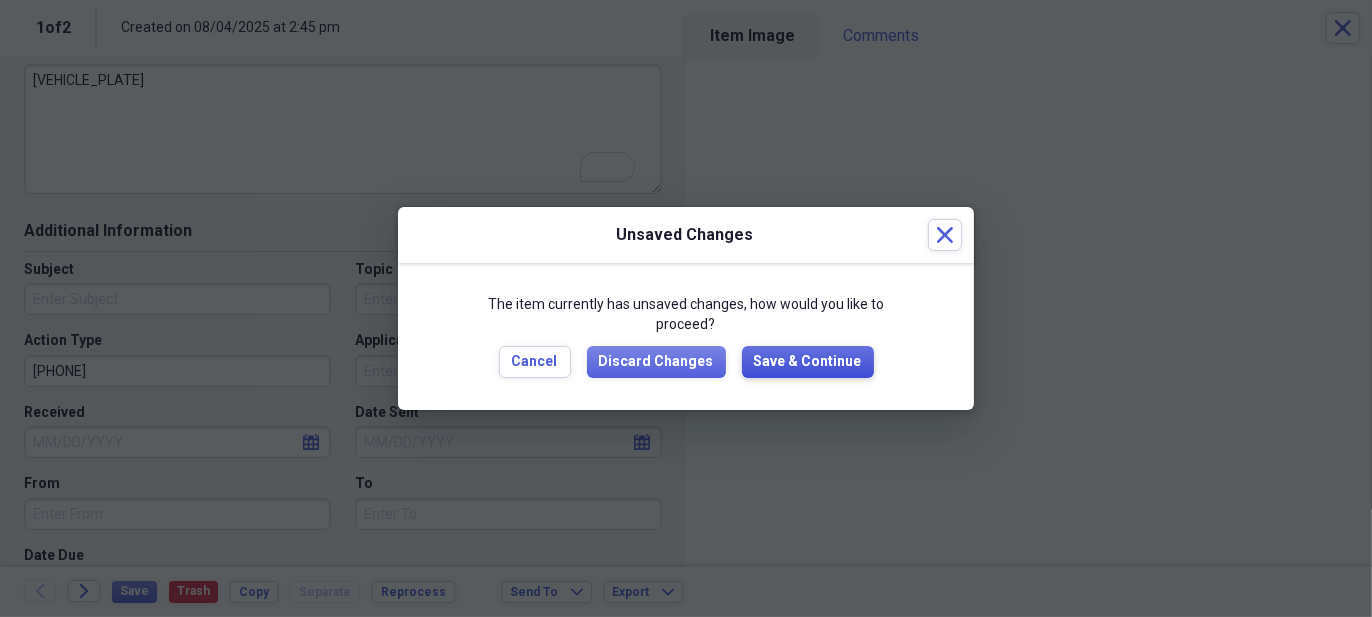 click on "Save & Continue" at bounding box center [808, 362] 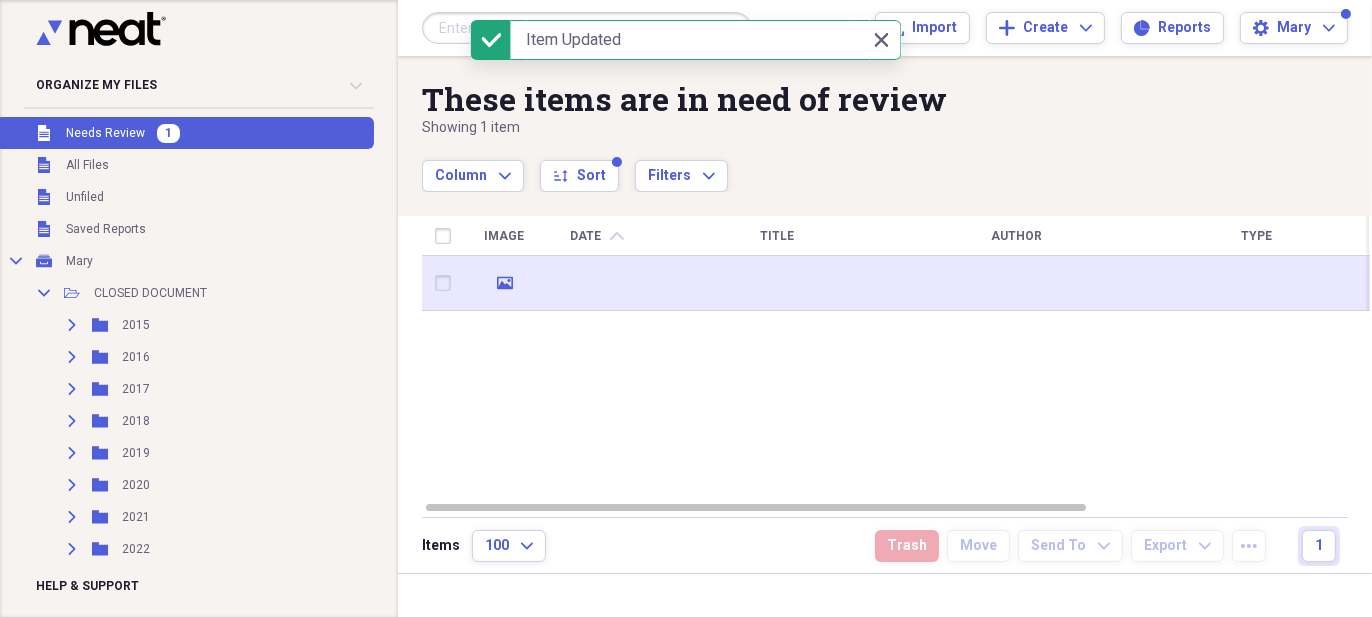 click at bounding box center [597, 283] 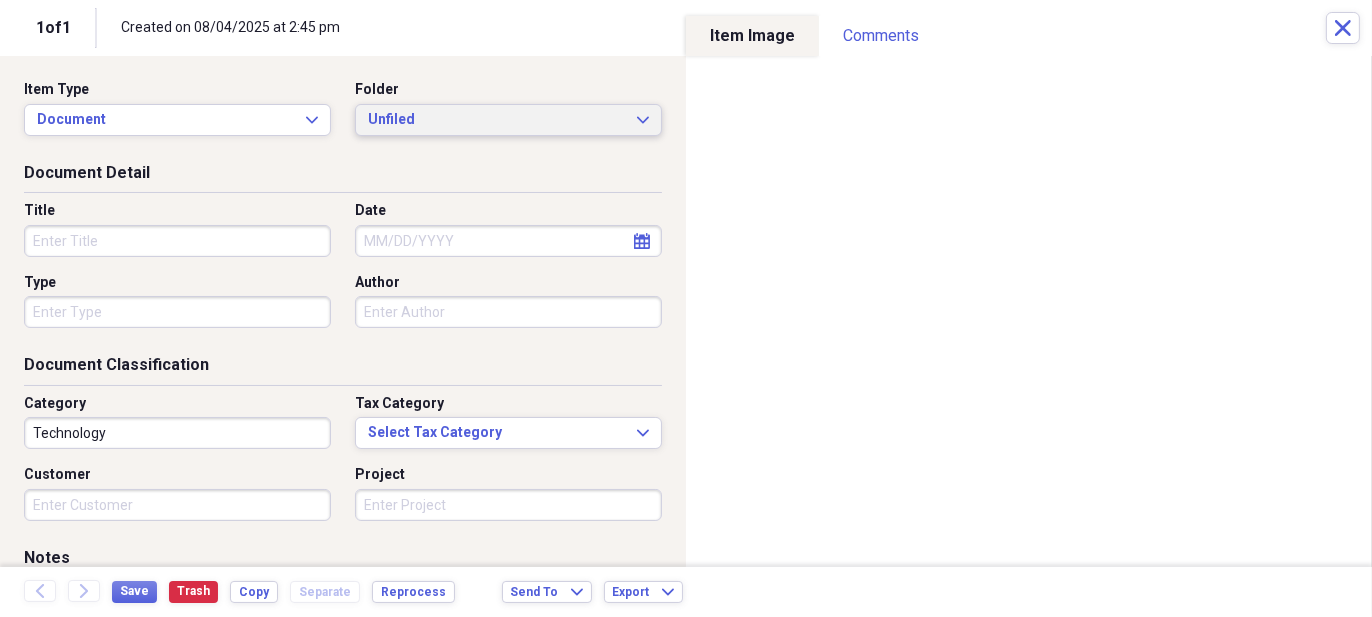 click on "Expand" 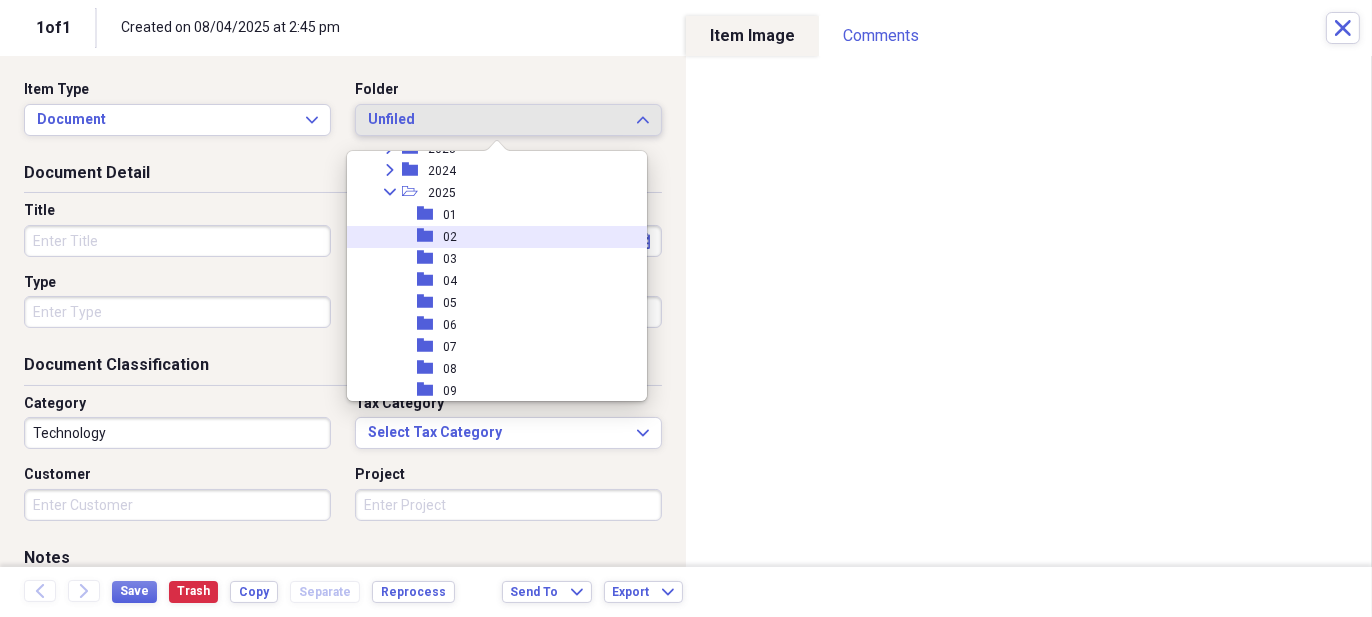 scroll, scrollTop: 300, scrollLeft: 0, axis: vertical 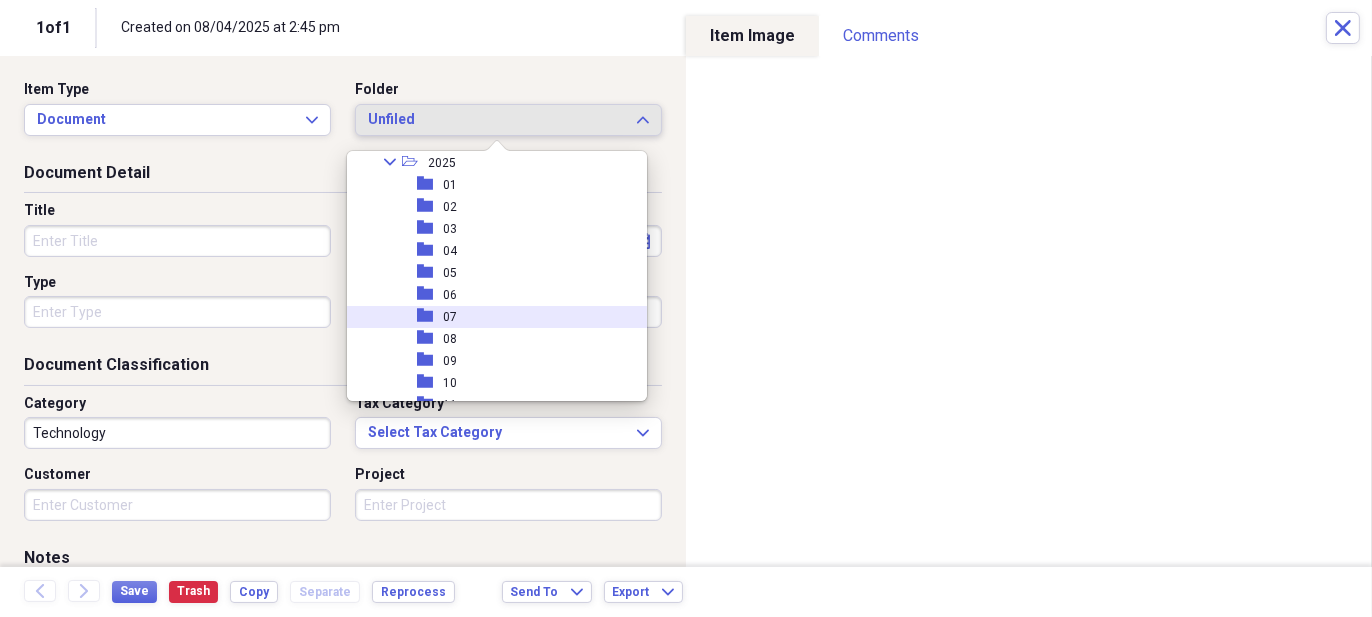 click on "folder 07" at bounding box center [489, 317] 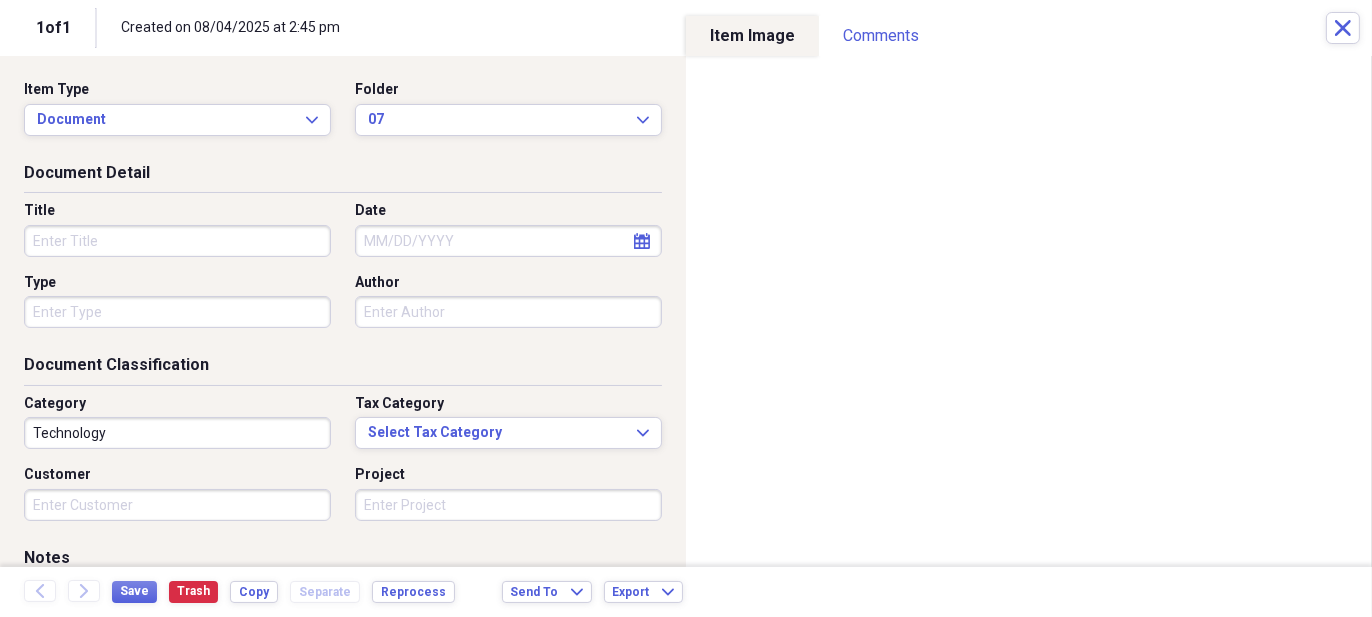 click on "calendar" 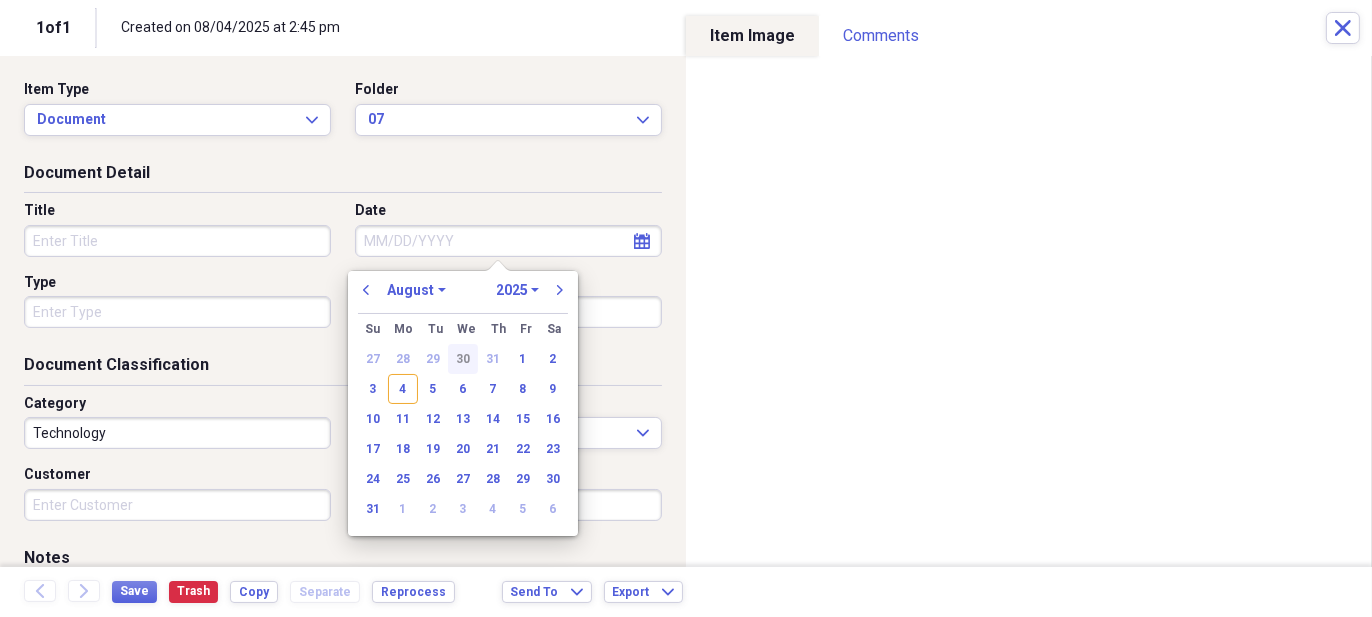 click on "30" at bounding box center (463, 359) 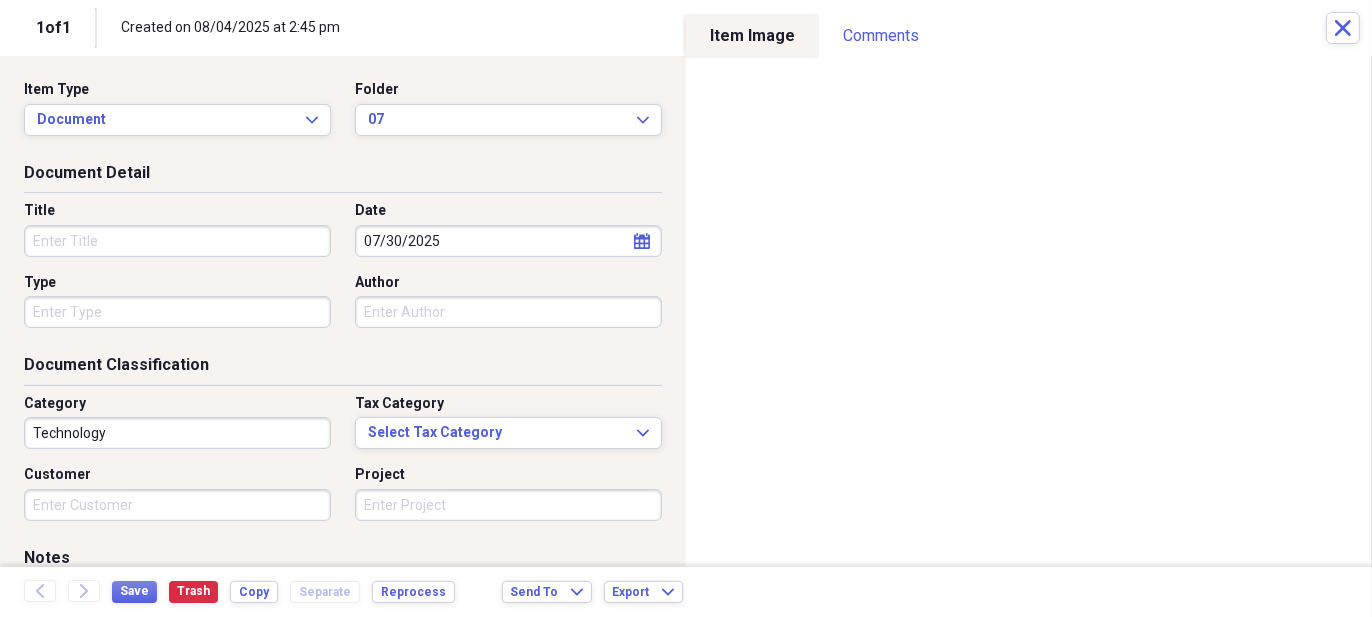 click on "Title" at bounding box center (177, 241) 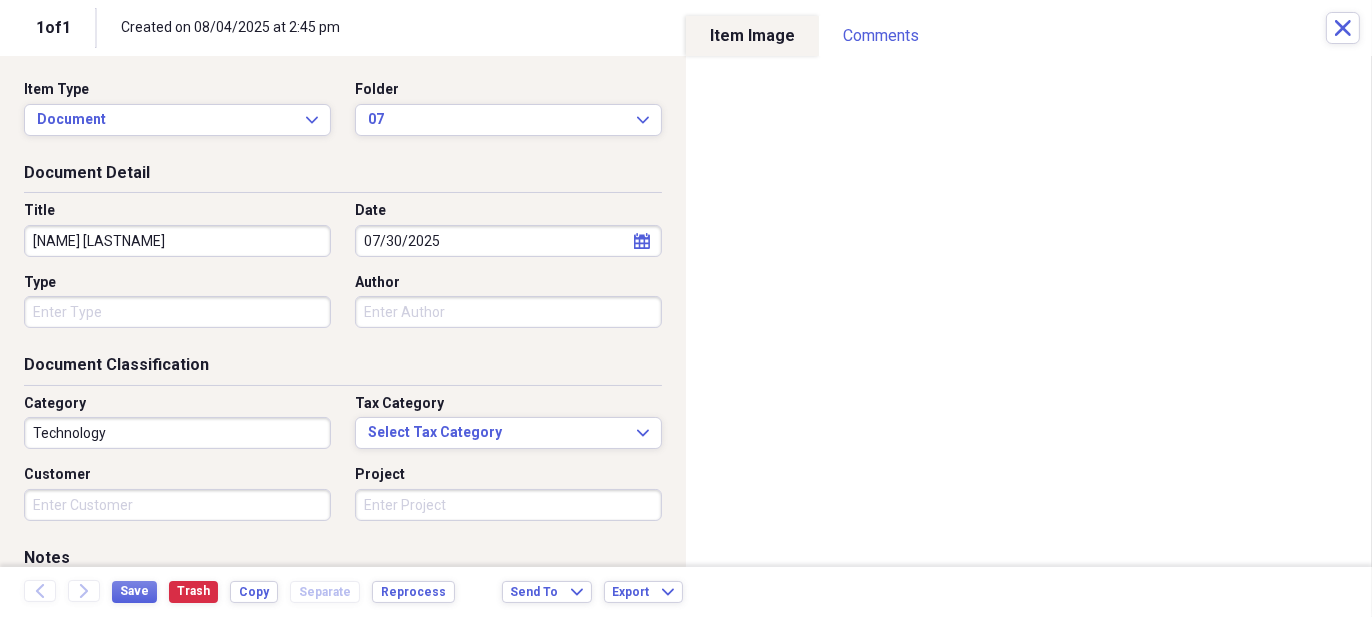 click on "SCOTT WILSON" at bounding box center (177, 241) 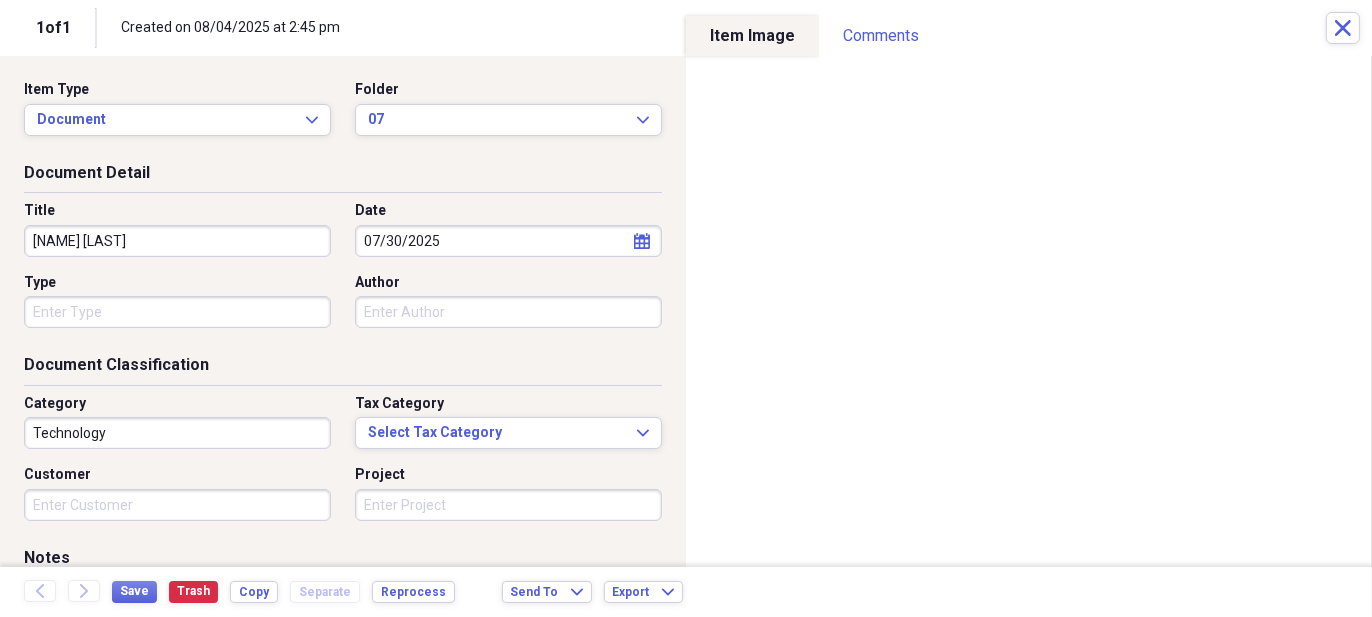 type on "[NAME]  [LAST]" 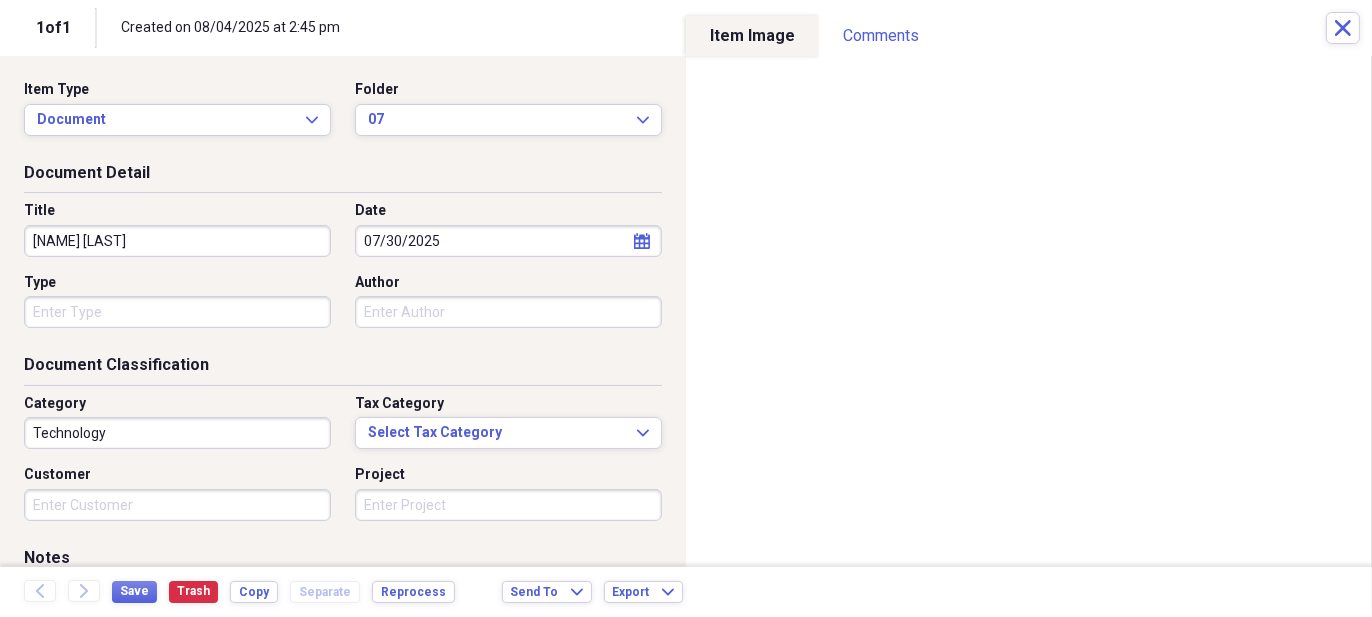 click on "Organize My Files Collapse Unfiled Needs Review Unfiled All Files Unfiled Unfiled Unfiled Saved Reports Collapse My Cabinet Mary Add Folder Collapse Open Folder CLOSED DOCUMENT Add Folder Expand Folder 2015 Add Folder Expand Folder 2016 Add Folder Expand Folder 2017 Add Folder Expand Folder 2018 Add Folder Expand Folder 2019 Add Folder Expand Folder 2020 Add Folder Expand Folder 2021 Add Folder Expand Folder 2022 Add Folder Expand Folder 2023 Add Folder Expand Folder 2024 Add Folder Expand Folder 2025 Add Folder Collapse Open Folder CLOSED RECIEPT Add Folder Expand Folder 2015 Add Folder Expand Folder 2016 Add Folder Expand Folder 2017 Add Folder Expand Folder 2018 Add Folder Expand Folder 2019 Add Folder Expand Folder 2020 Add Folder Expand Folder 2021 Add Folder Expand Folder 2022 Add Folder Expand Folder 2023 Add Folder Expand Folder 2024 Add Folder Collapse Open Folder 2025 Add Folder Folder 01 Add Folder Folder 02 Add Folder Folder 03 Add Folder Folder 04 Add Folder Folder 05 Add Folder Folder 06 Folder" at bounding box center [686, 308] 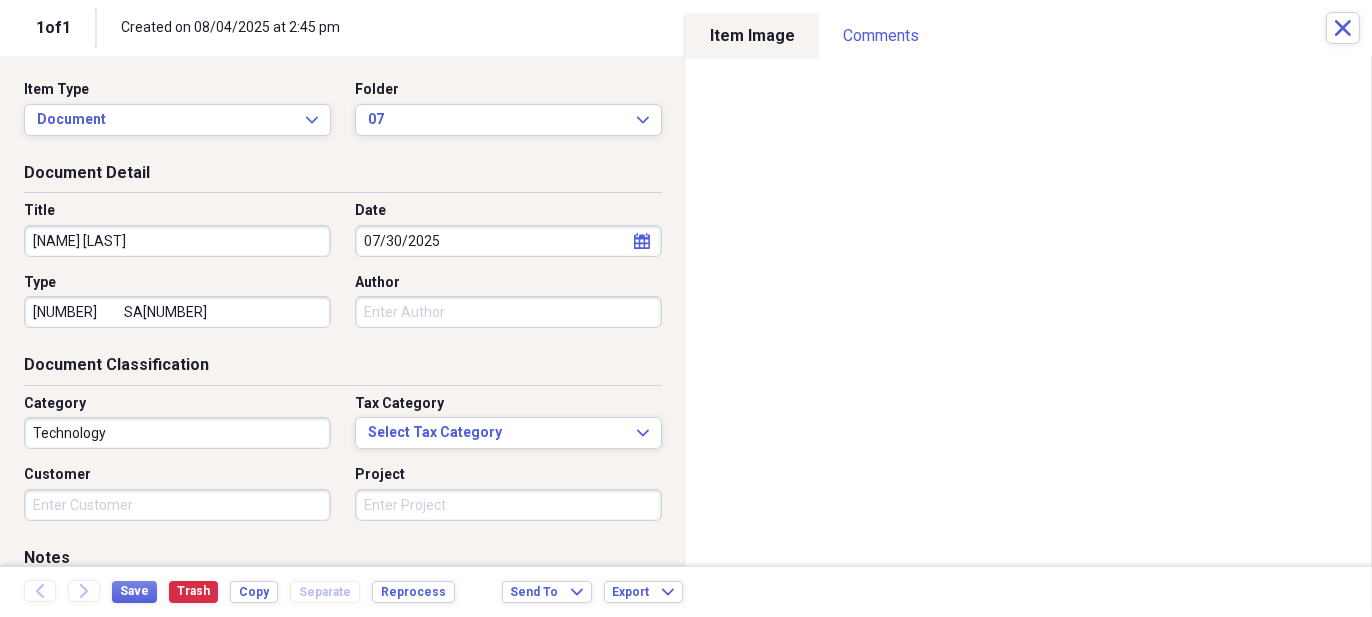 type on "[NUMBER]AT         SA[NUMBER]" 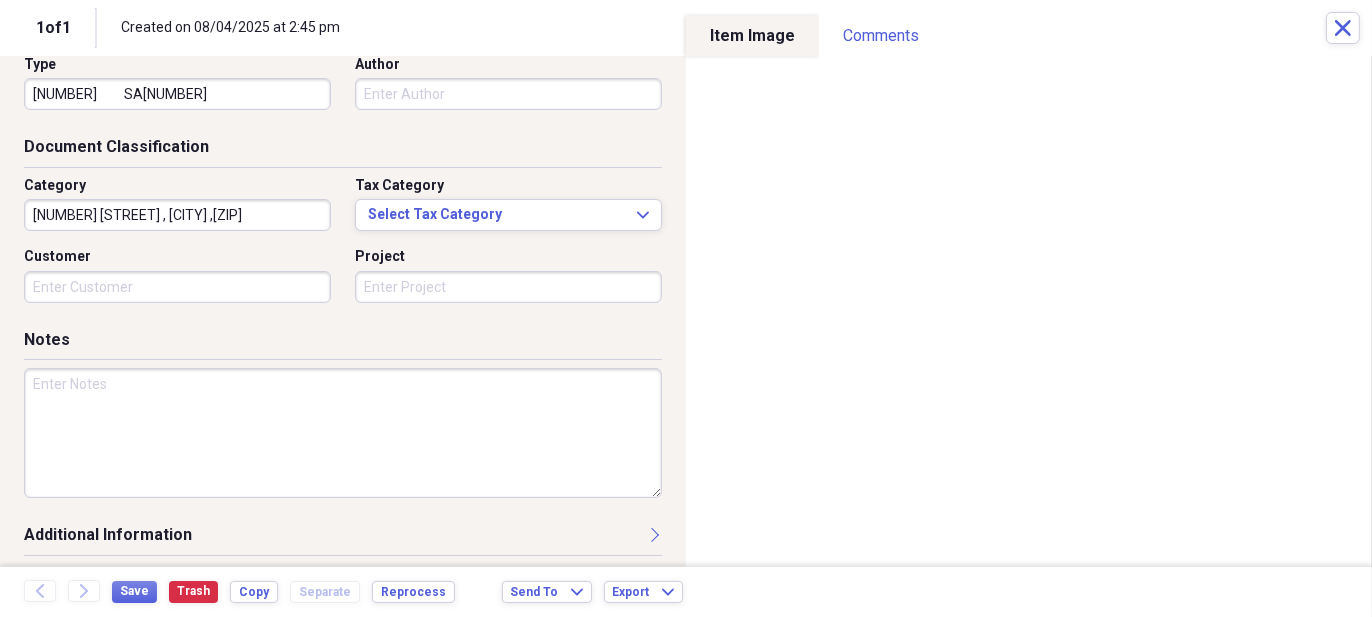 scroll, scrollTop: 222, scrollLeft: 0, axis: vertical 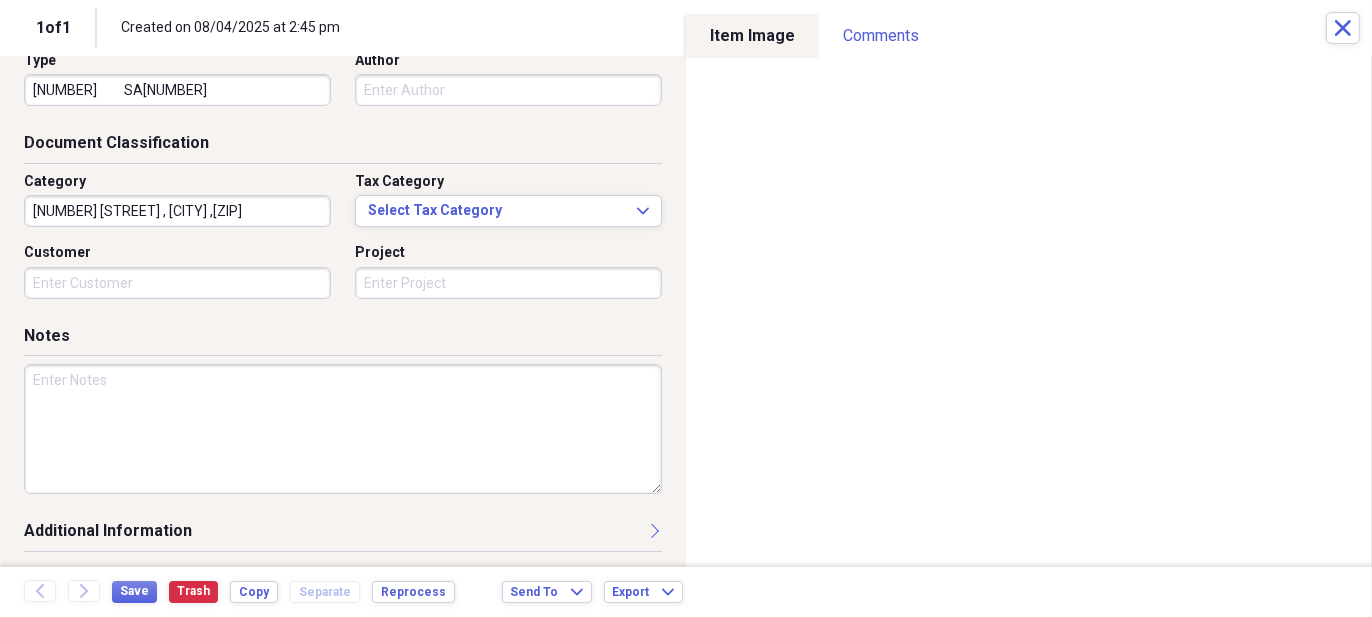 type on "[NUMBER] [STREET] [STREET] , [CITY] , [POSTAL_CODE]" 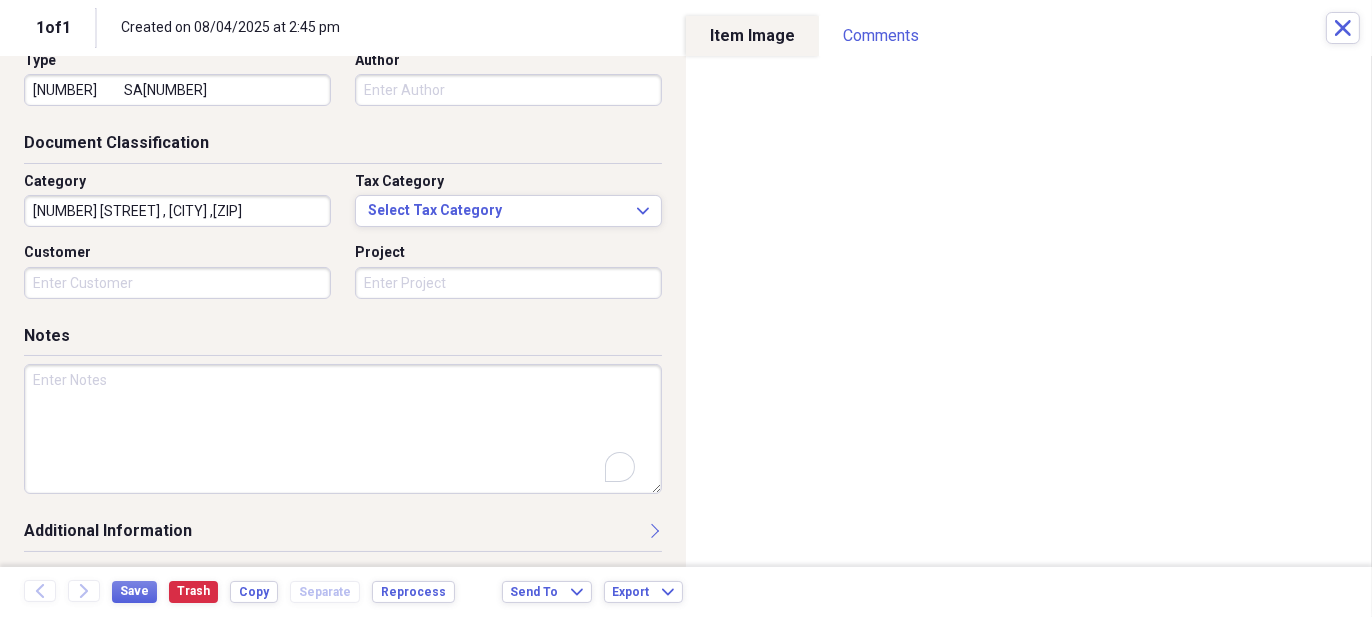 click at bounding box center [343, 429] 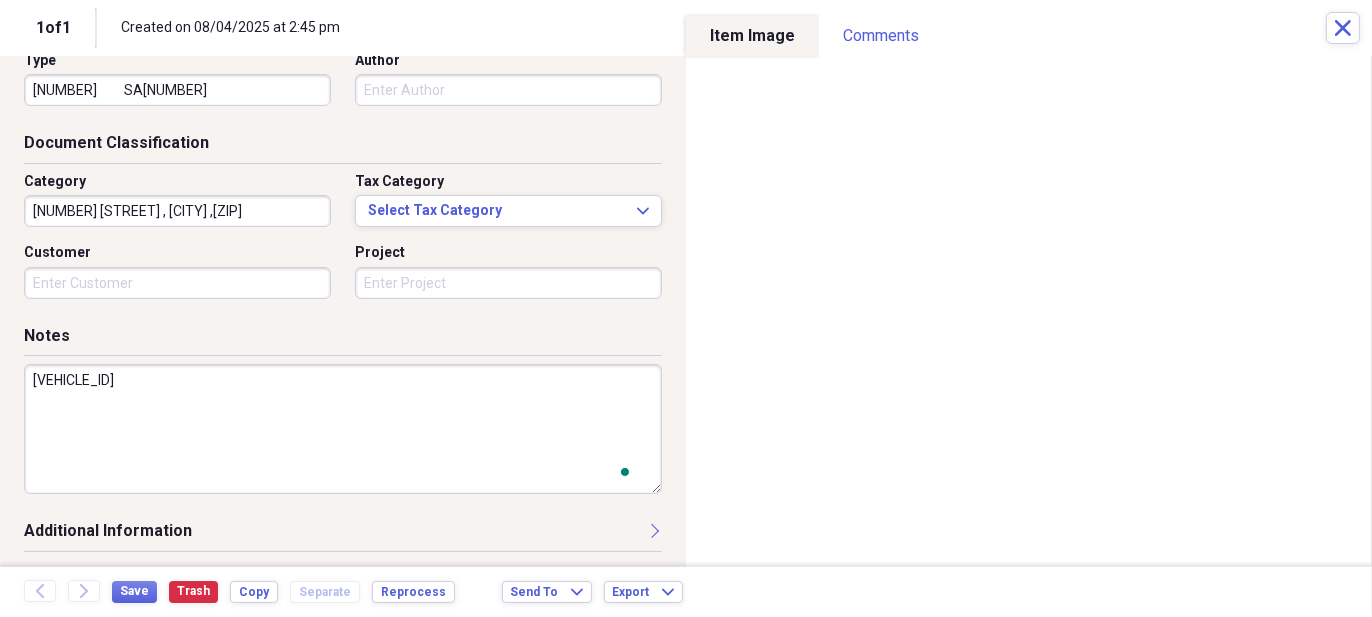 scroll, scrollTop: 222, scrollLeft: 0, axis: vertical 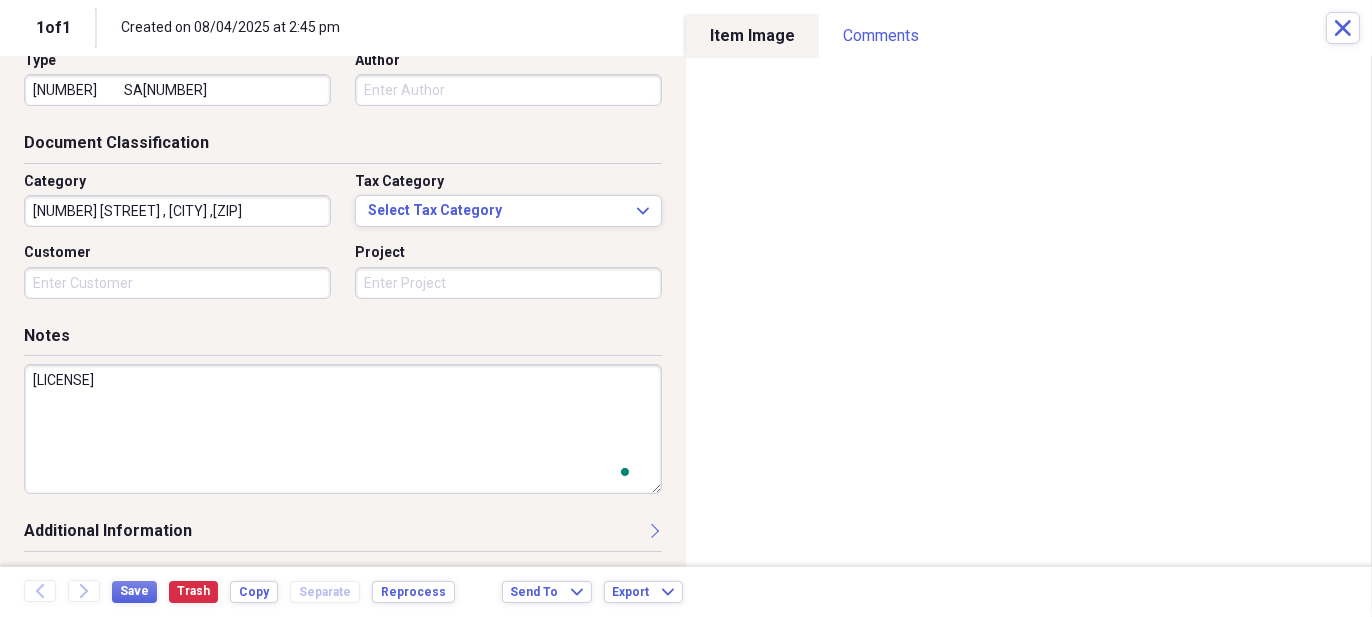 type on "[PLATE]" 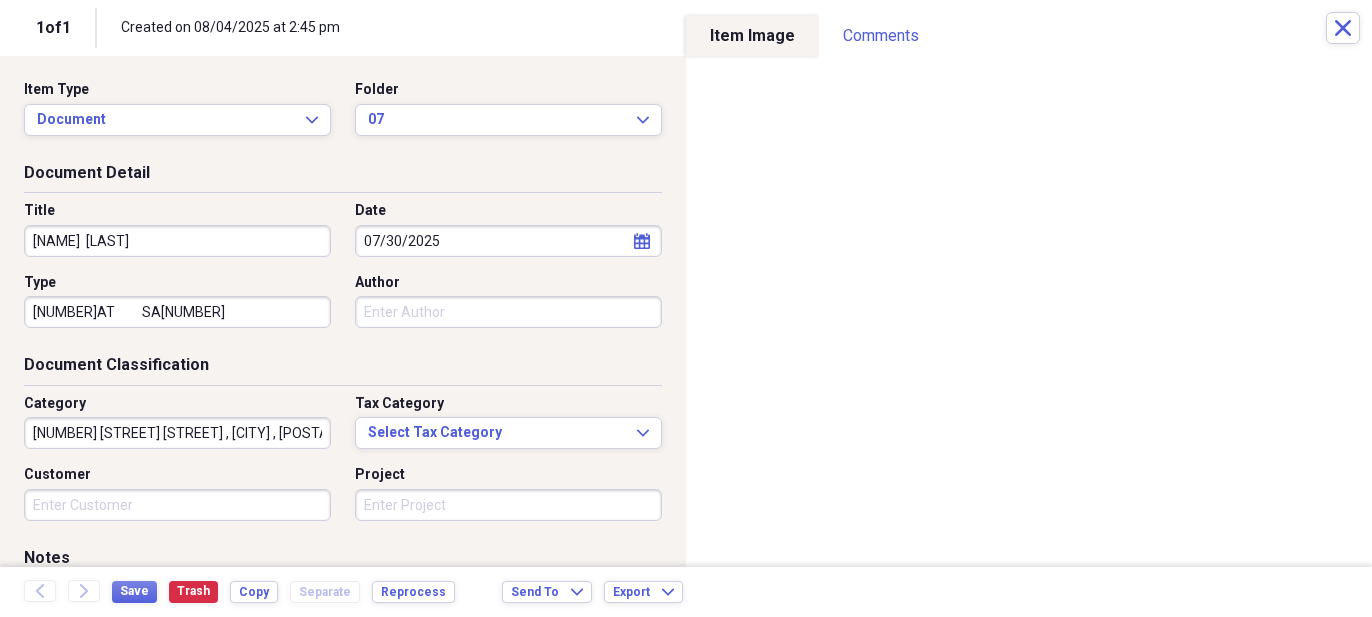 scroll, scrollTop: 0, scrollLeft: 0, axis: both 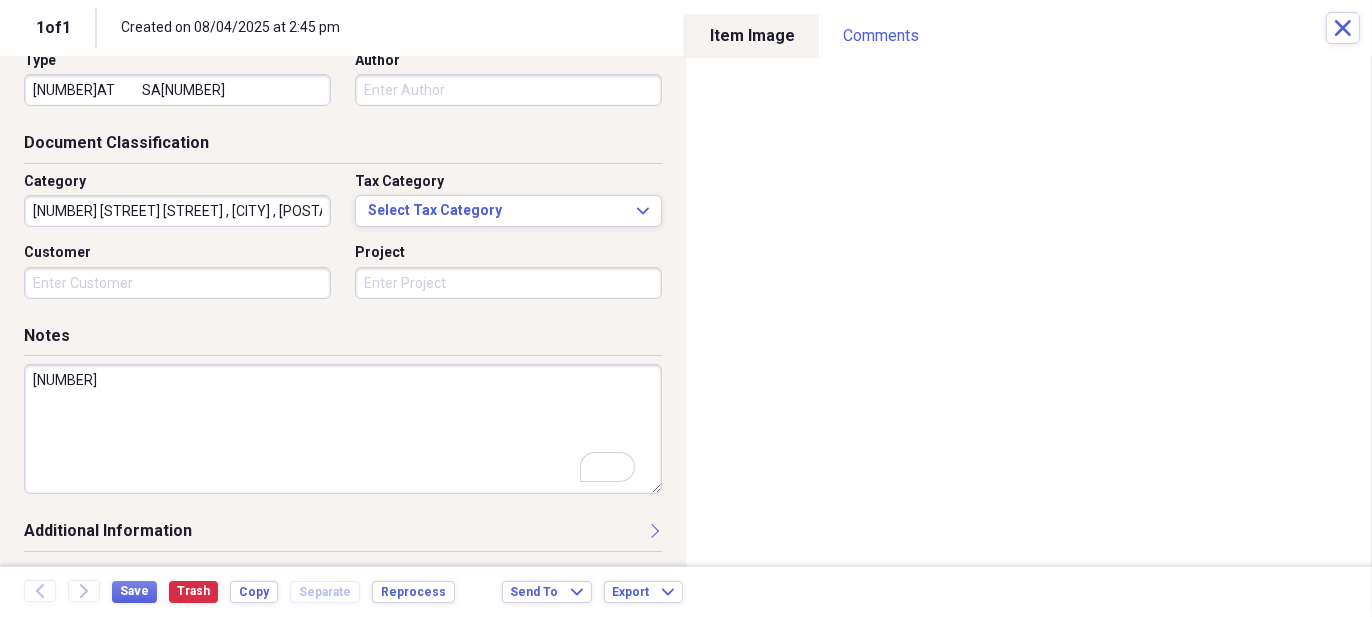 type on "[NUMBER]" 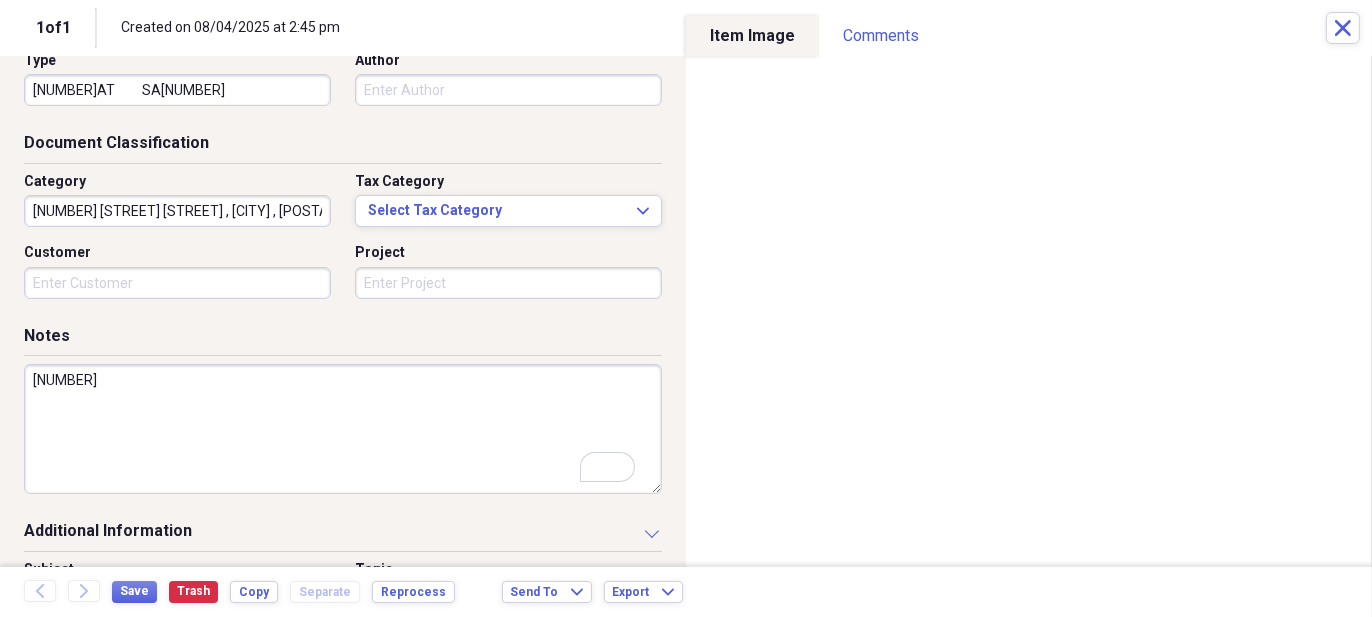 scroll, scrollTop: 302, scrollLeft: 0, axis: vertical 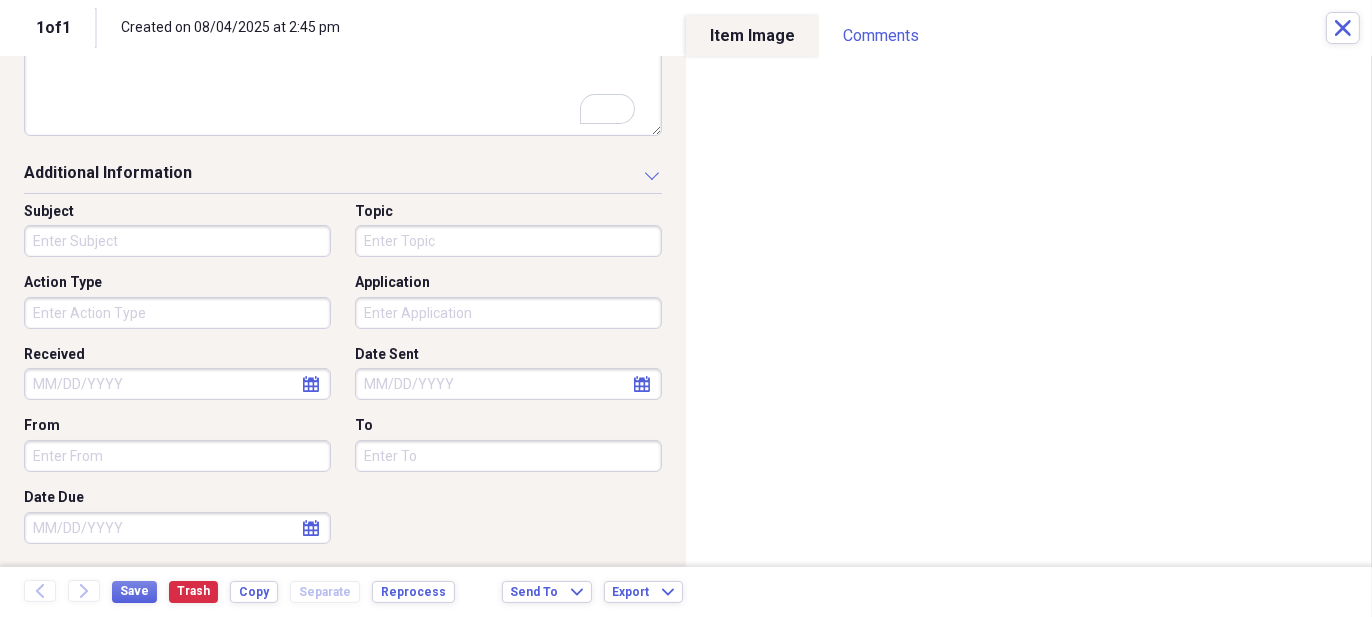 click on "Action Type" at bounding box center (177, 313) 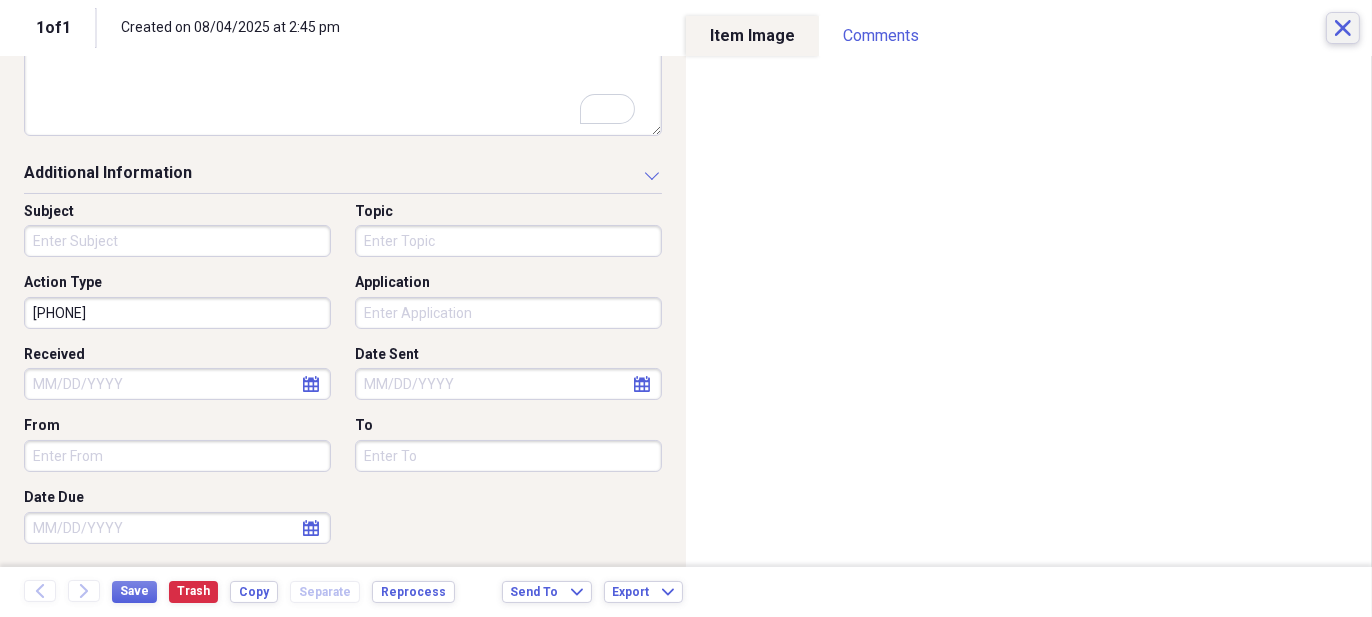type on "[PHONE]" 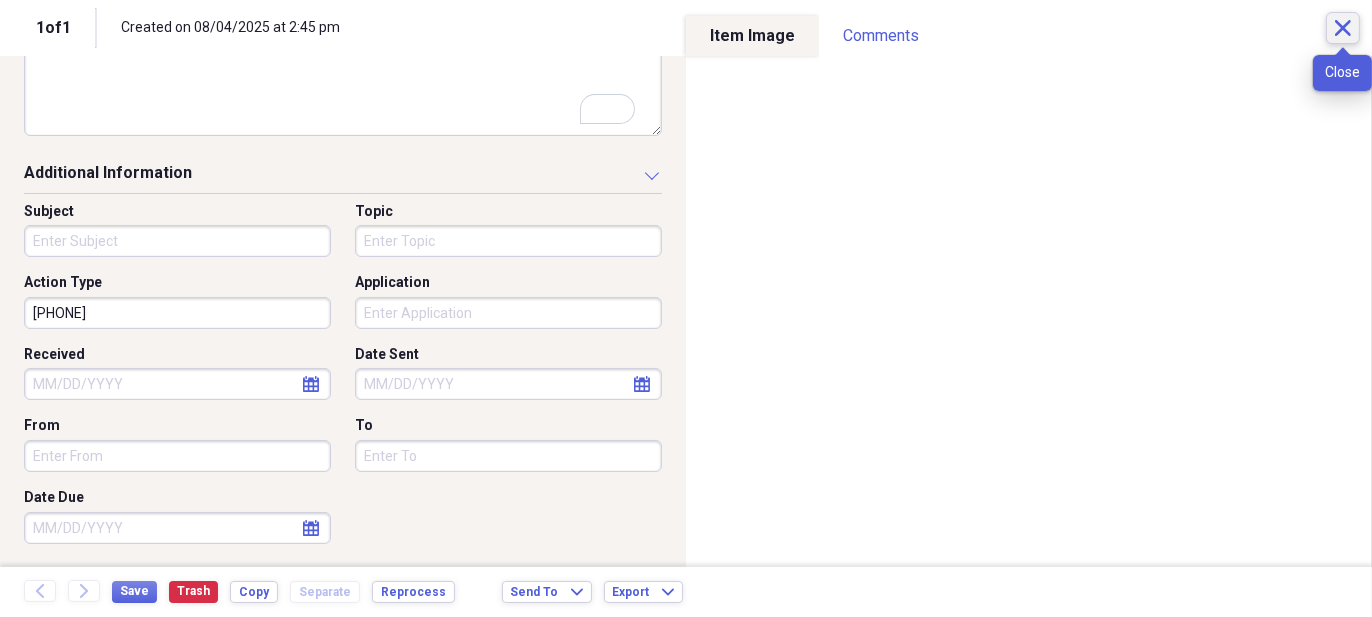 click on "Close" at bounding box center [1343, 28] 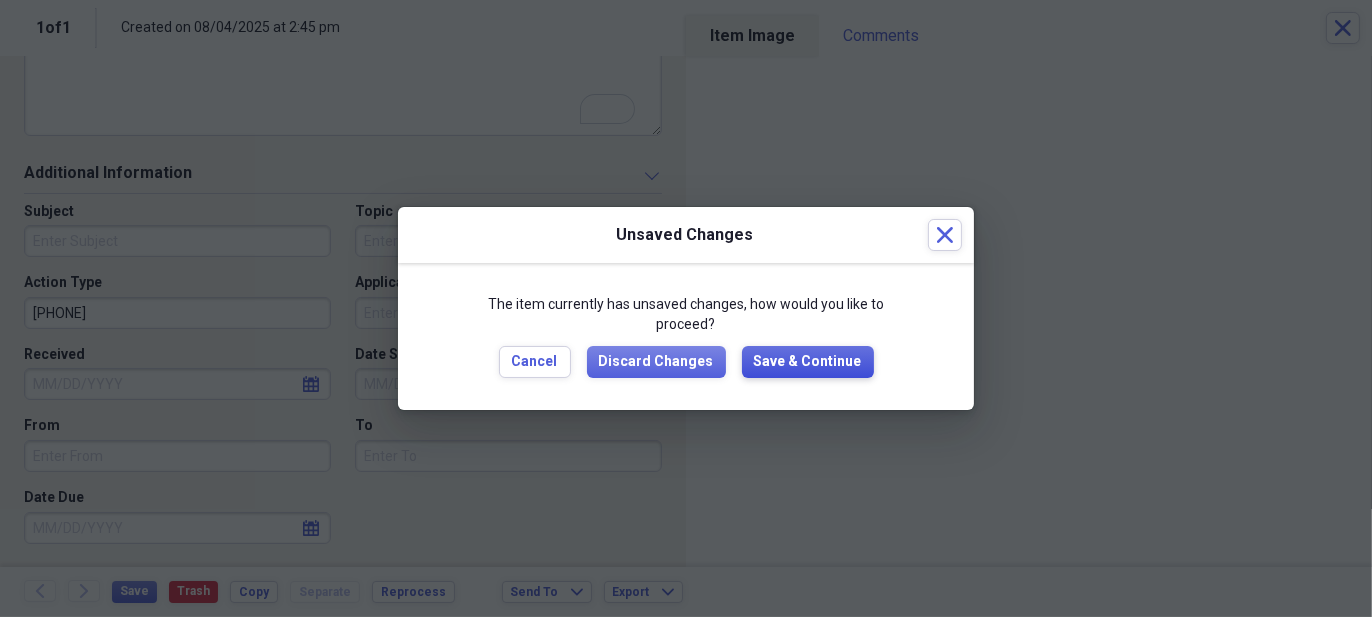 click on "Save & Continue" at bounding box center [808, 362] 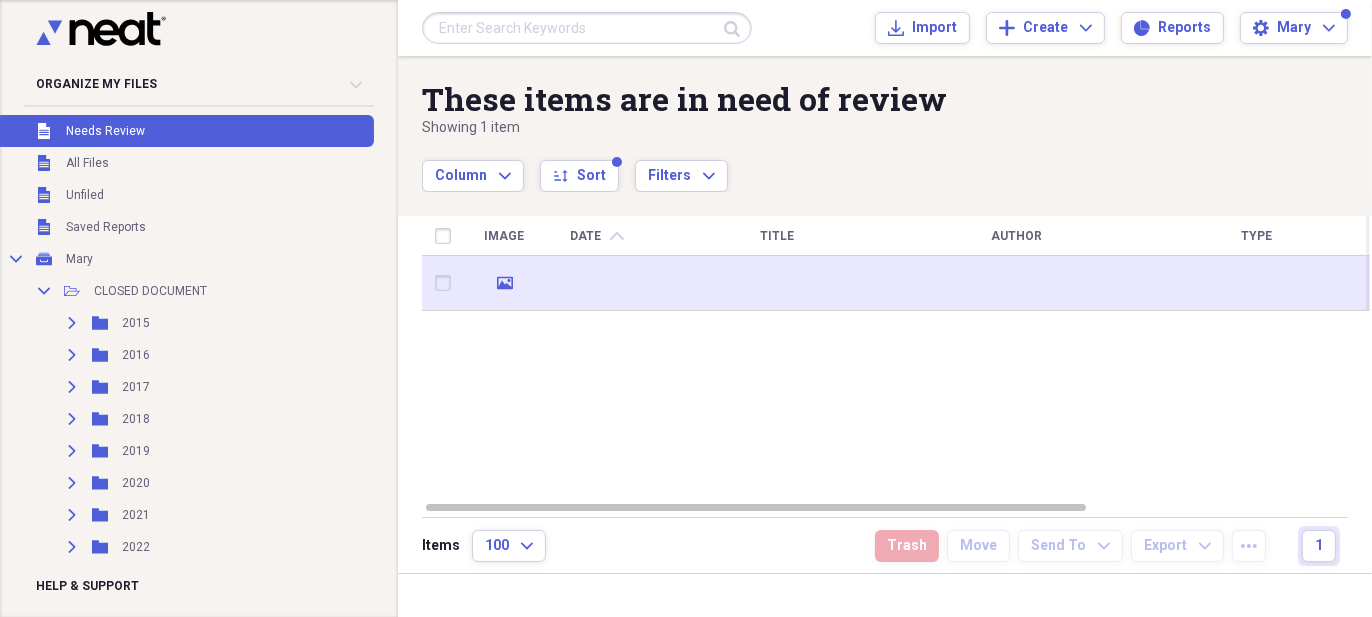click at bounding box center [597, 283] 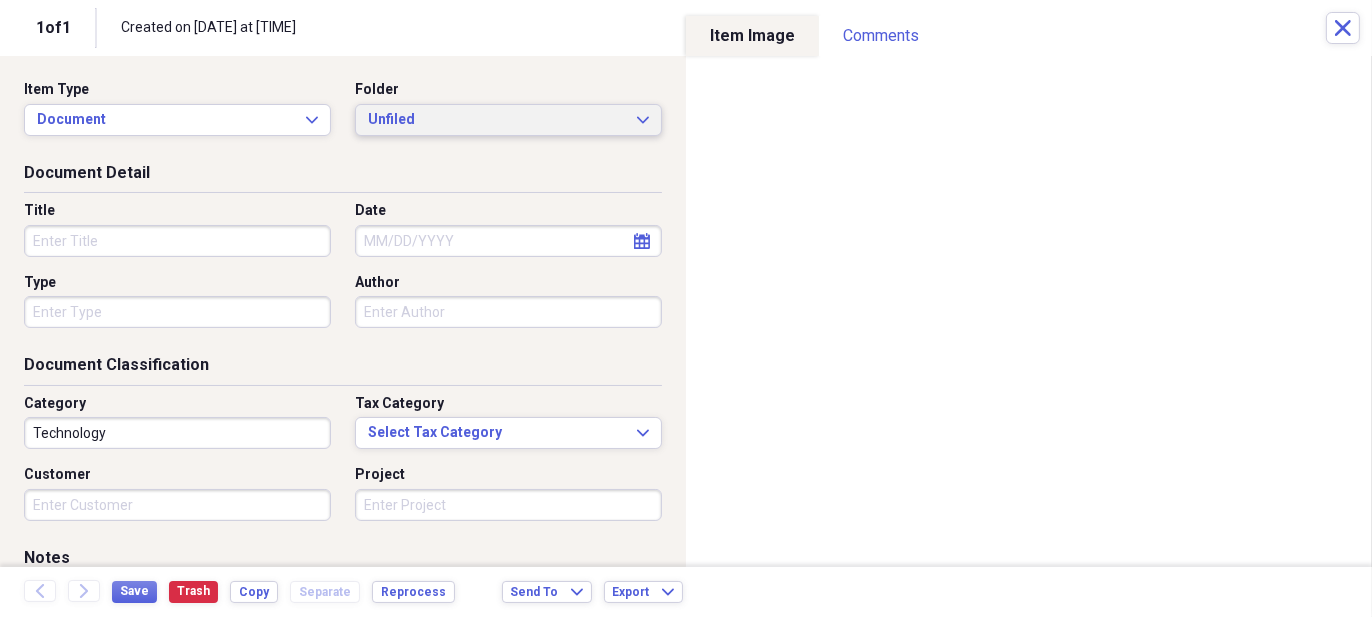 click on "Unfiled" at bounding box center [496, 120] 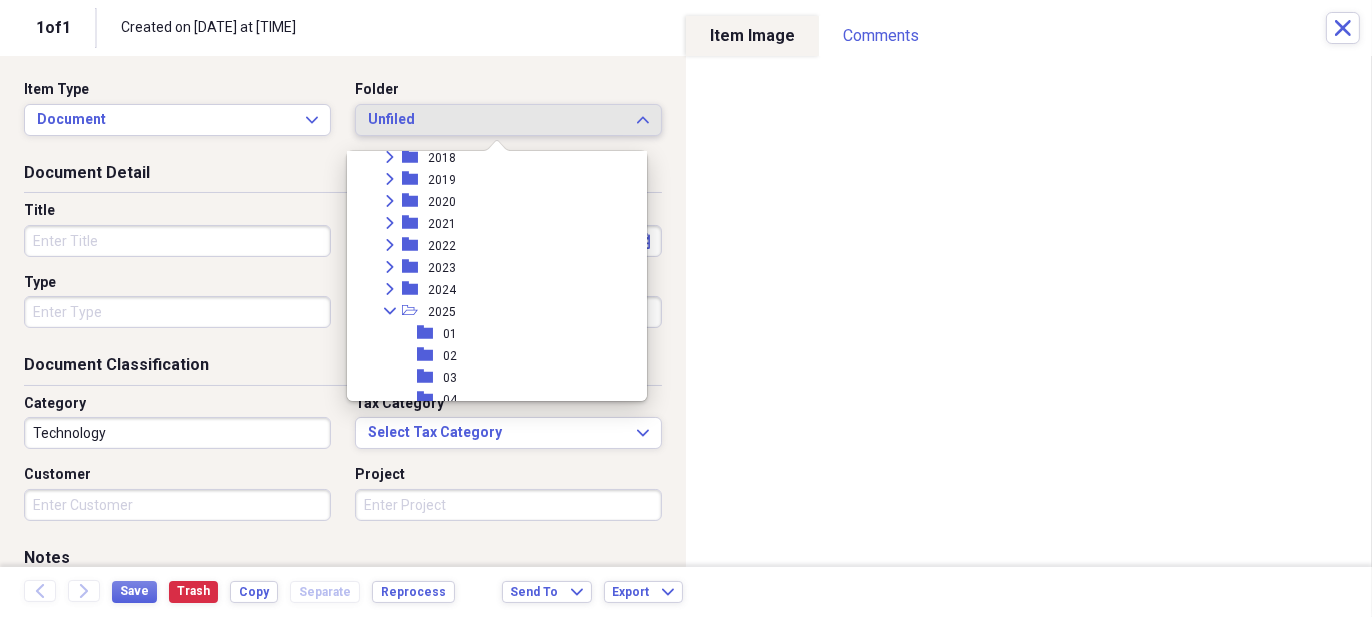 scroll, scrollTop: 400, scrollLeft: 0, axis: vertical 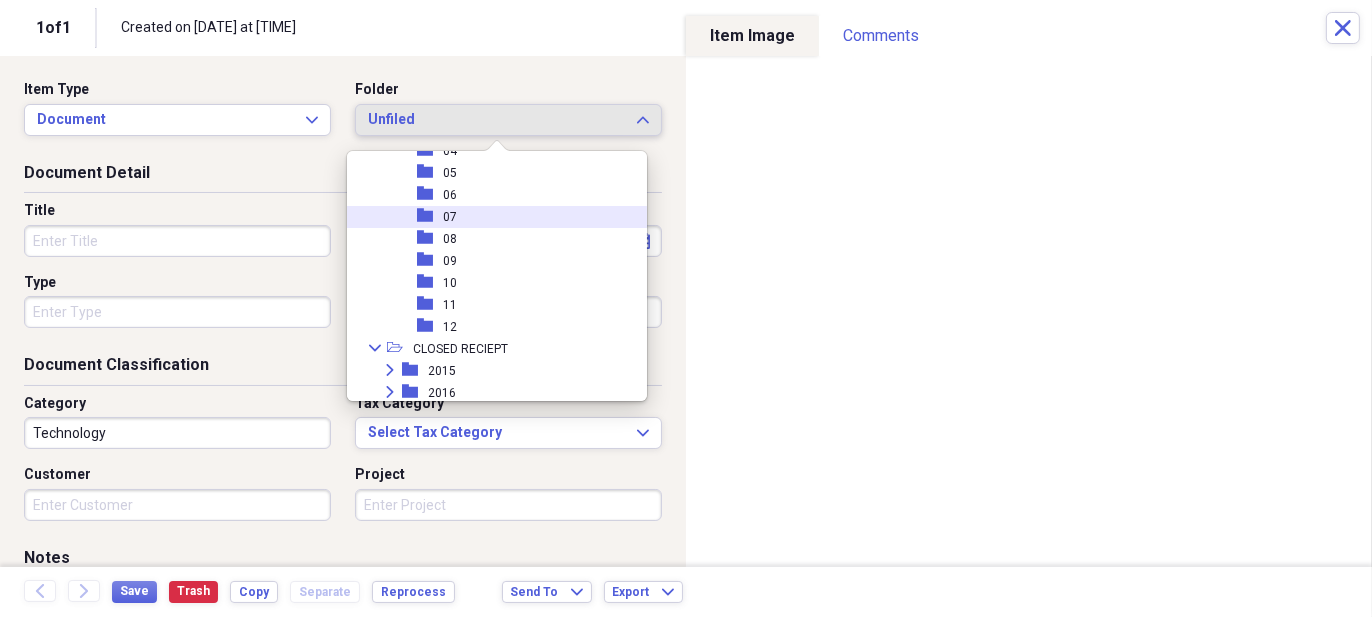 click on "folder 07" at bounding box center [489, 217] 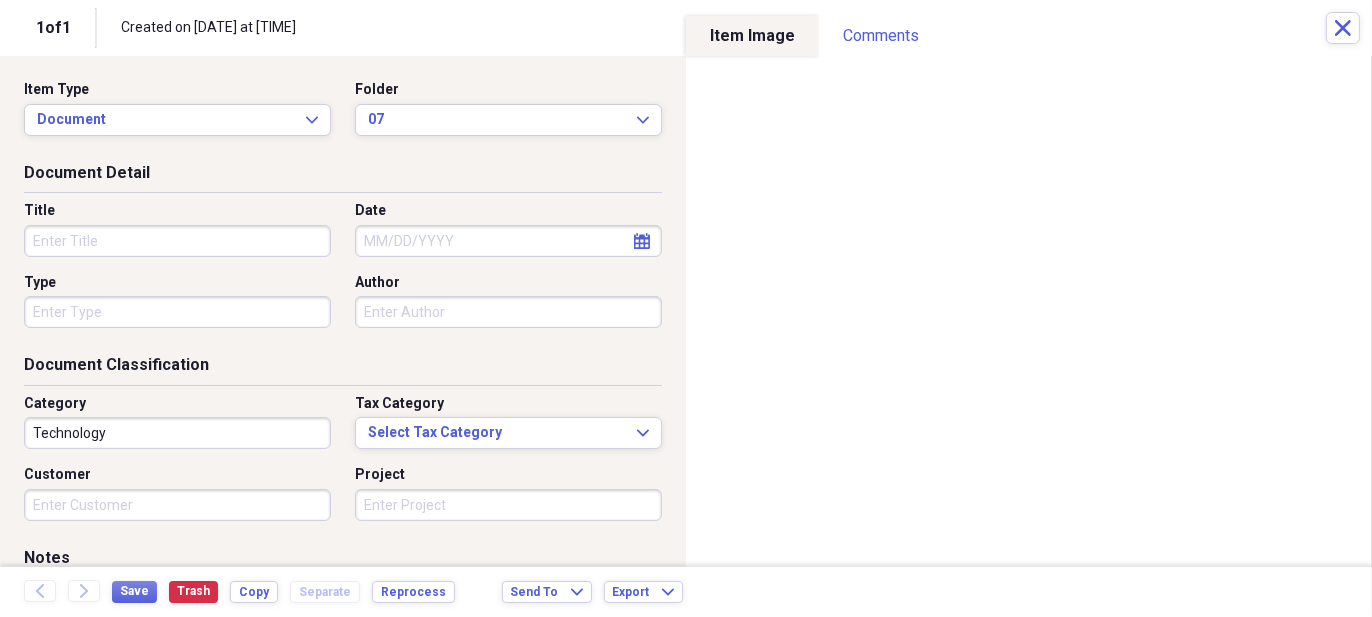 click 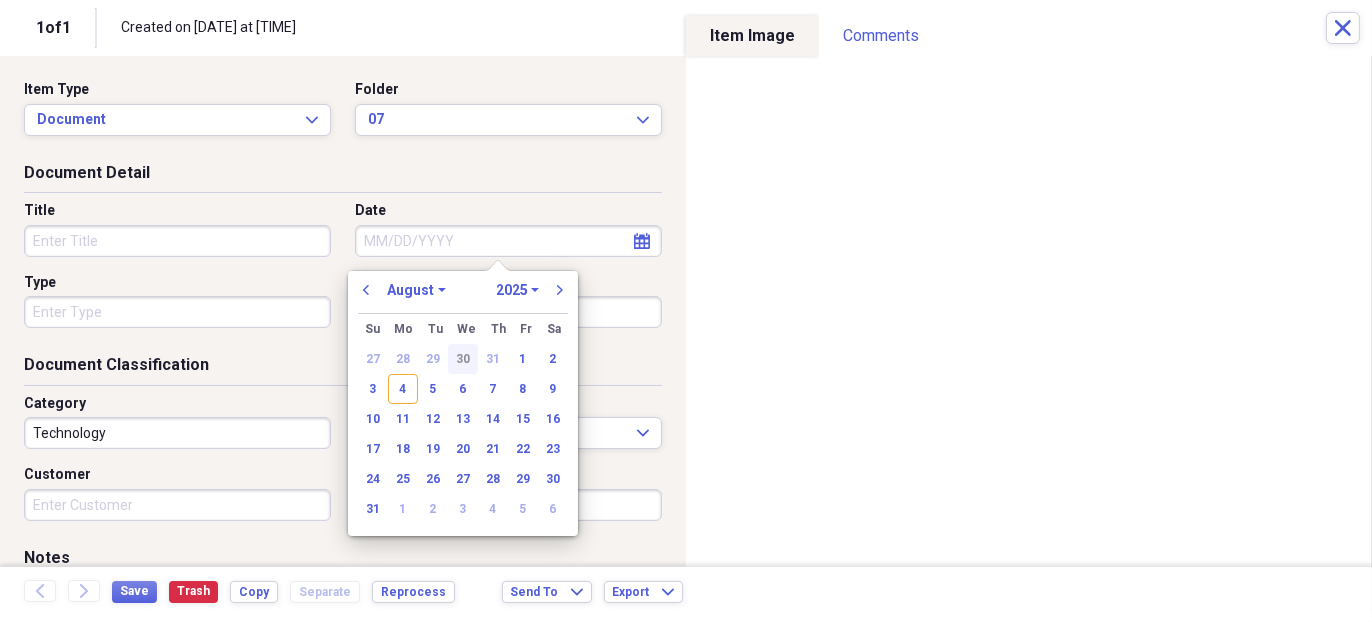 click on "30" at bounding box center [463, 359] 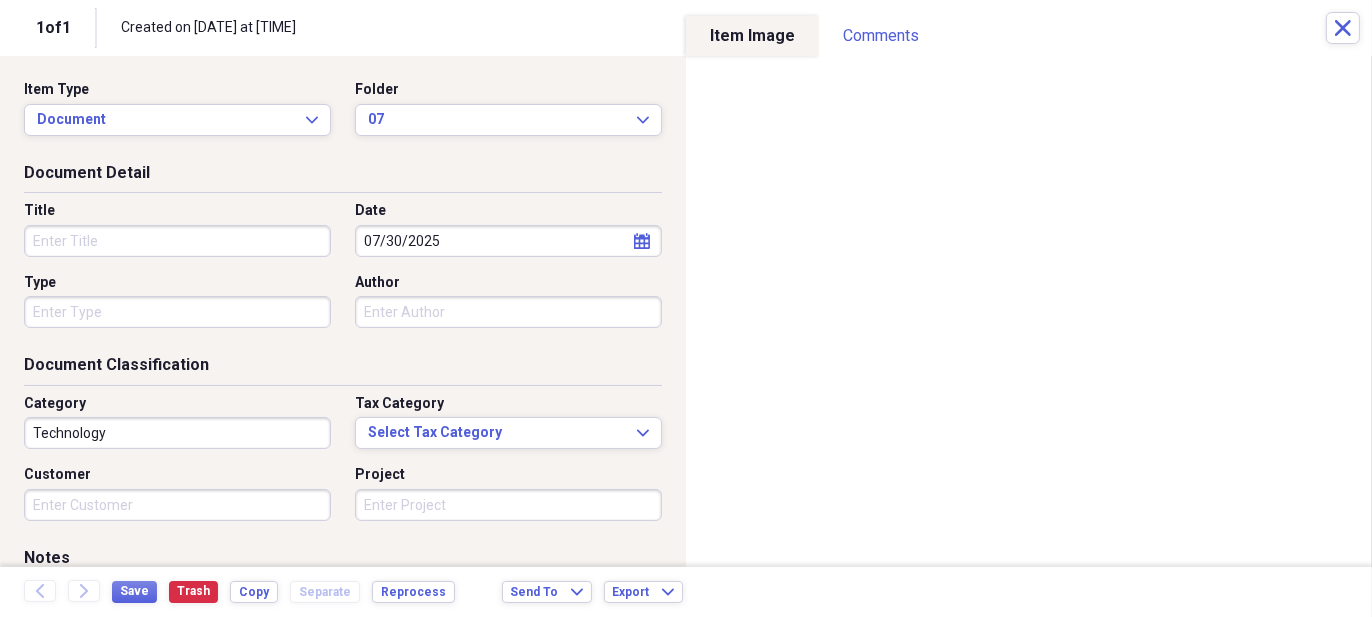 click on "Title" at bounding box center (177, 241) 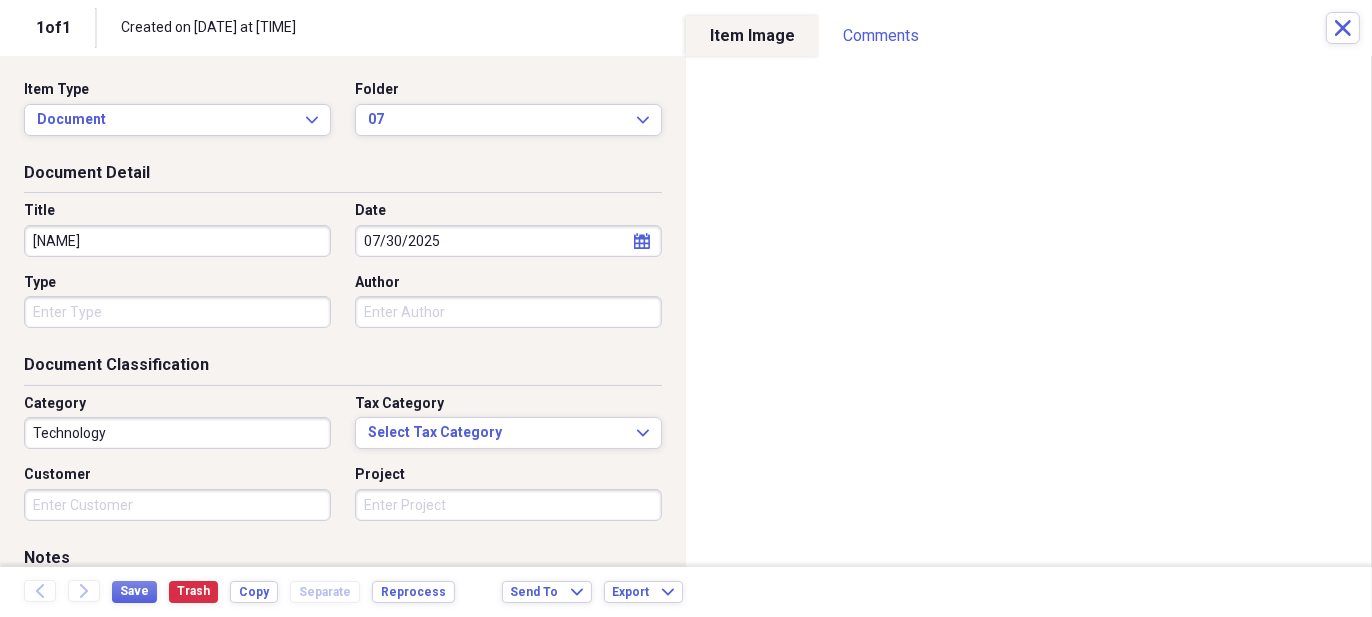 type on "[NAME]" 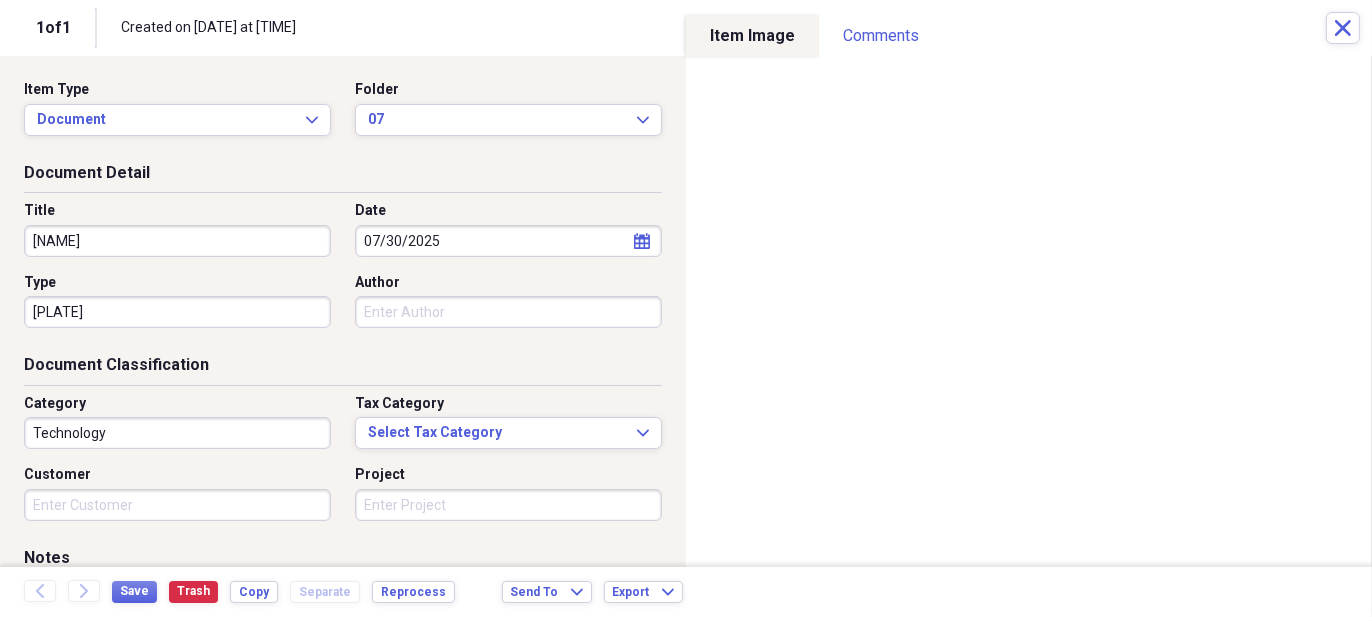 type on "[PLATE]" 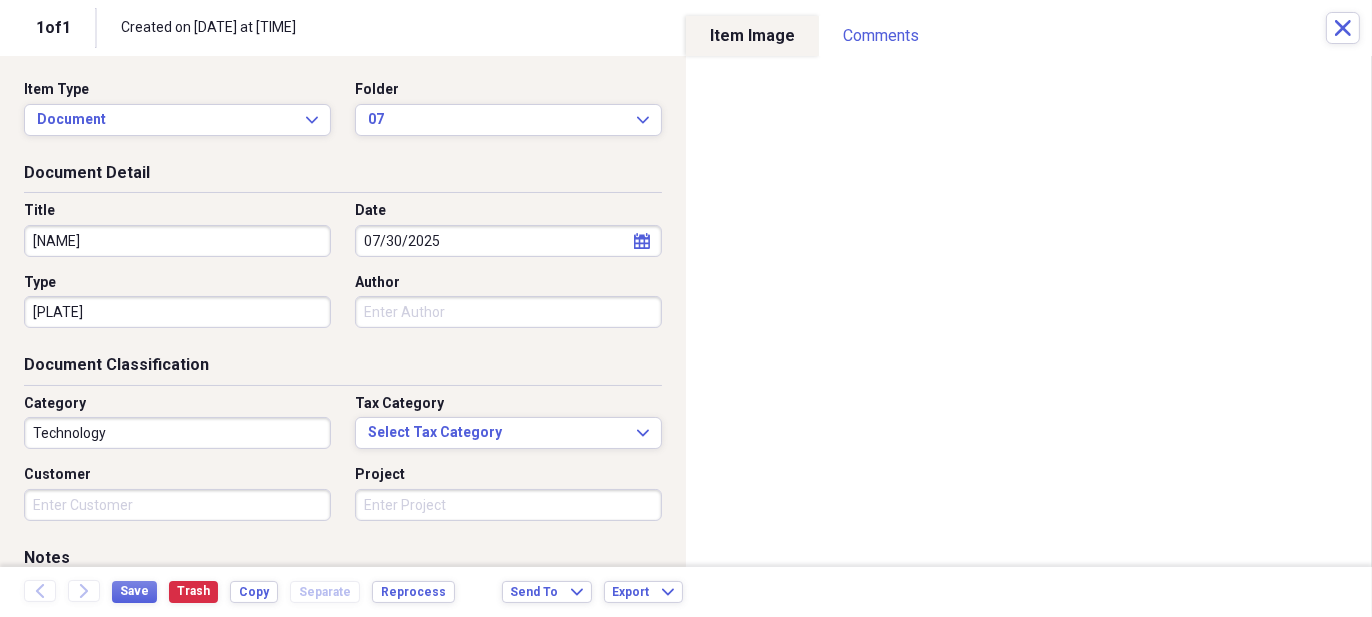 click on "Technology" at bounding box center [177, 433] 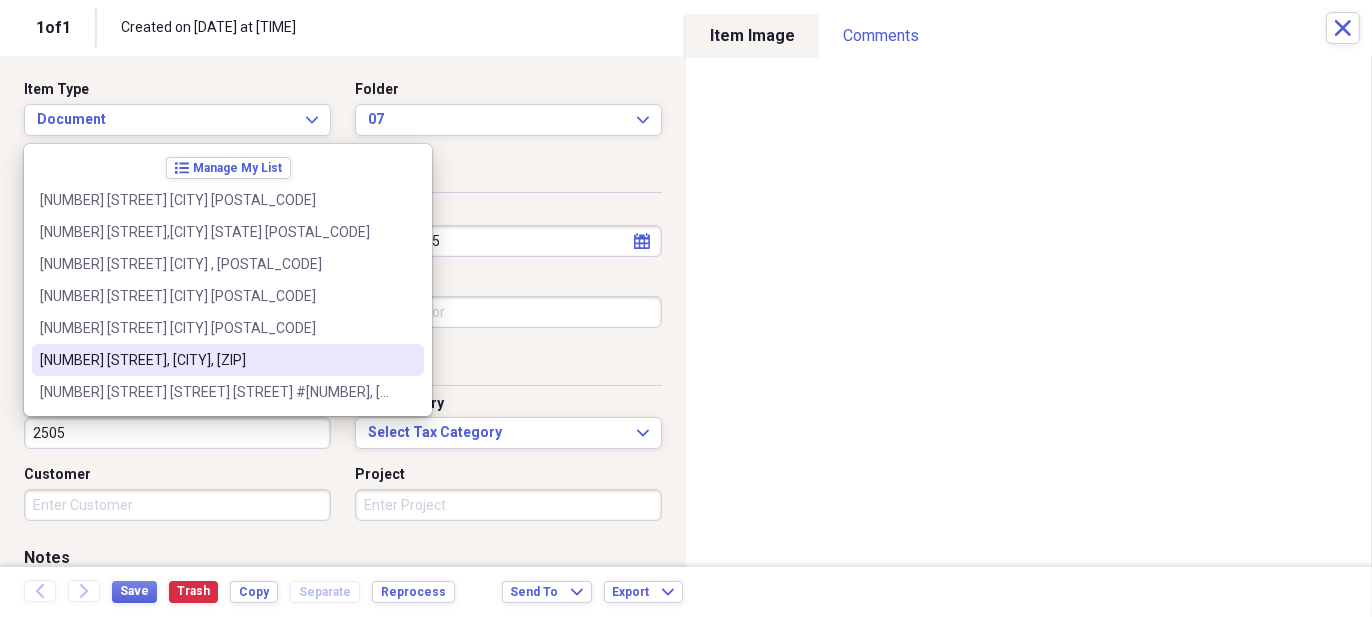 click on "[NUMBER] [STREET], [CITY], [ZIP]" at bounding box center [228, 360] 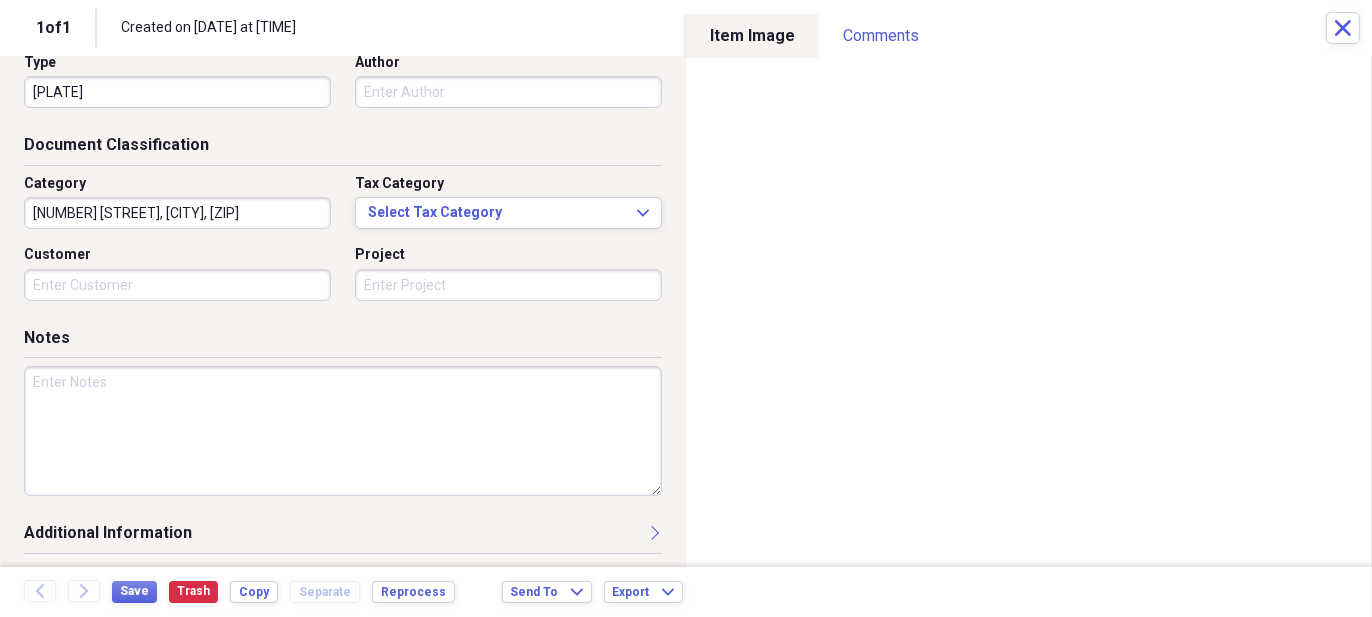 scroll, scrollTop: 222, scrollLeft: 0, axis: vertical 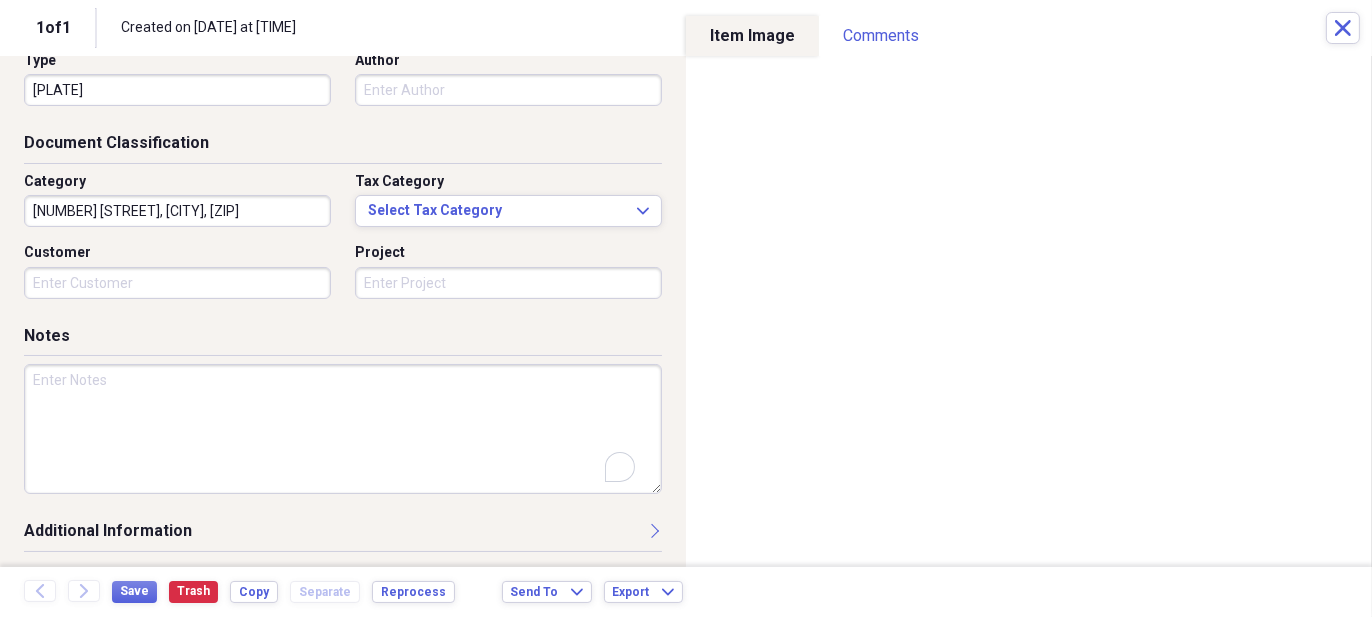 click at bounding box center (343, 429) 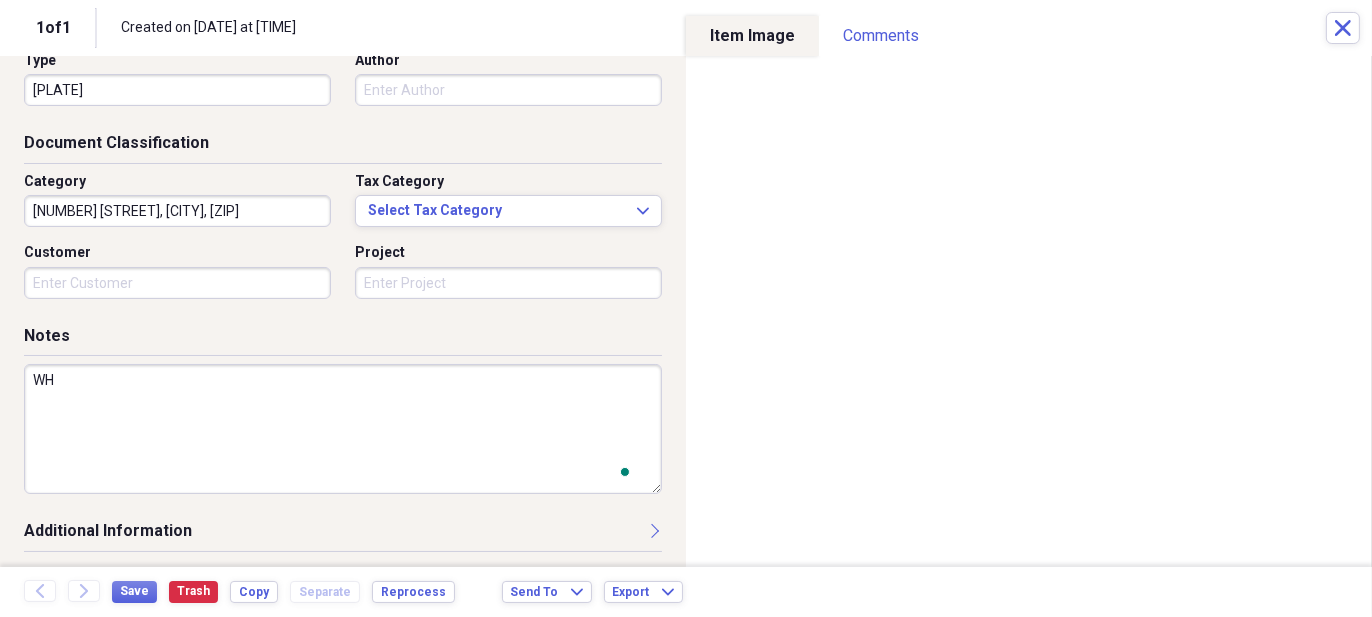 scroll, scrollTop: 222, scrollLeft: 0, axis: vertical 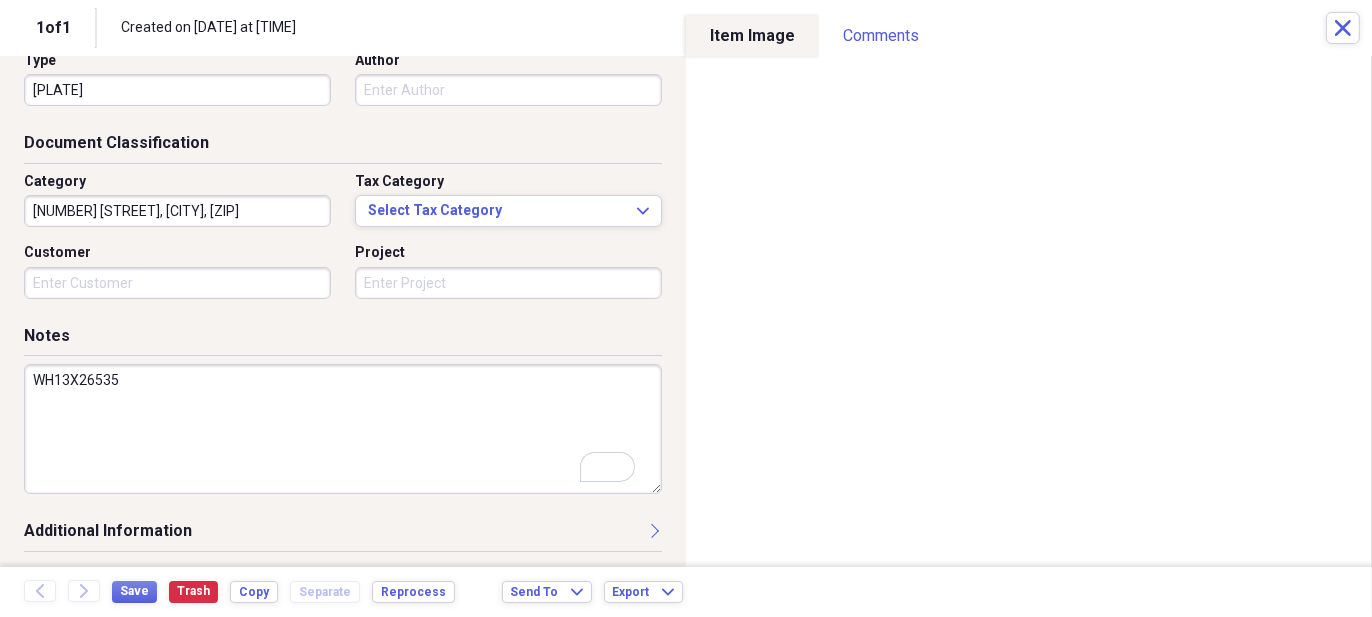 type on "WH13X26535" 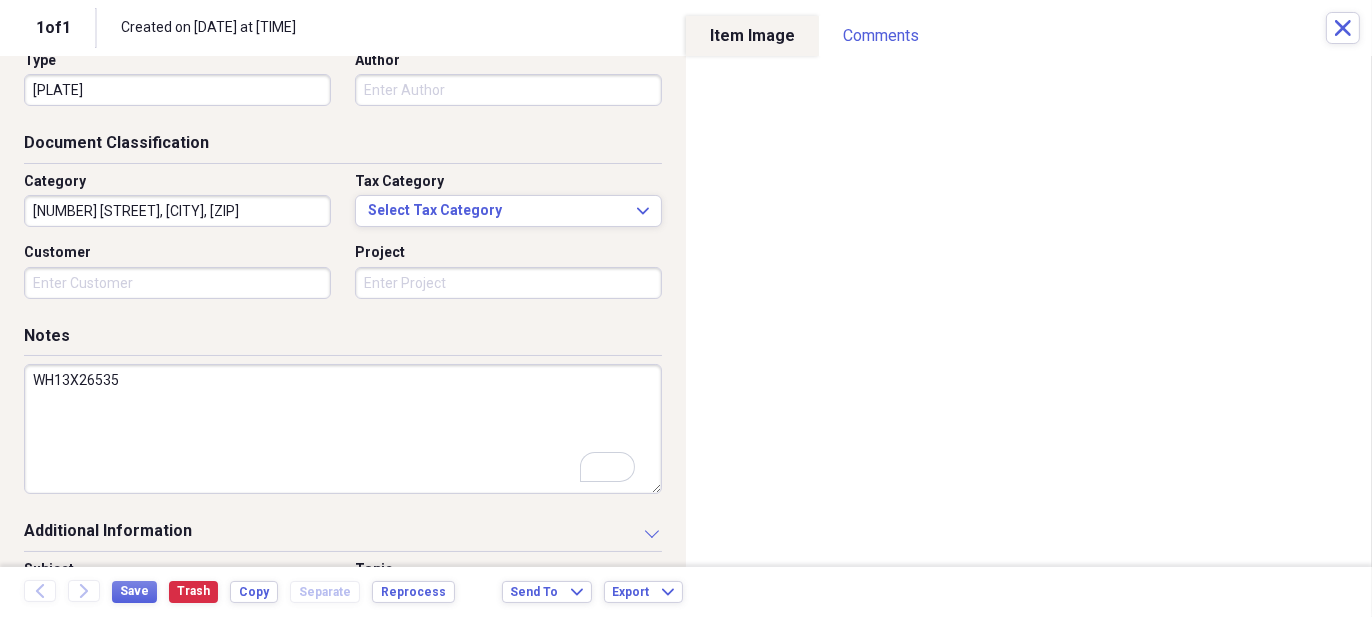 scroll, scrollTop: 324, scrollLeft: 0, axis: vertical 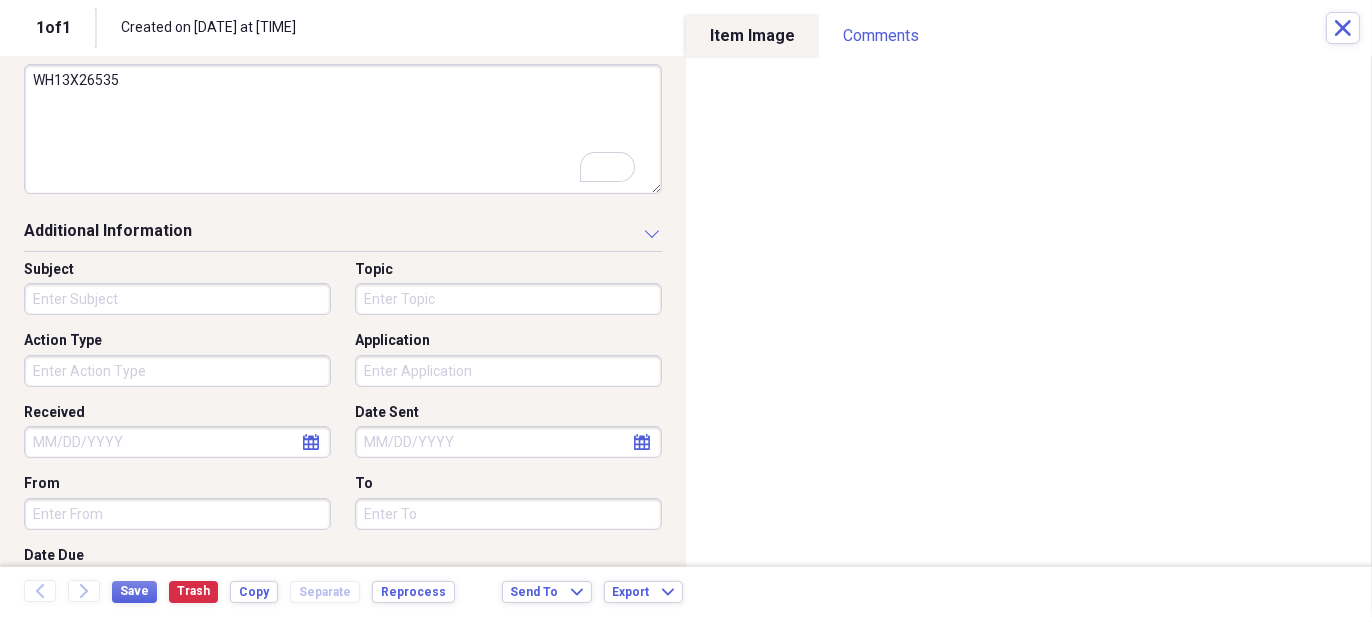 click on "Action Type" at bounding box center (177, 371) 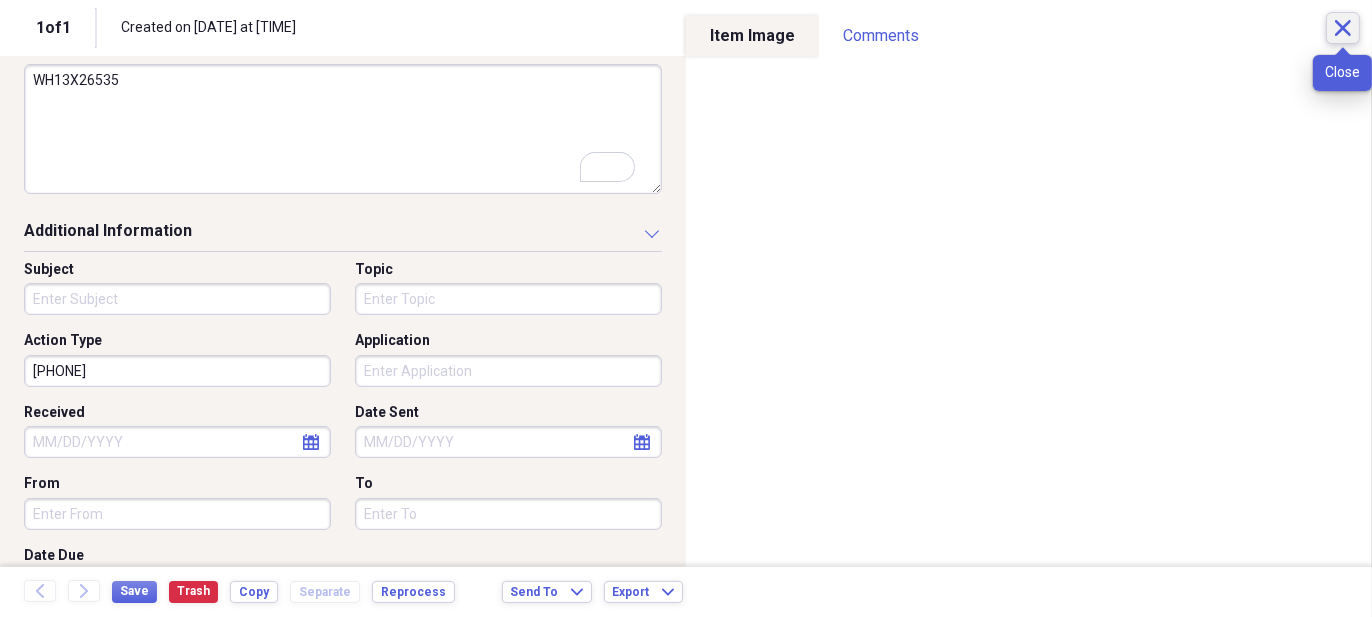 type on "[PHONE]" 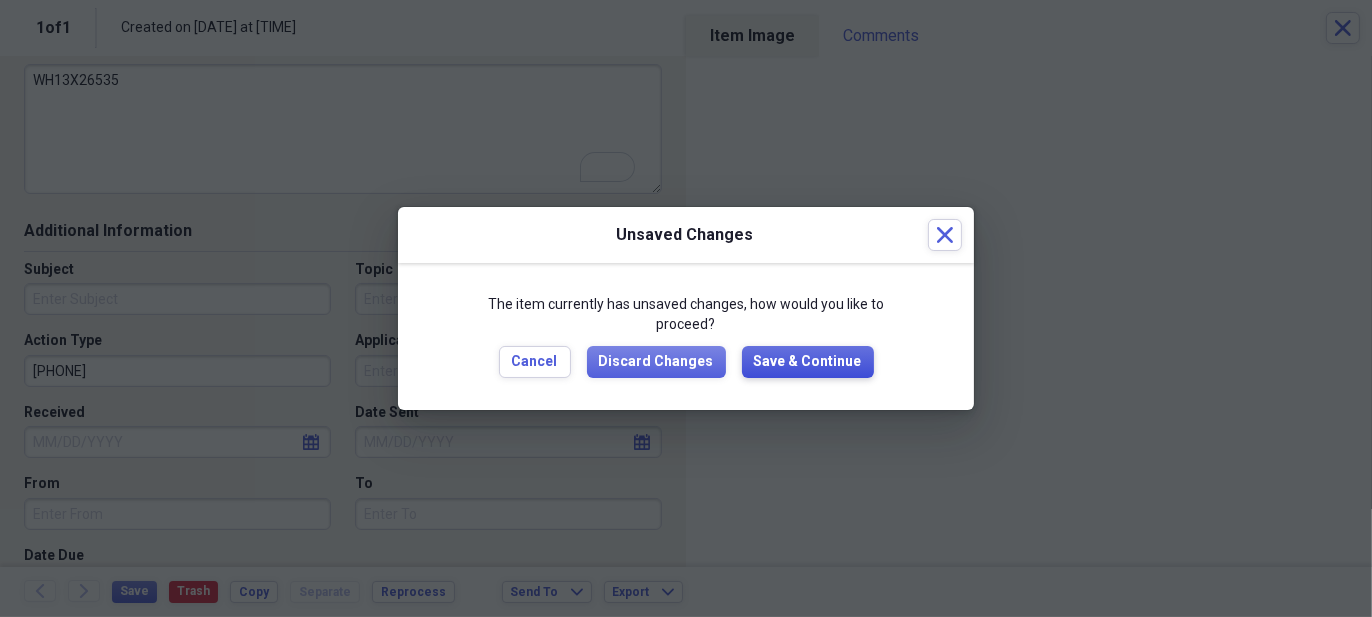 click on "Save & Continue" at bounding box center [808, 362] 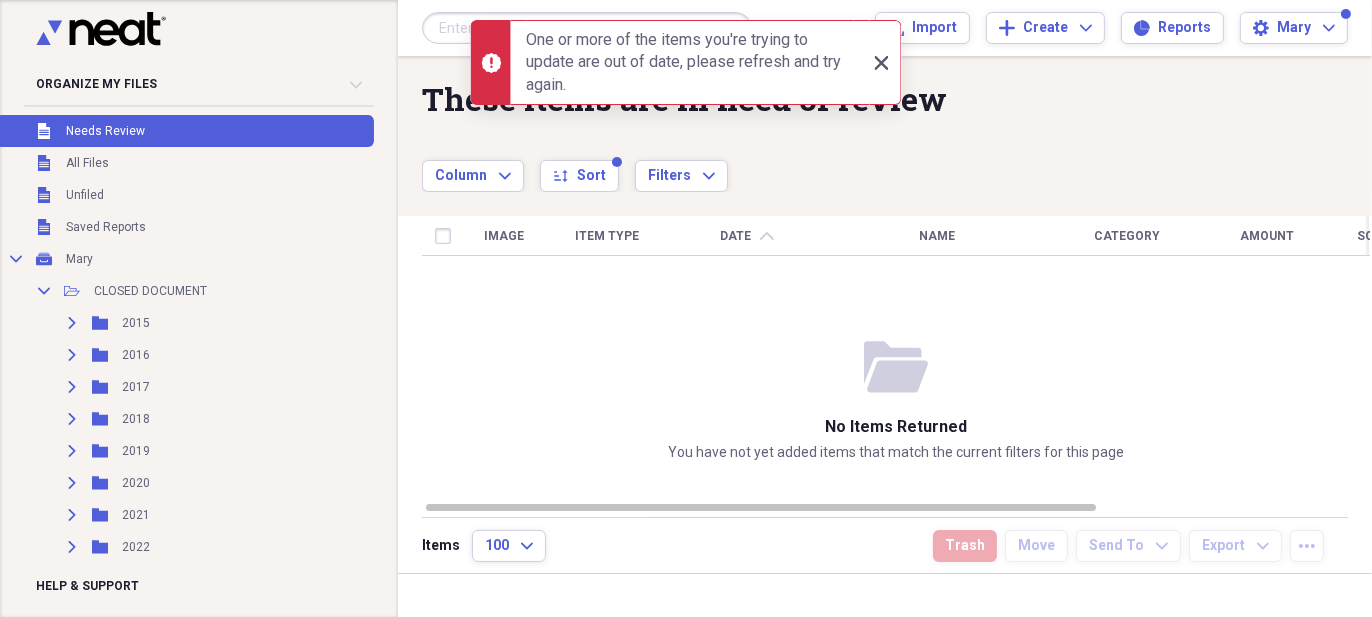 click on "Close" 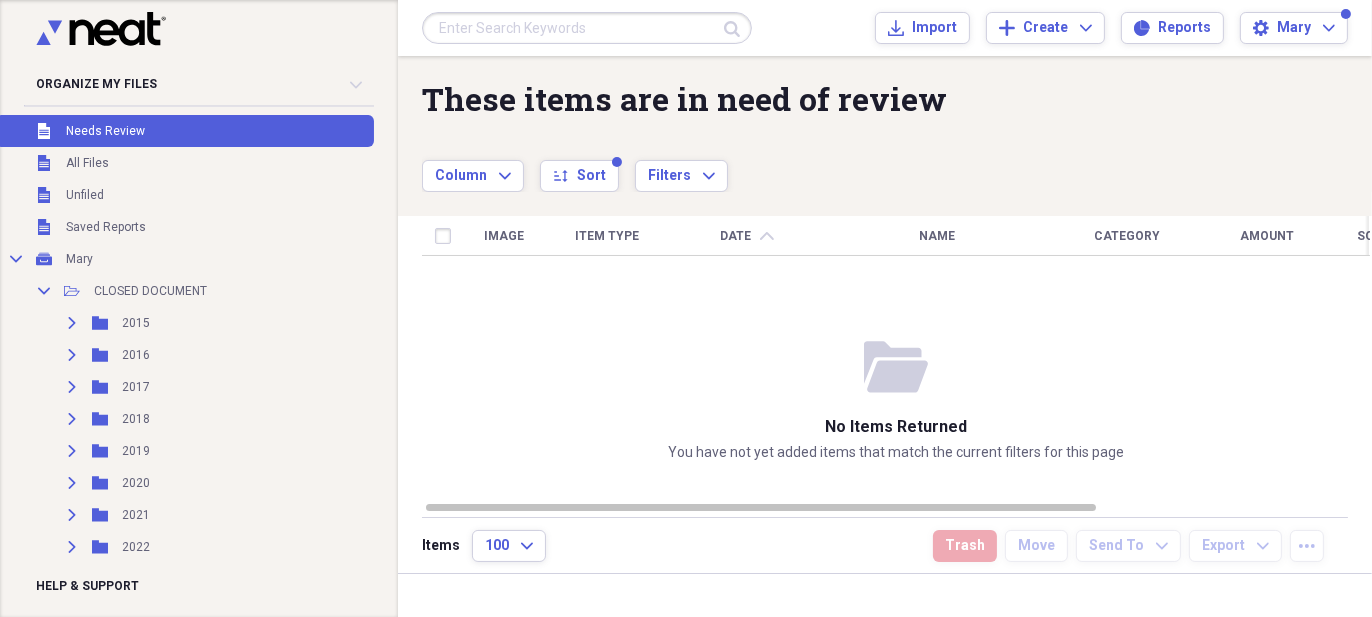 click on "Unfiled Needs Review" at bounding box center (185, 131) 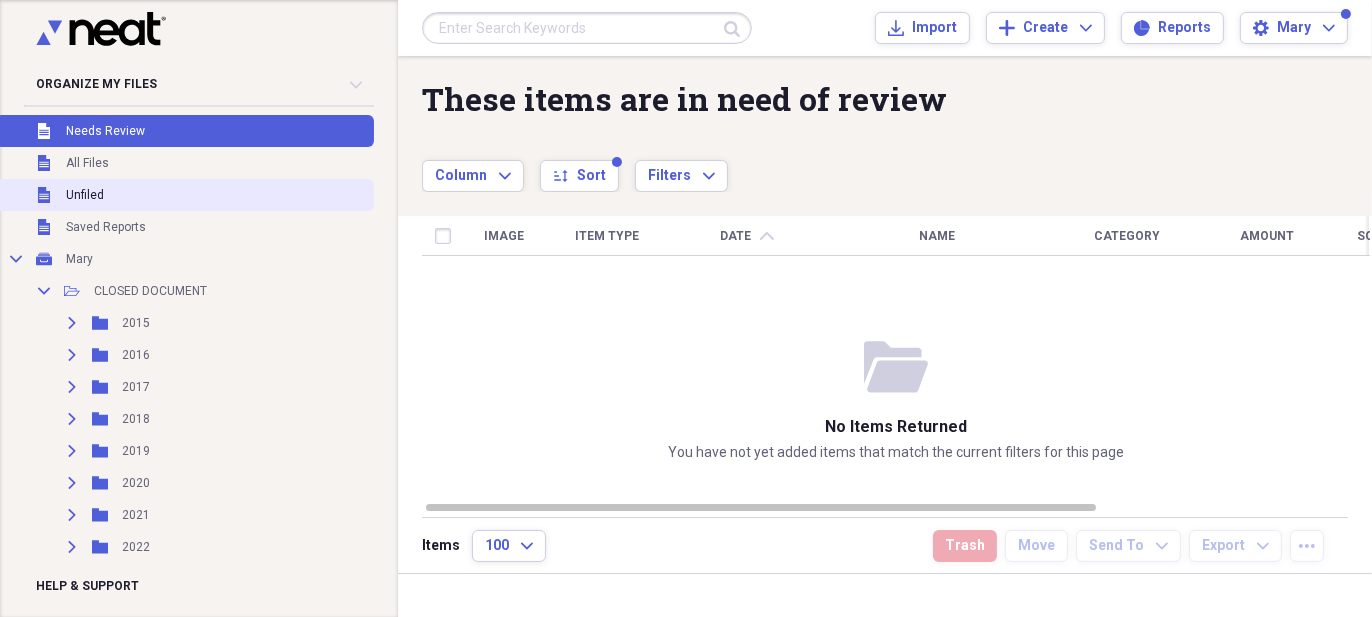 click on "Unfiled Unfiled" at bounding box center (185, 195) 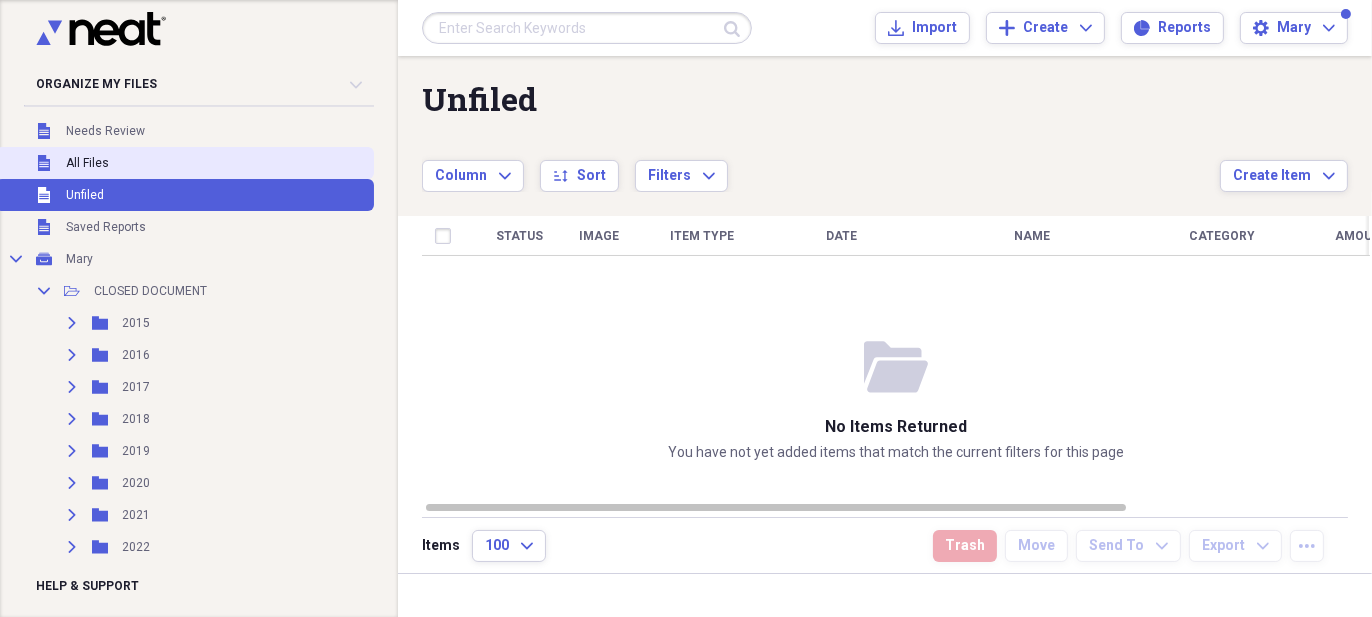 click on "Unfiled All Files" at bounding box center (185, 163) 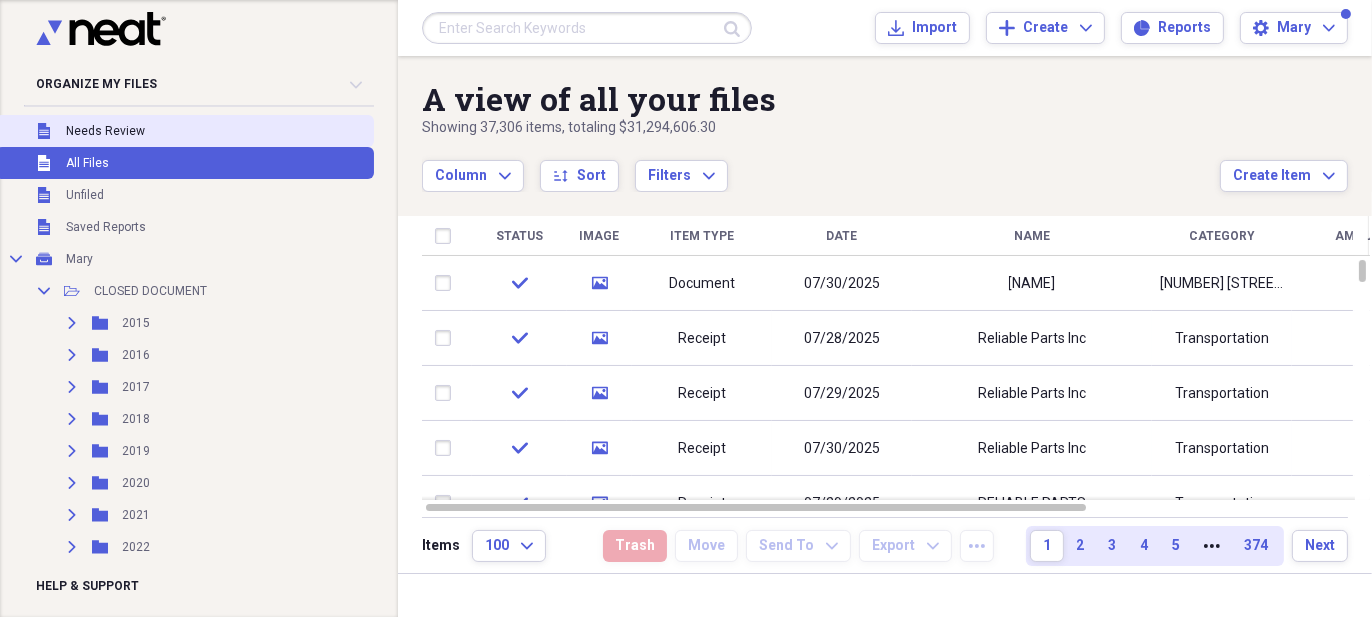 click on "Unfiled Needs Review" at bounding box center (185, 131) 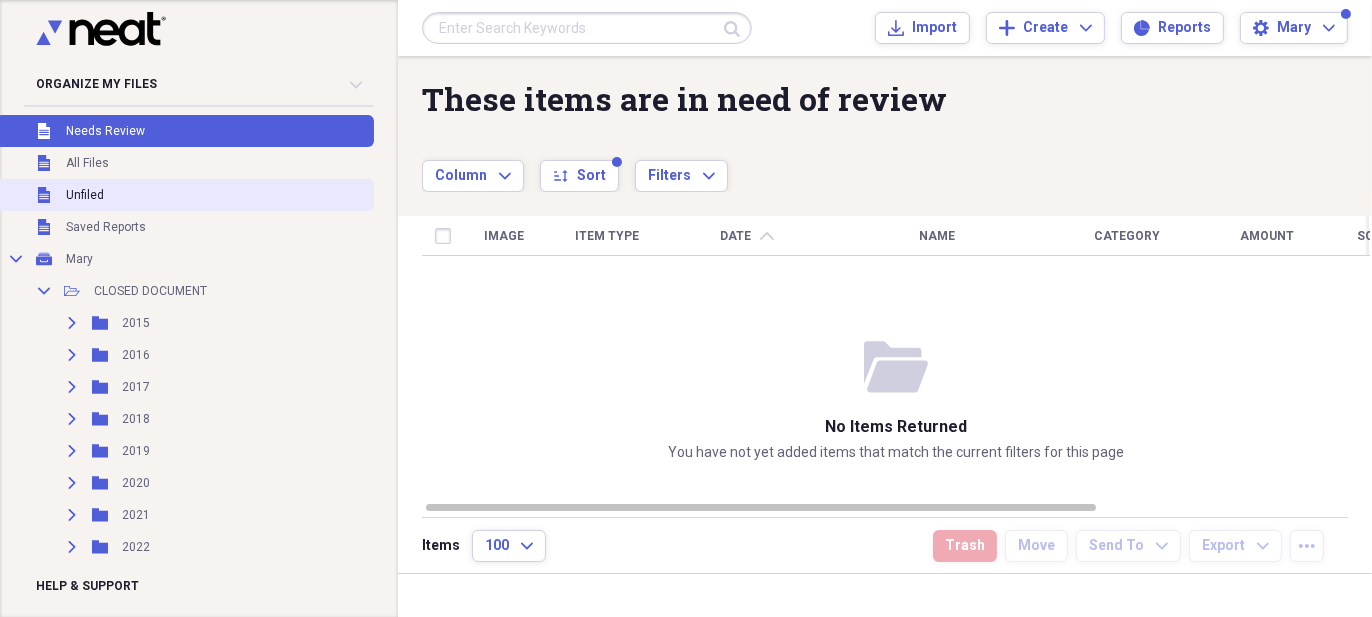 click on "Unfiled Unfiled" at bounding box center (185, 195) 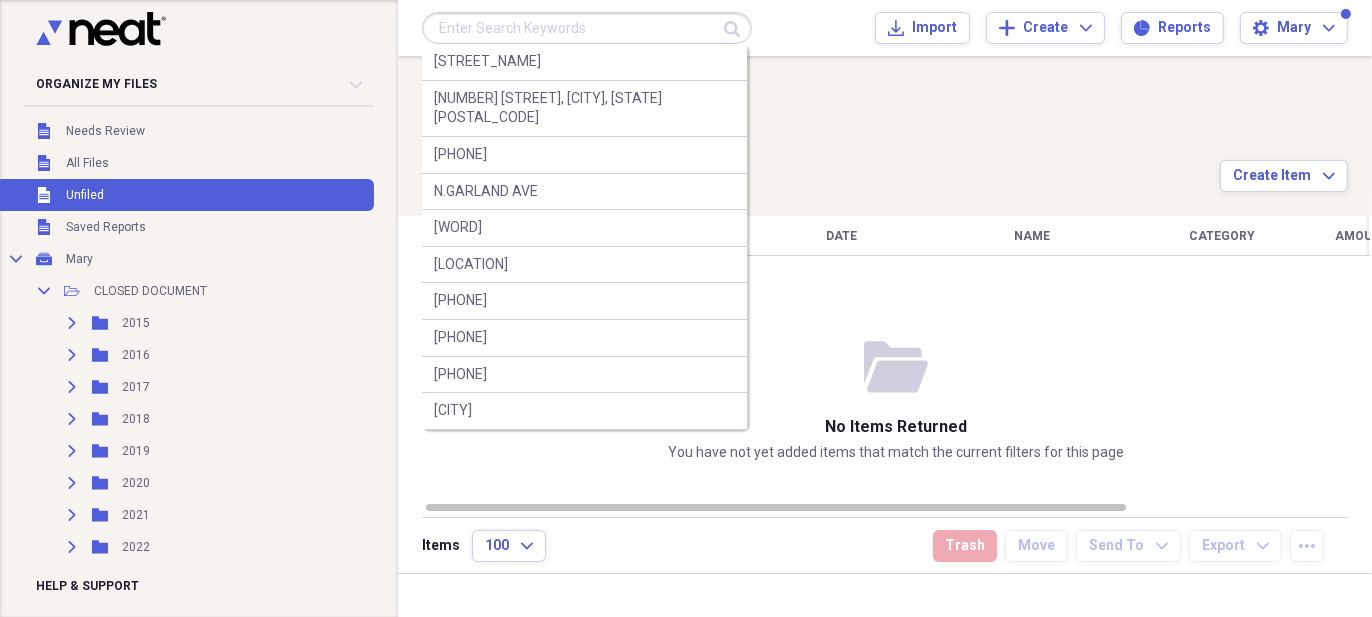 click at bounding box center (587, 28) 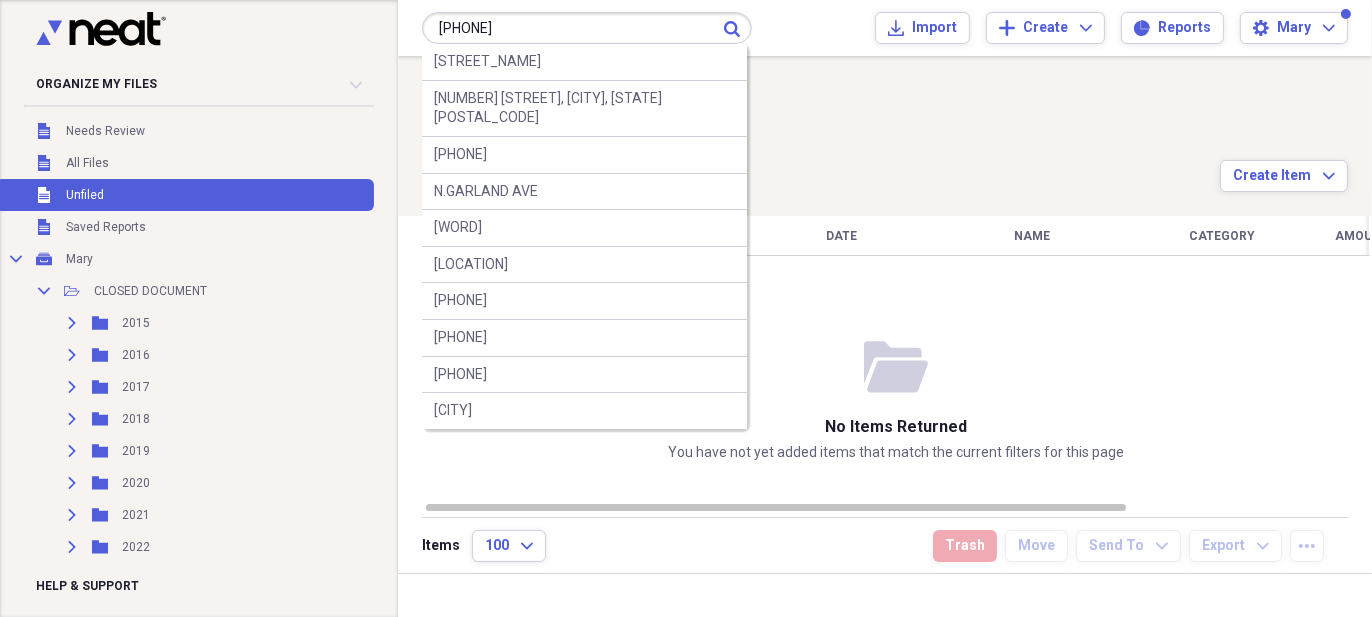 type on "[PHONE]" 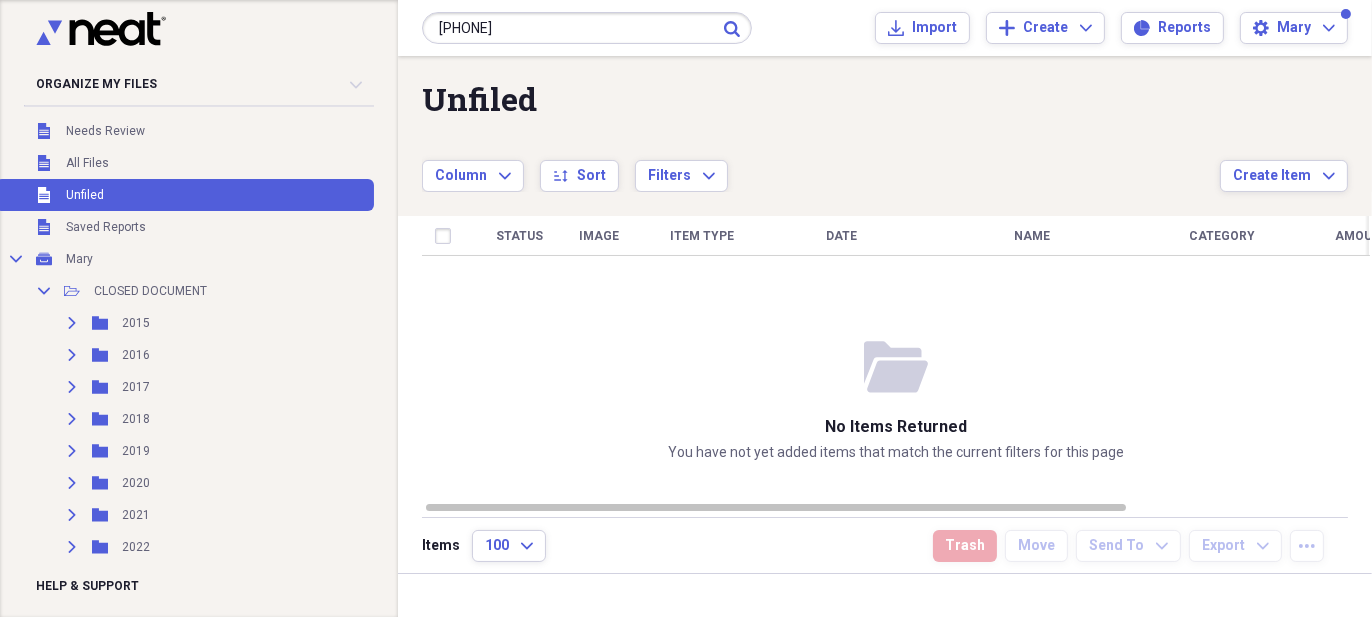 click on "Submit" 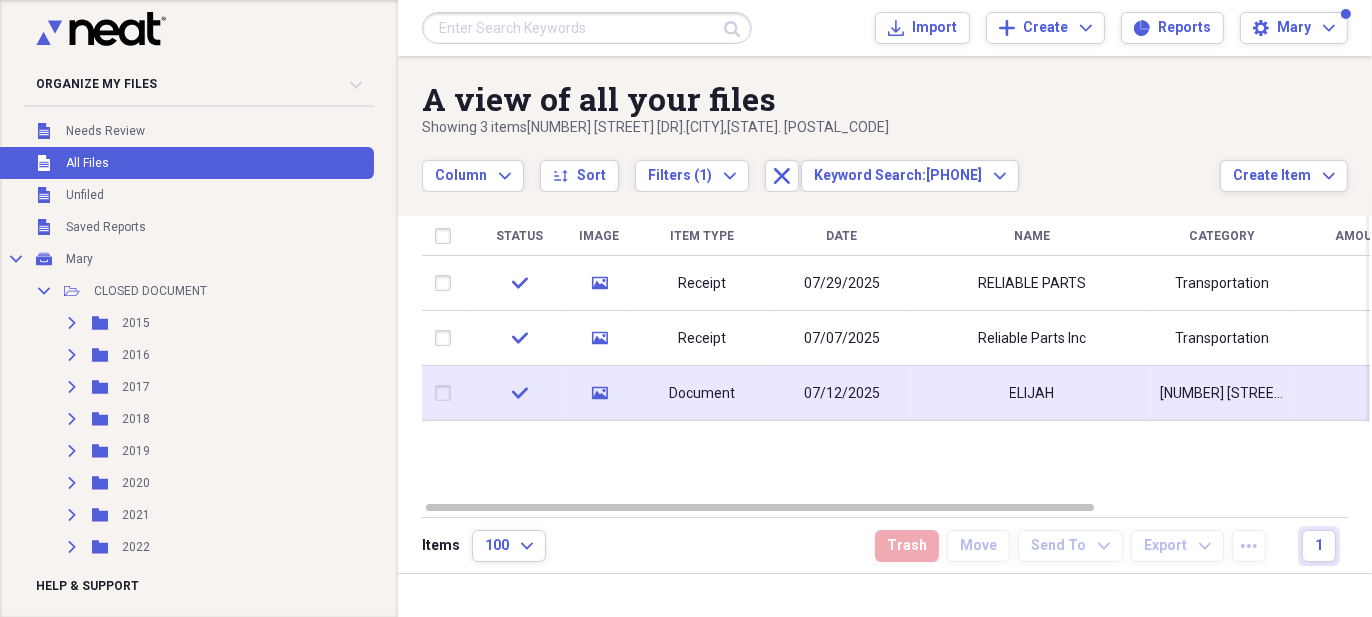 click on "ELIJAH" at bounding box center (1032, 393) 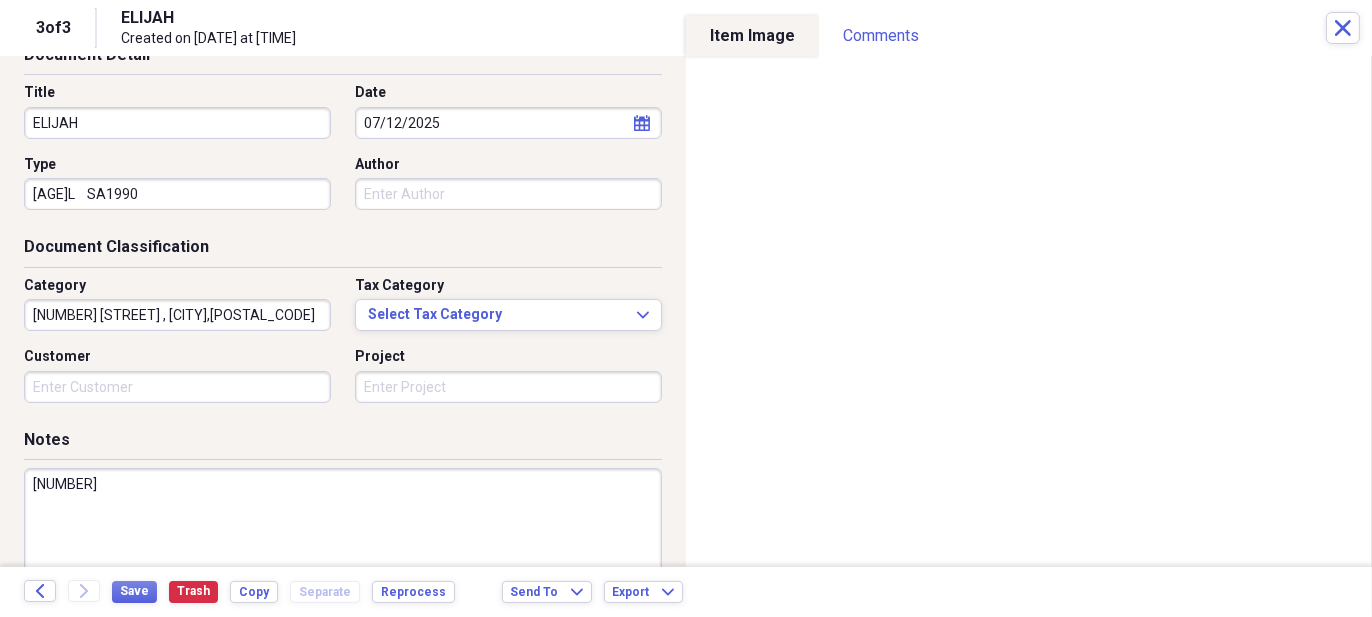 scroll, scrollTop: 0, scrollLeft: 0, axis: both 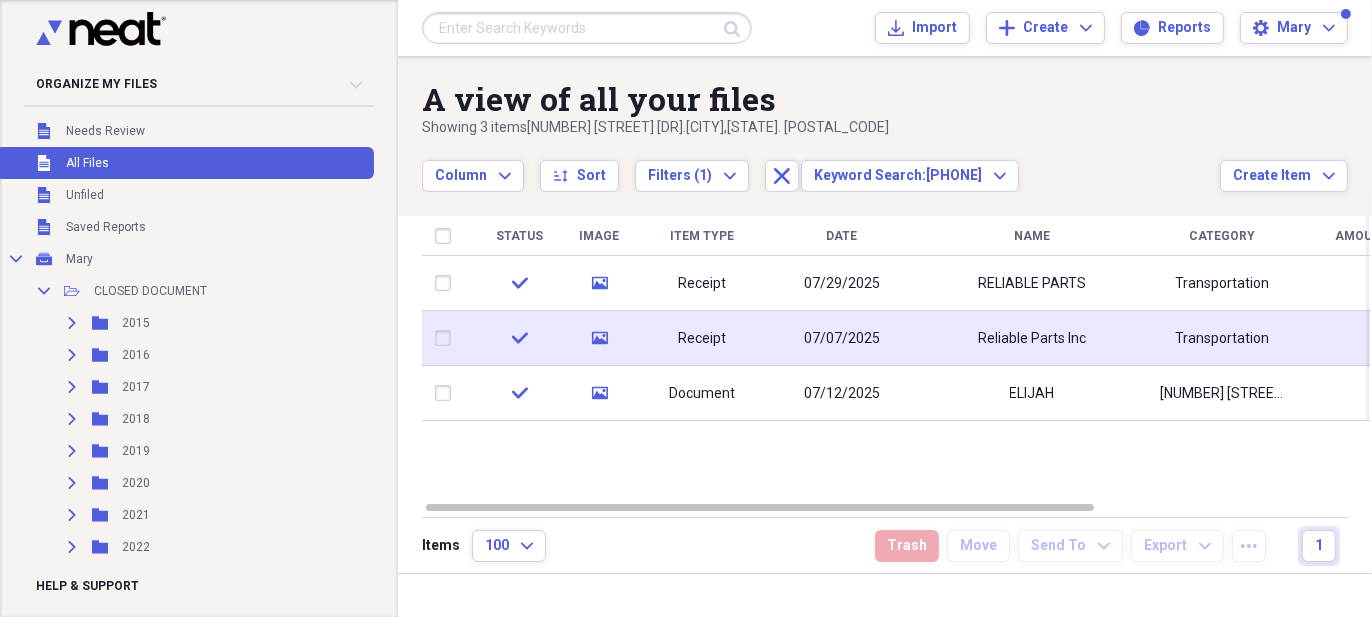 click on "Reliable Parts Inc" at bounding box center [1032, 338] 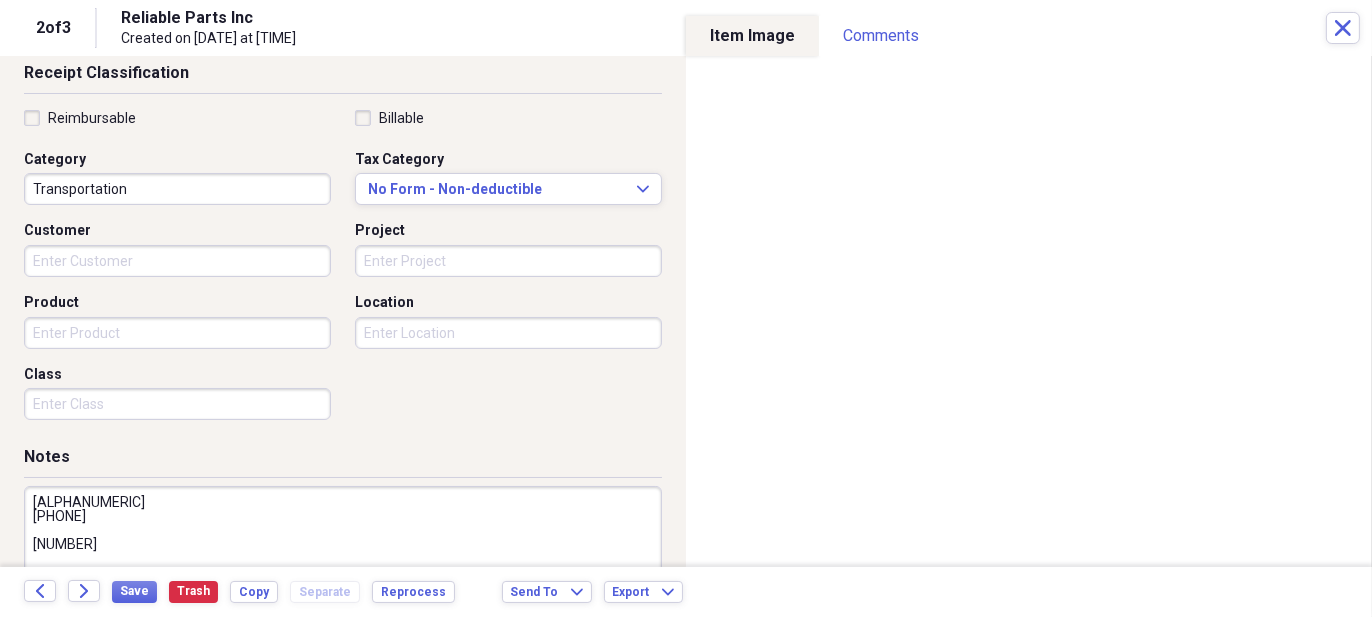 scroll, scrollTop: 507, scrollLeft: 0, axis: vertical 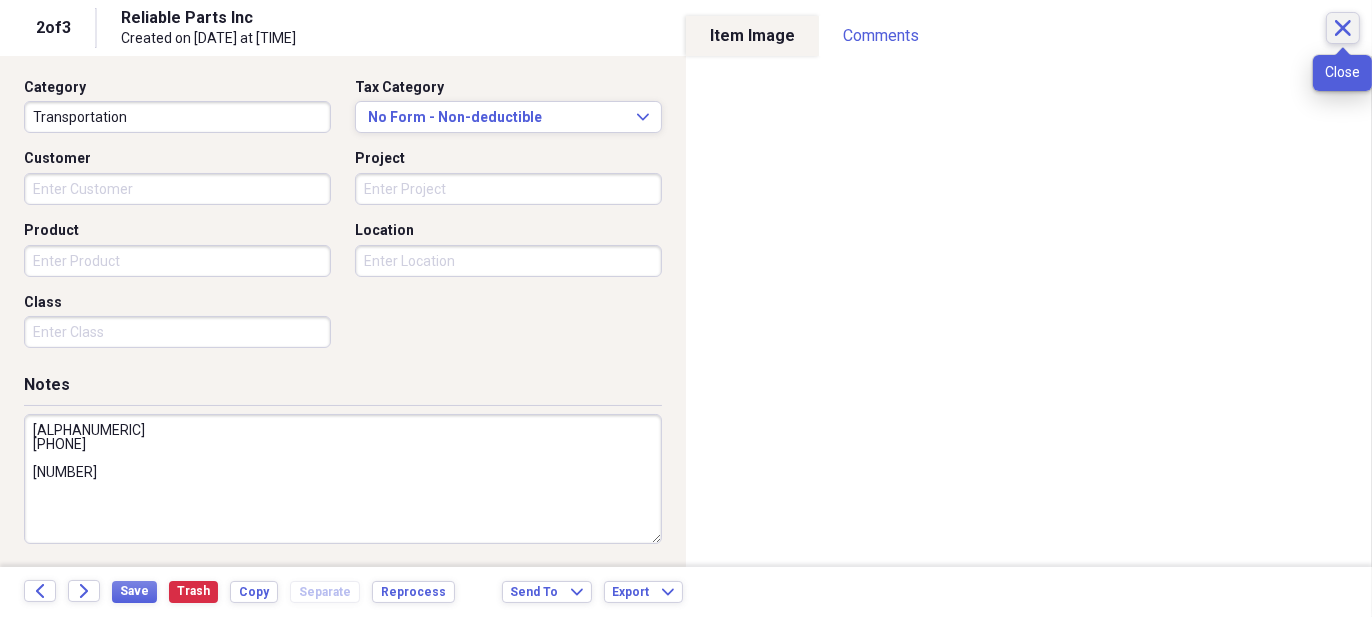 click on "Close" 